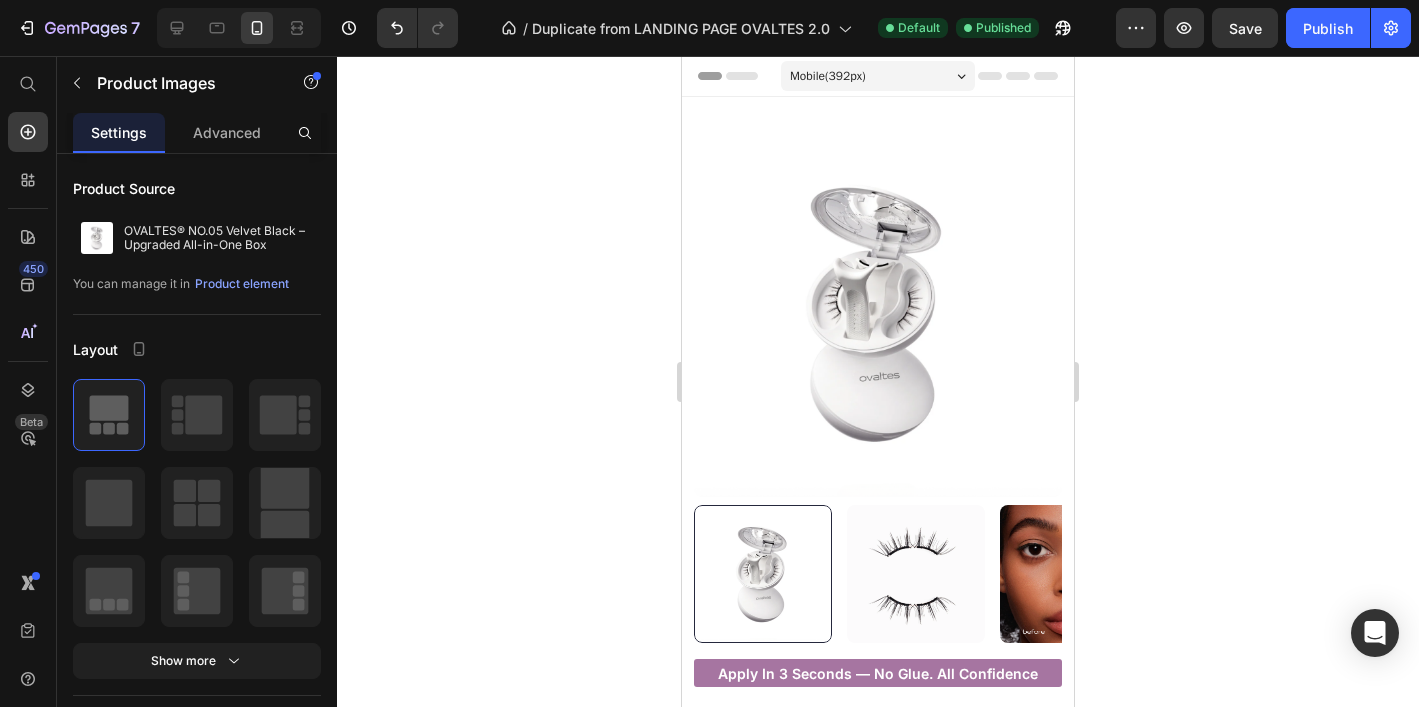 scroll, scrollTop: 330, scrollLeft: 0, axis: vertical 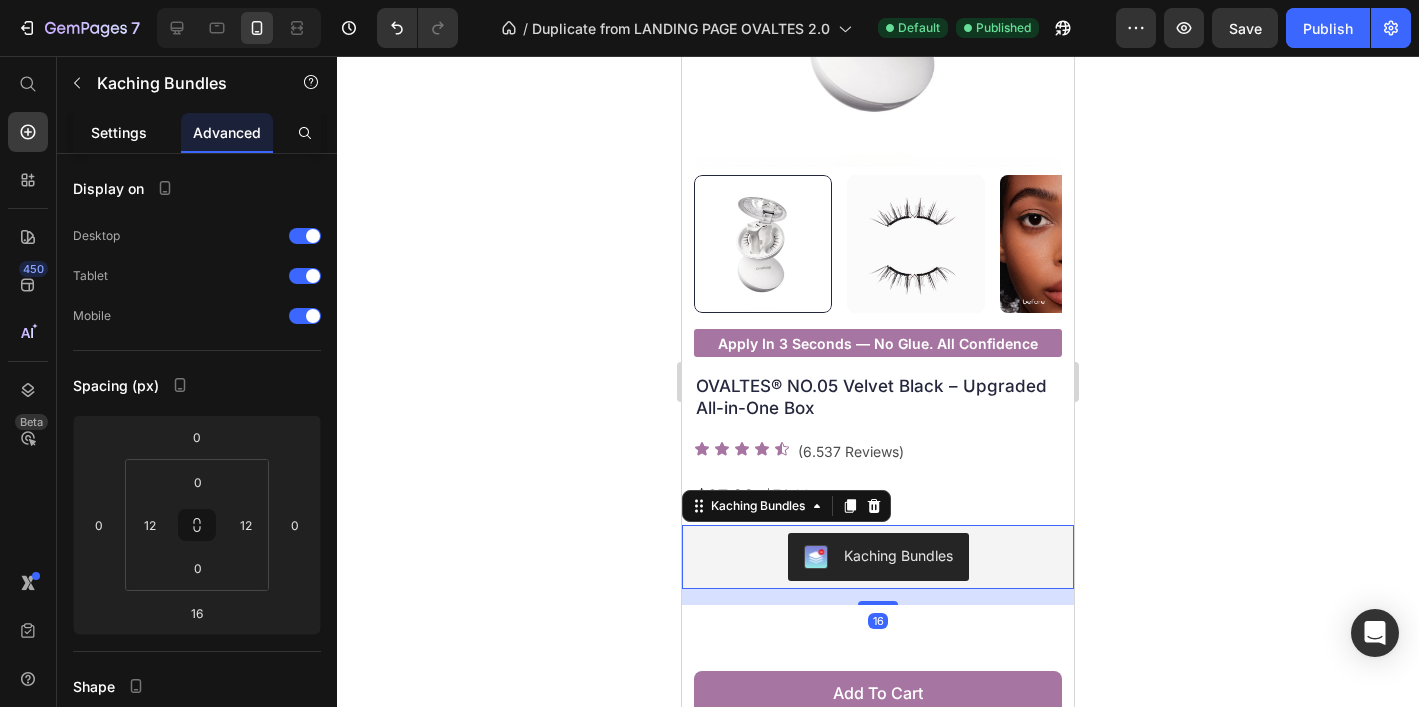 click on "Settings" at bounding box center (119, 132) 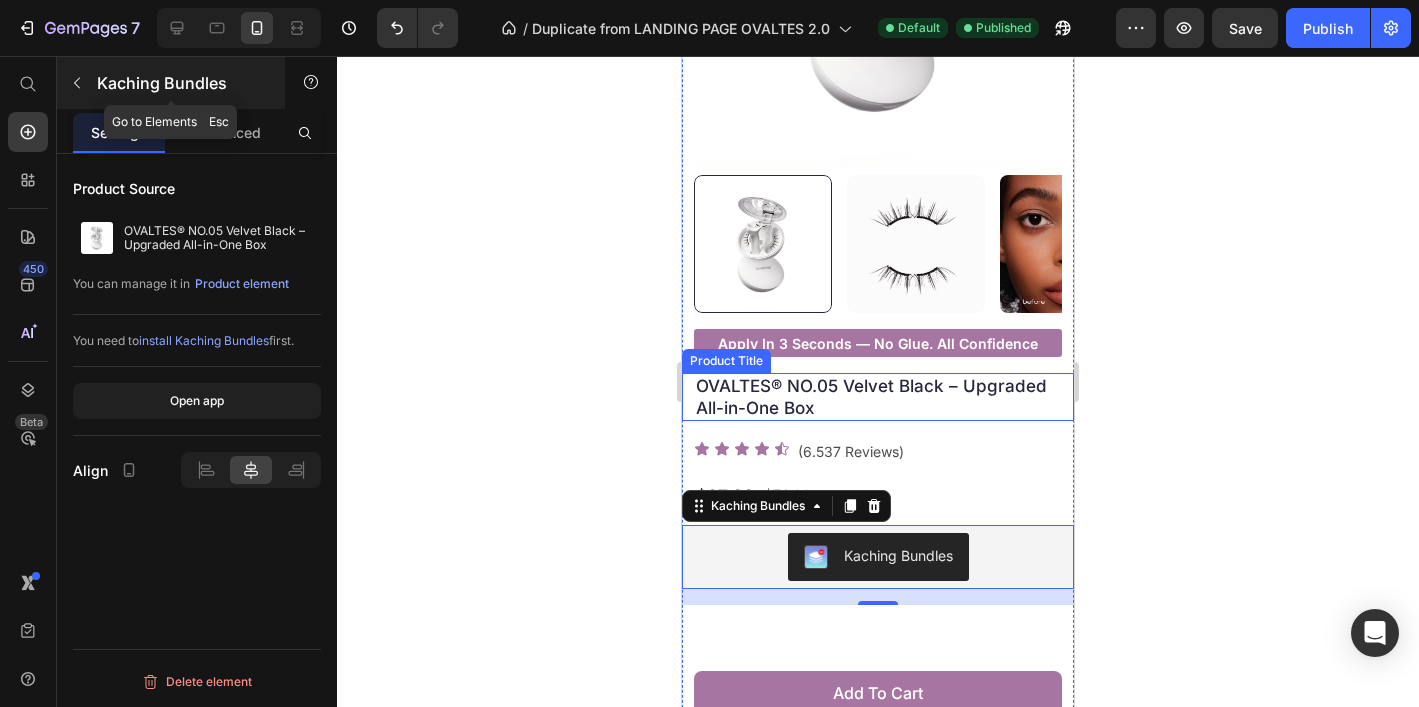 click 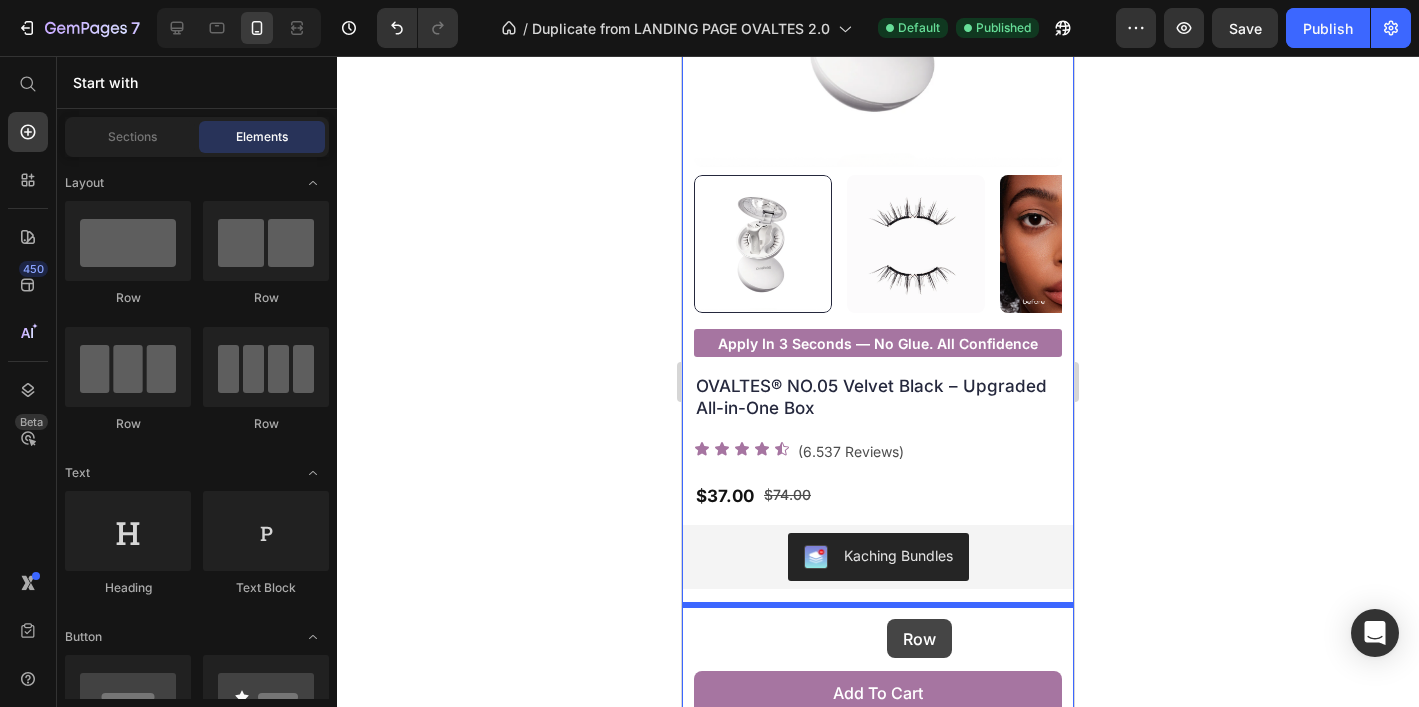 drag, startPoint x: 838, startPoint y: 317, endPoint x: 887, endPoint y: 619, distance: 305.94934 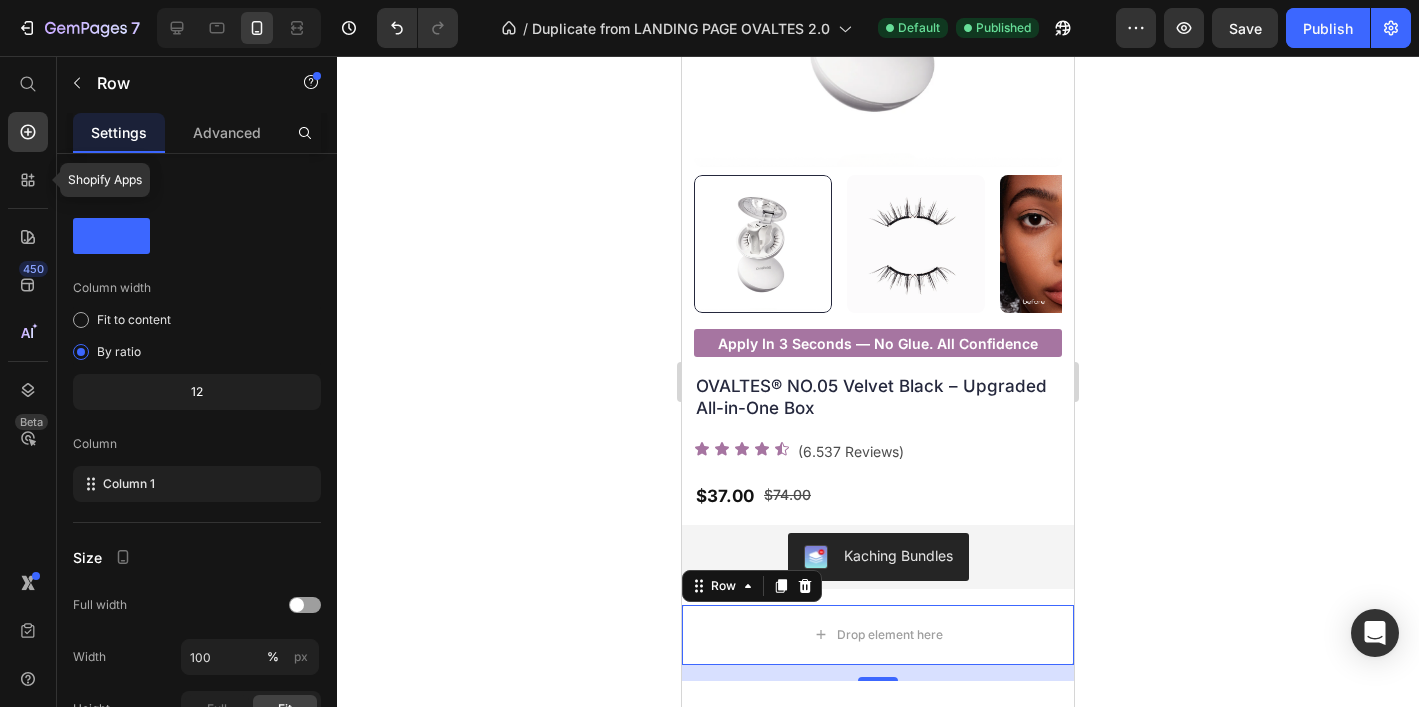 click 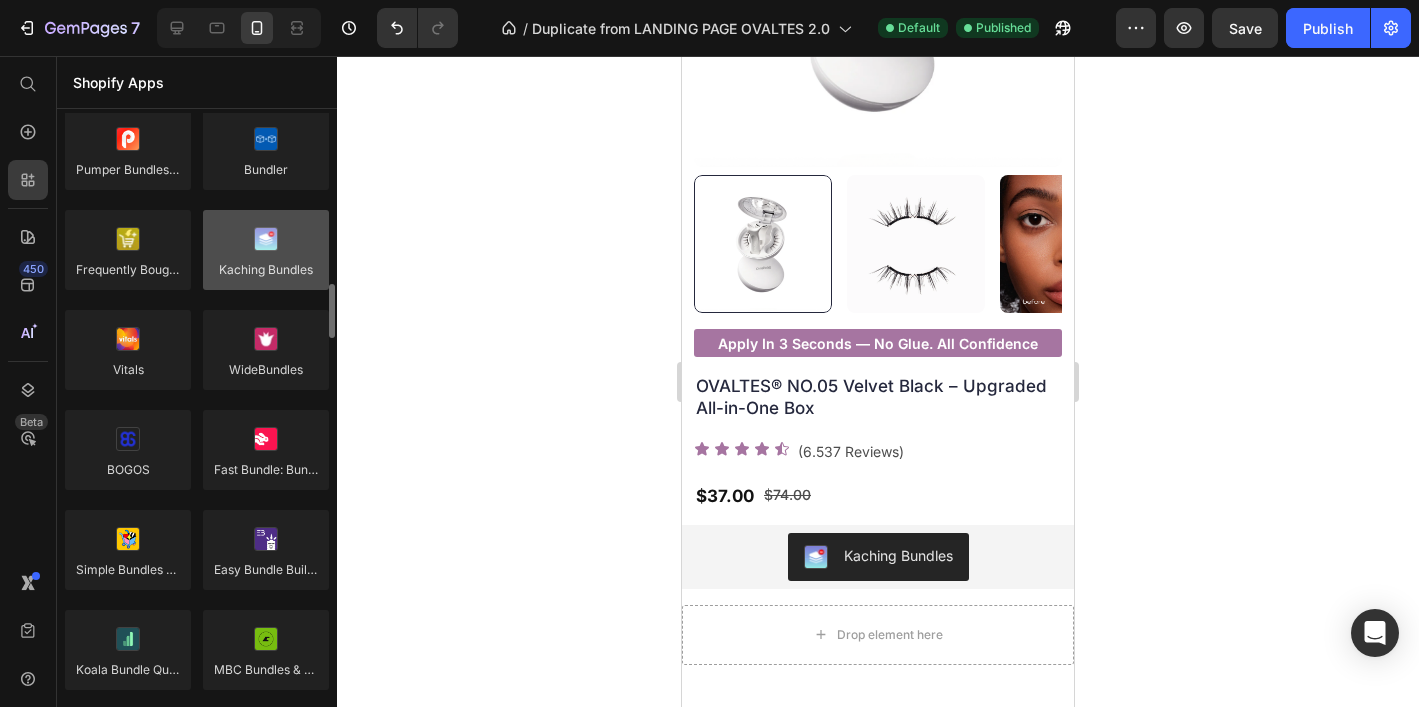 scroll, scrollTop: 1464, scrollLeft: 0, axis: vertical 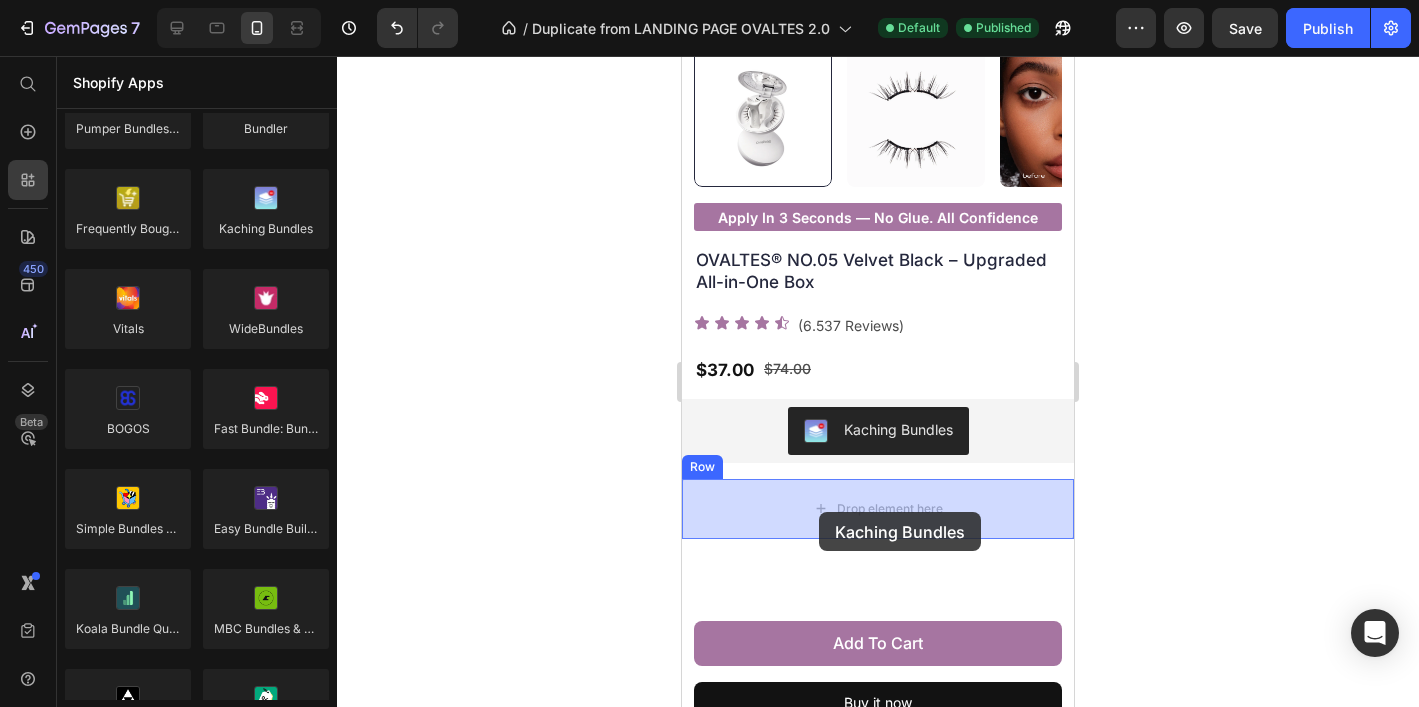 drag, startPoint x: 940, startPoint y: 278, endPoint x: 819, endPoint y: 512, distance: 263.4331 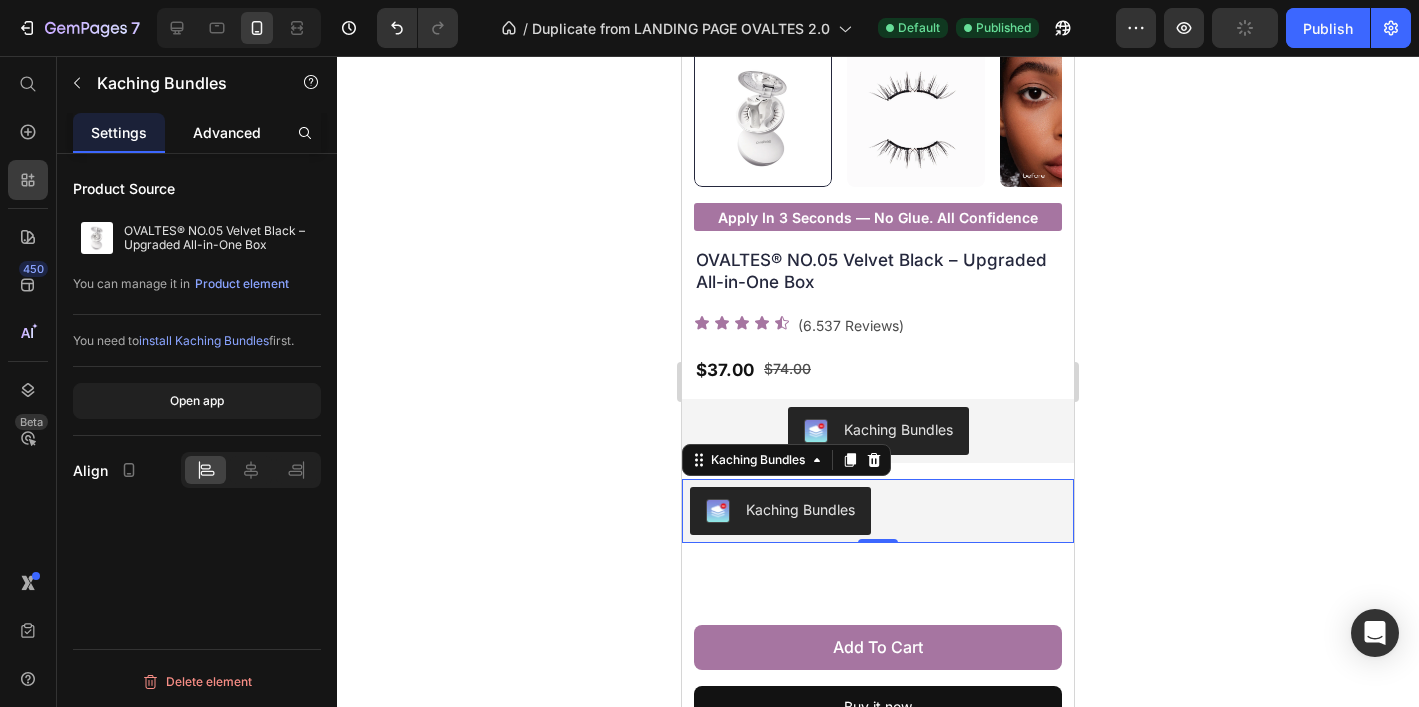 click on "Advanced" at bounding box center [227, 132] 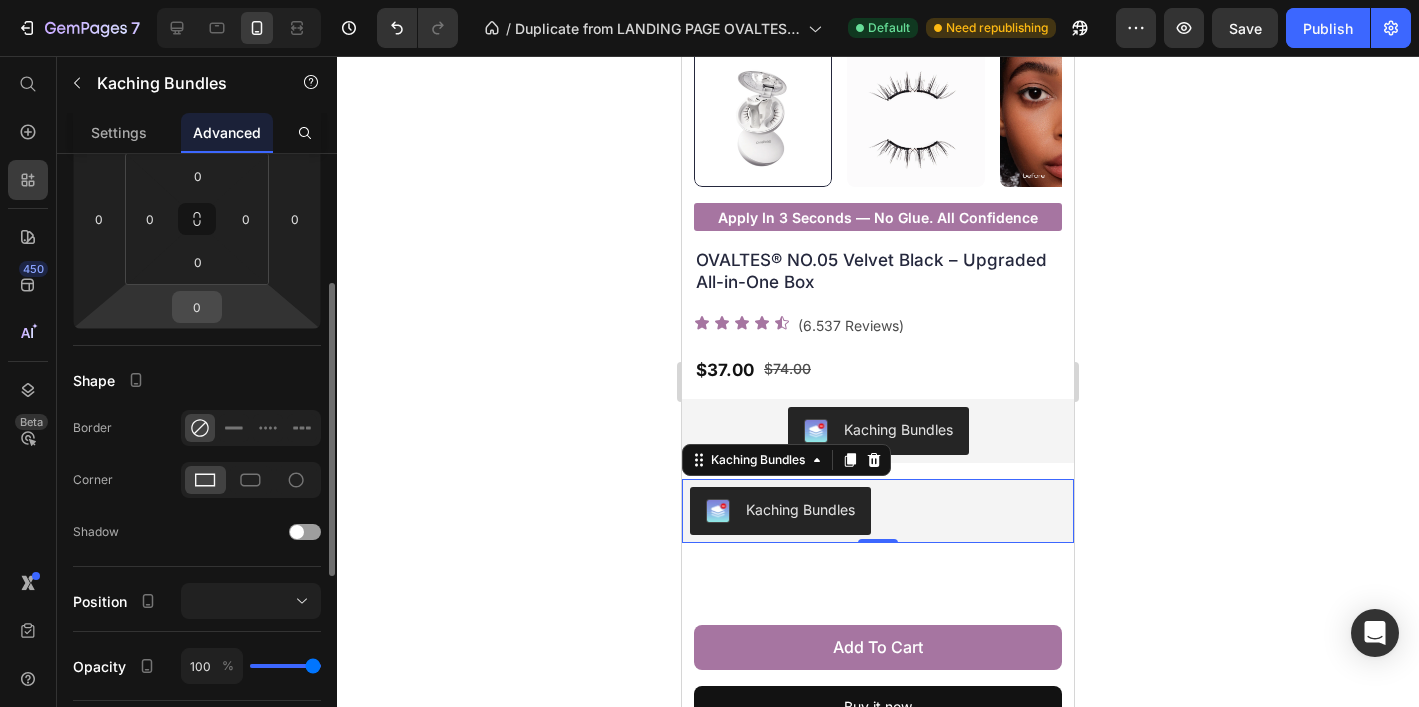 scroll, scrollTop: 294, scrollLeft: 0, axis: vertical 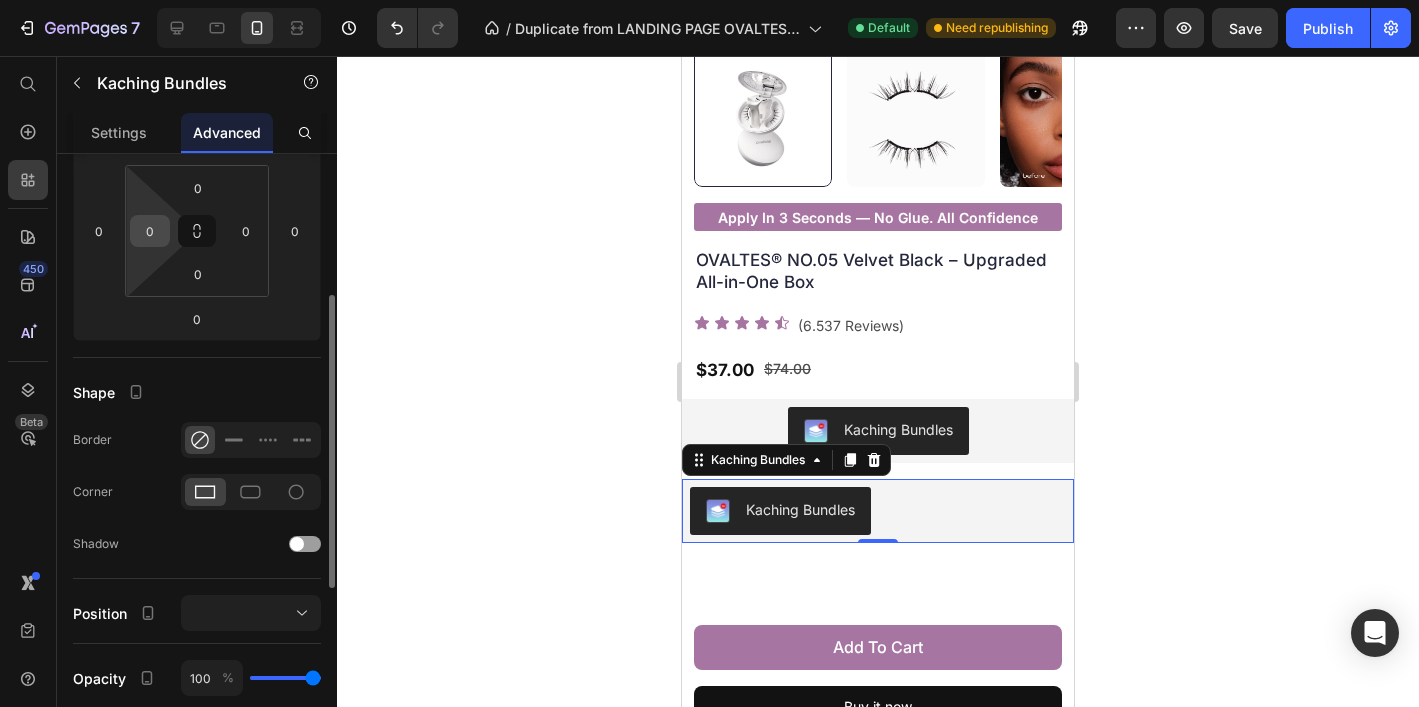 click on "0" at bounding box center [150, 231] 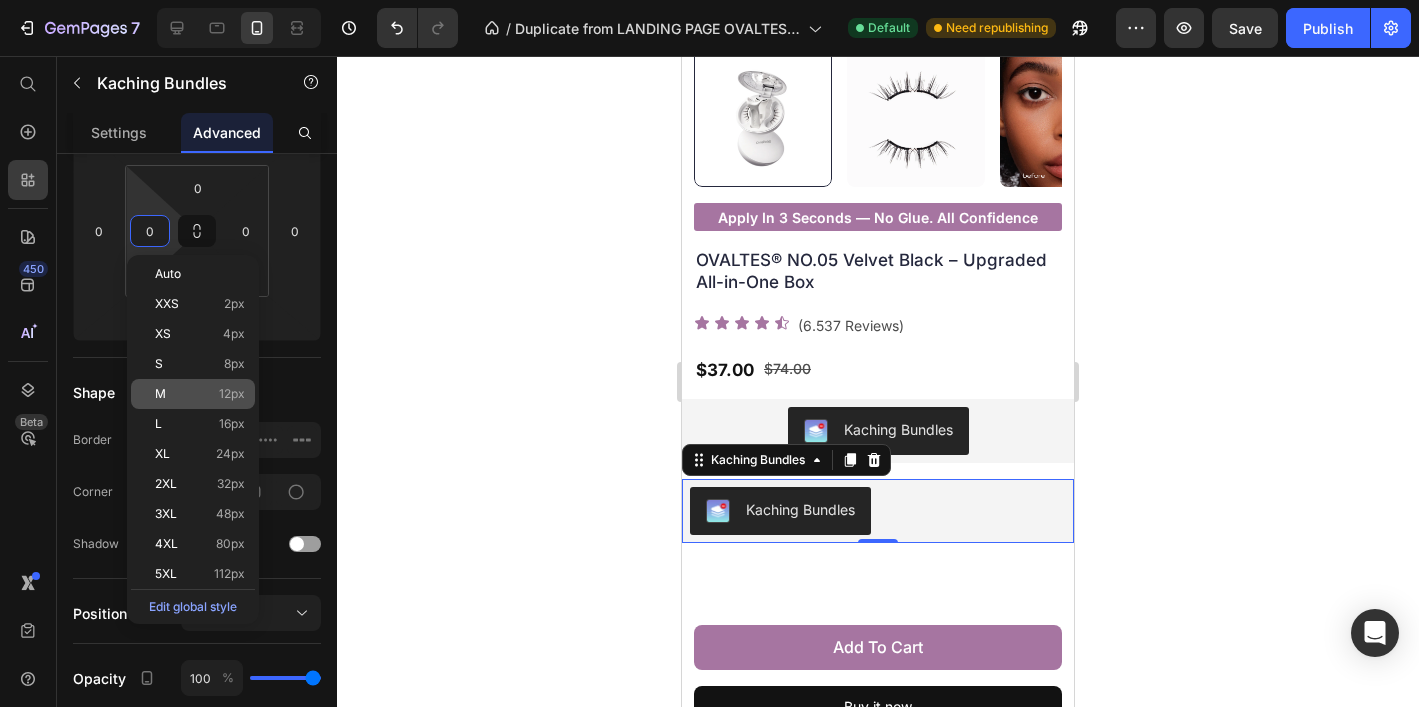 click on "M 12px" at bounding box center (200, 394) 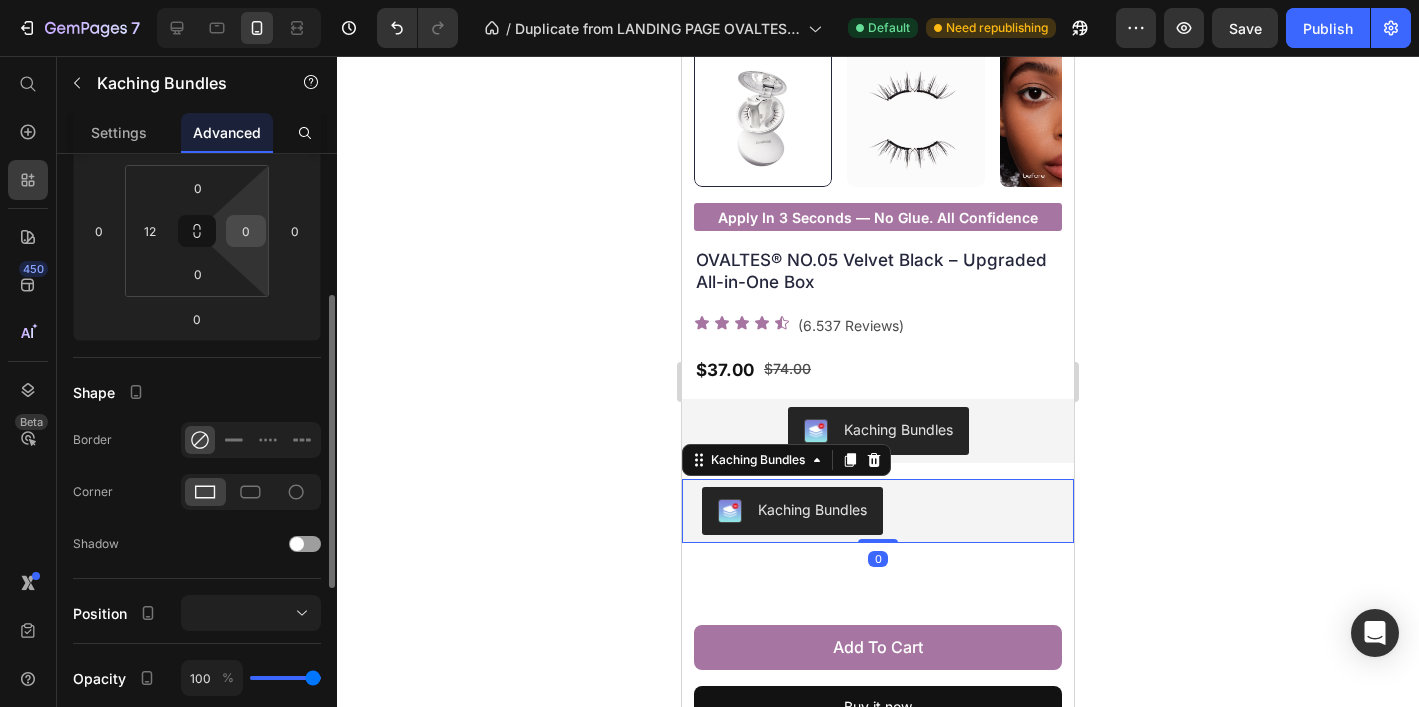 click on "0" at bounding box center [246, 231] 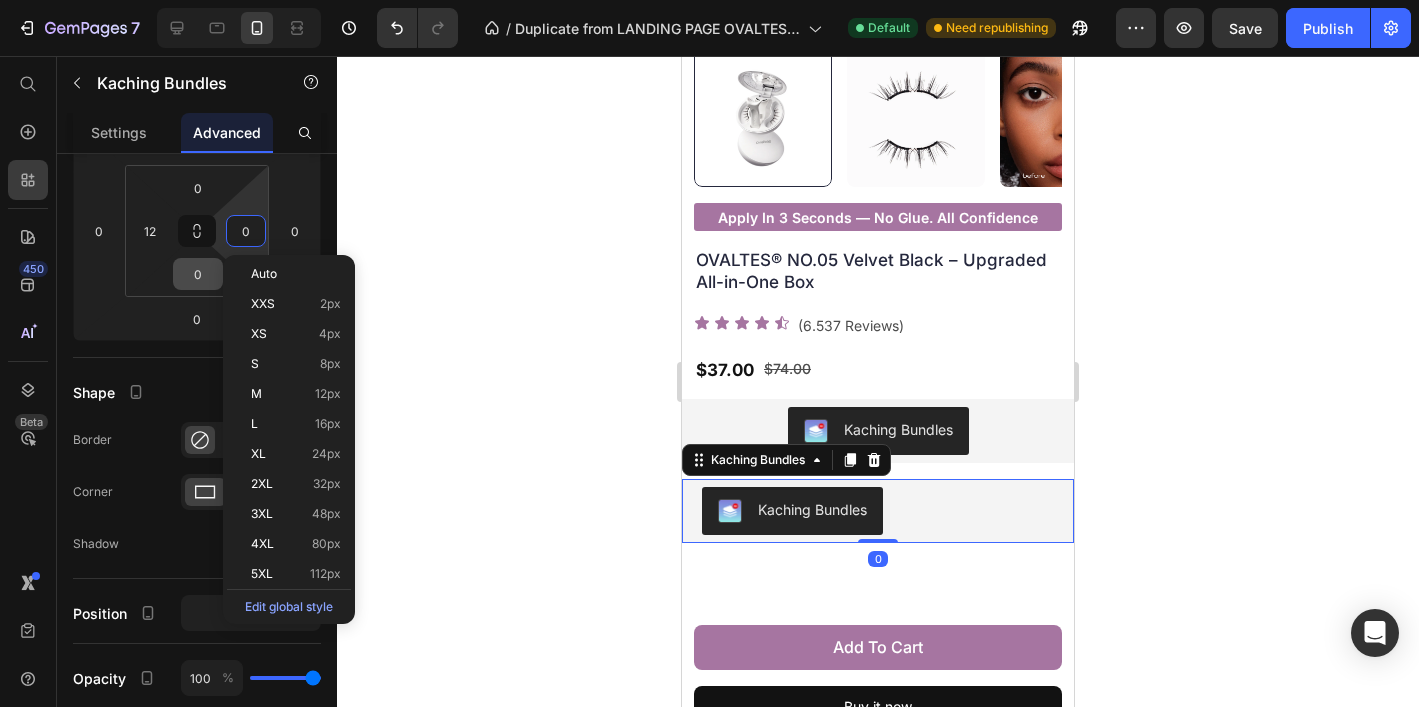 click on "M 12px" at bounding box center (296, 394) 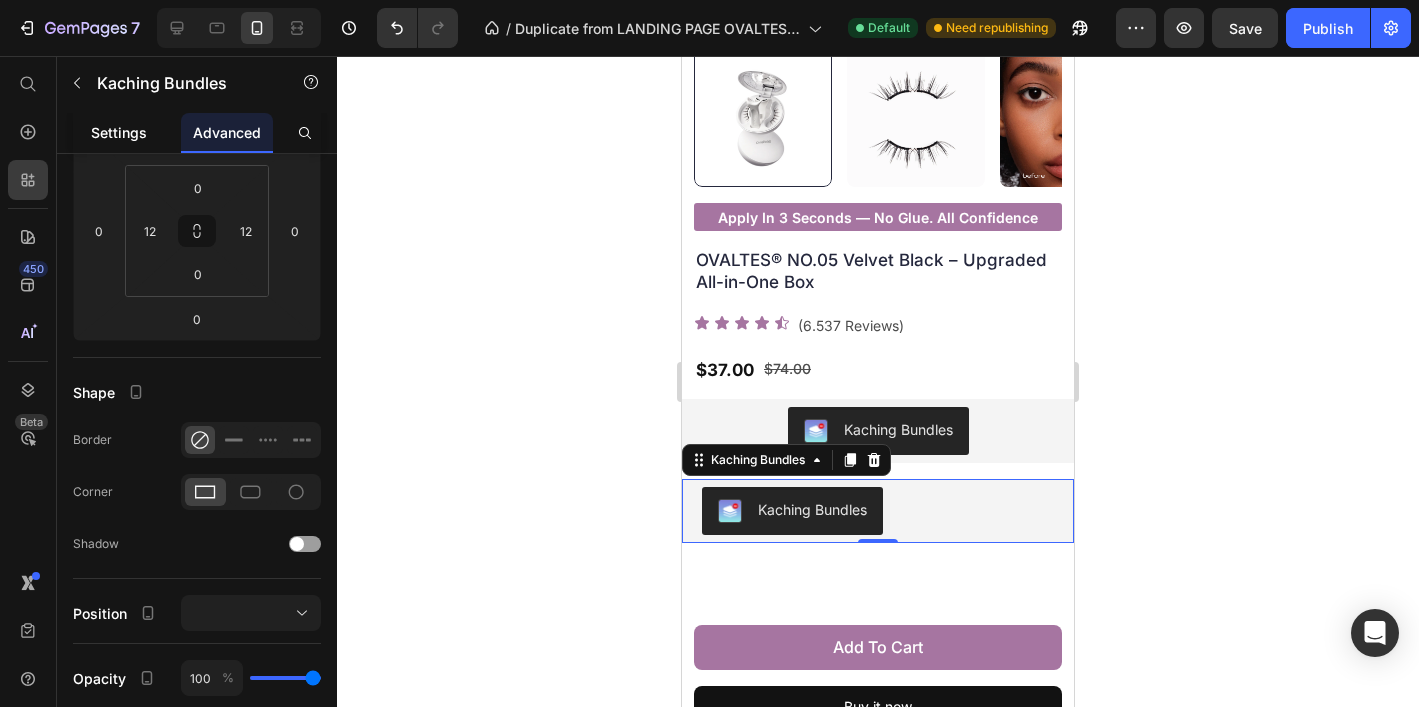 click on "Settings" at bounding box center [119, 132] 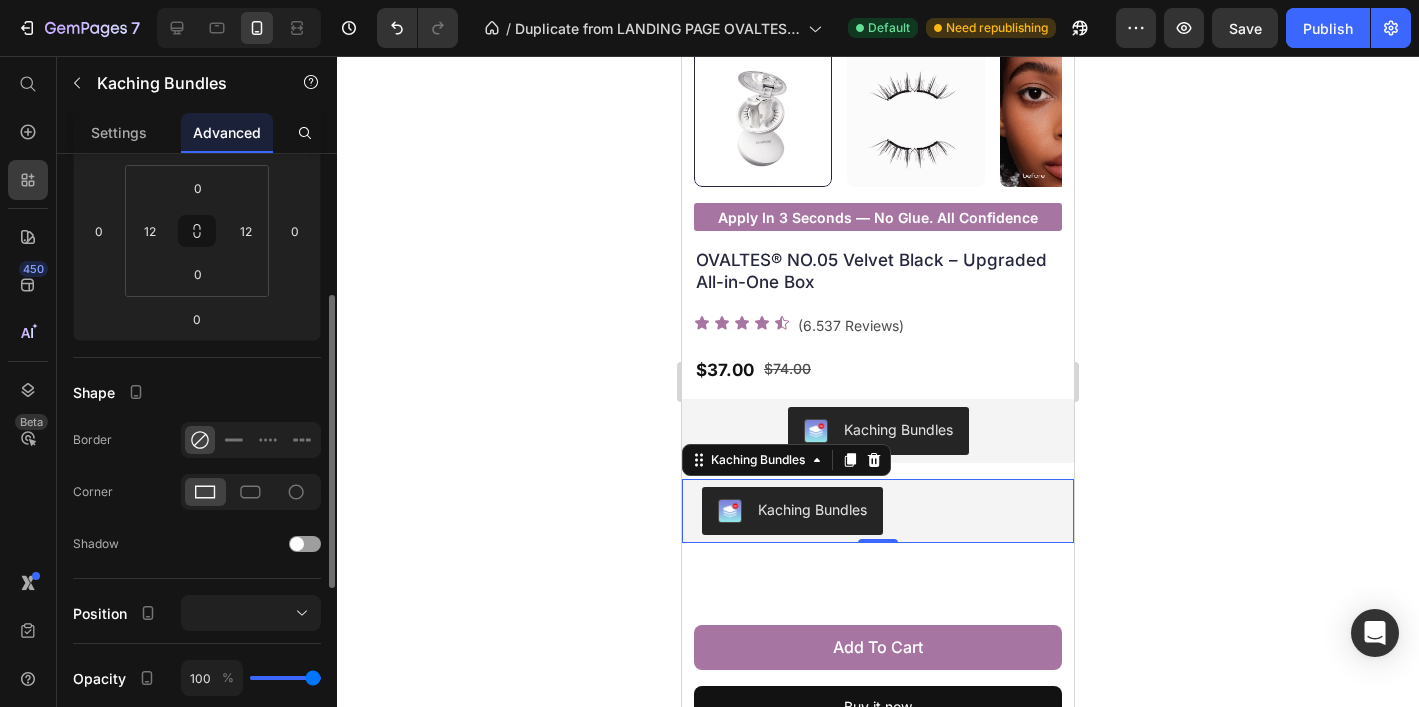 scroll, scrollTop: 0, scrollLeft: 0, axis: both 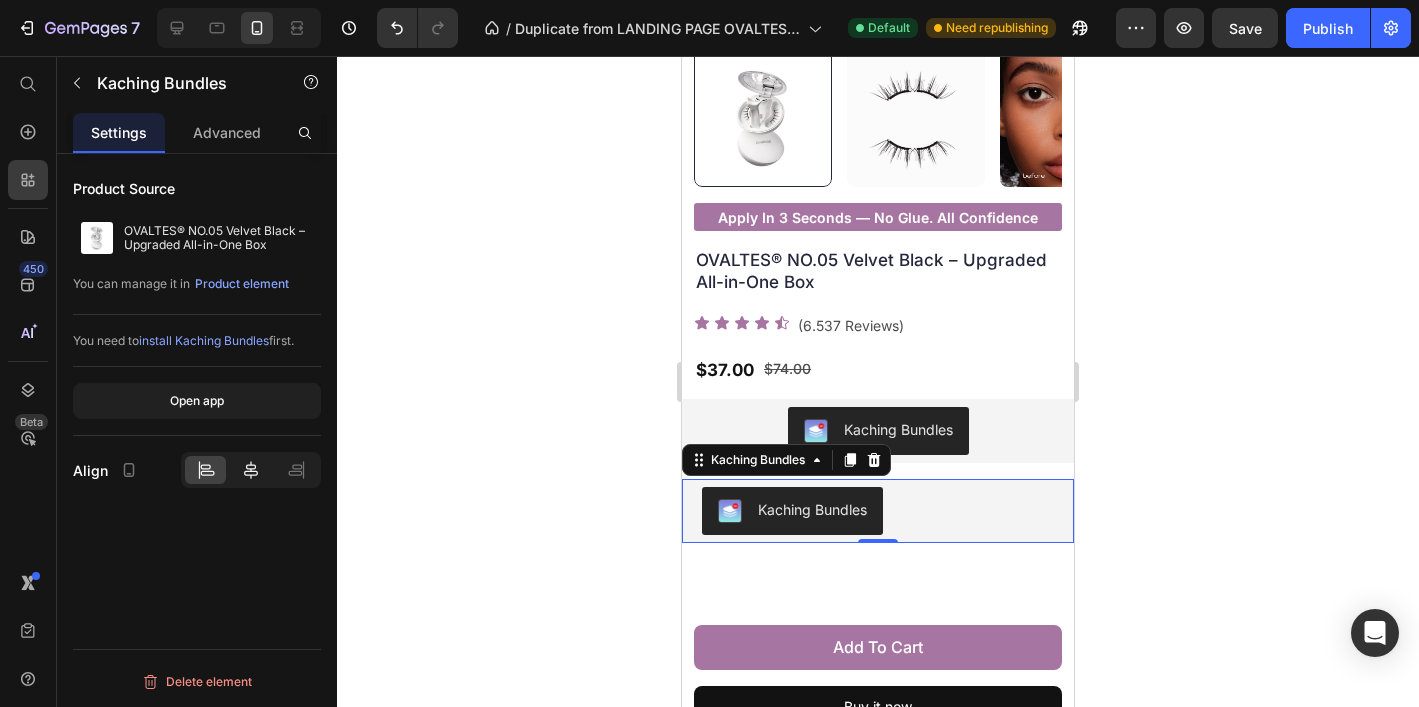 click 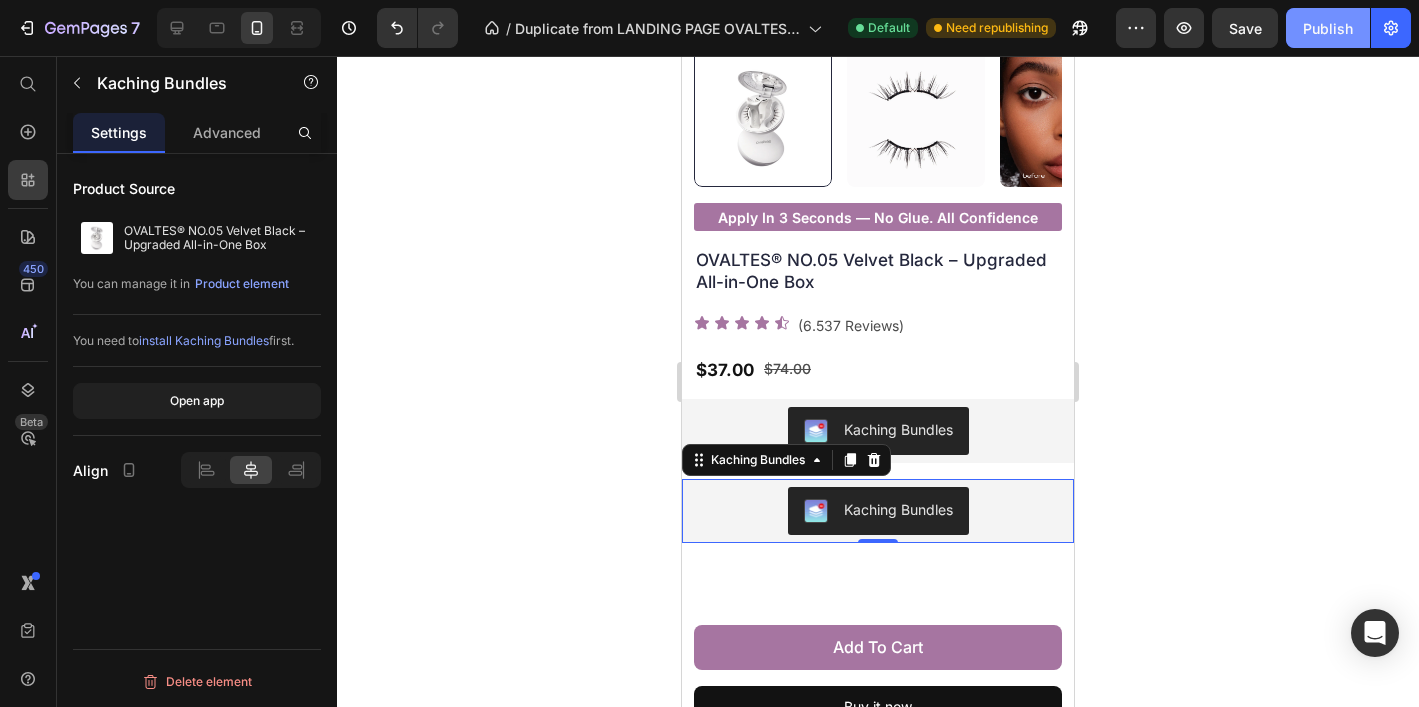click on "Publish" at bounding box center [1328, 28] 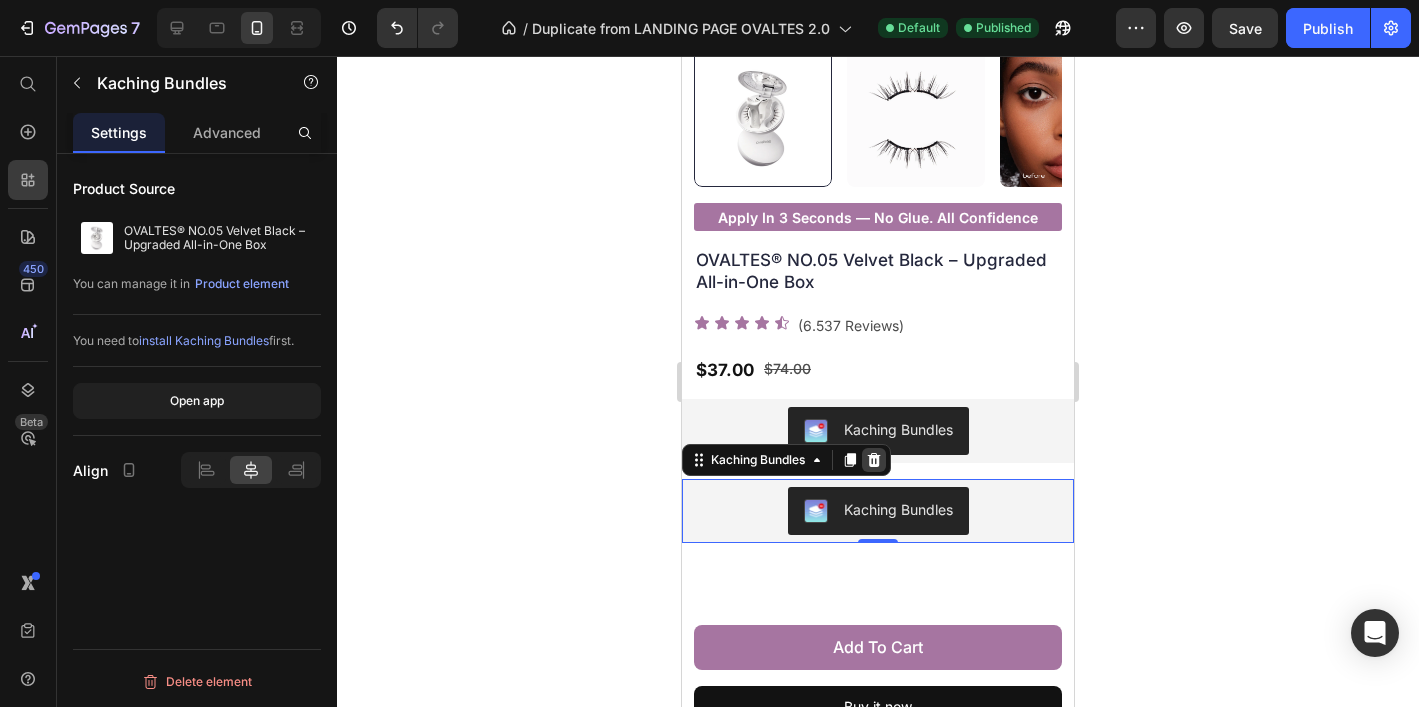 click 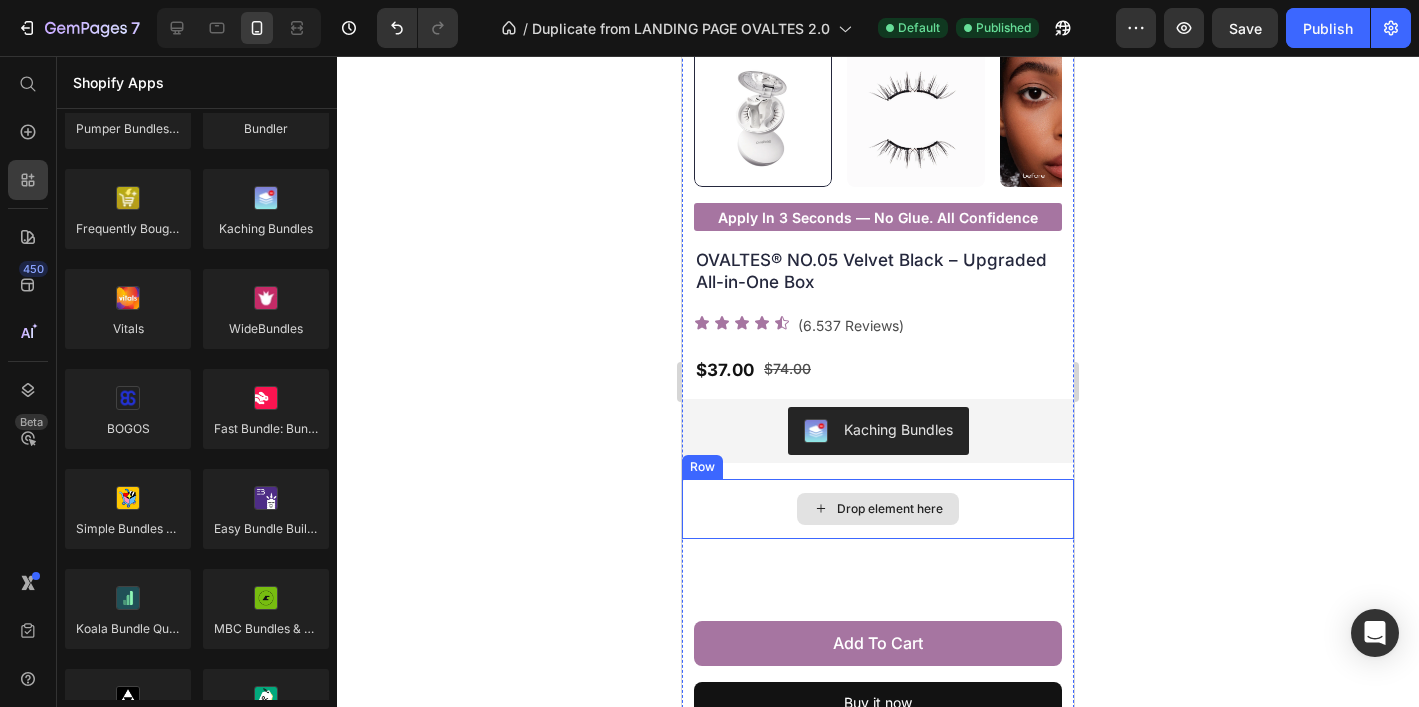 click on "Drop element here" at bounding box center [878, 509] 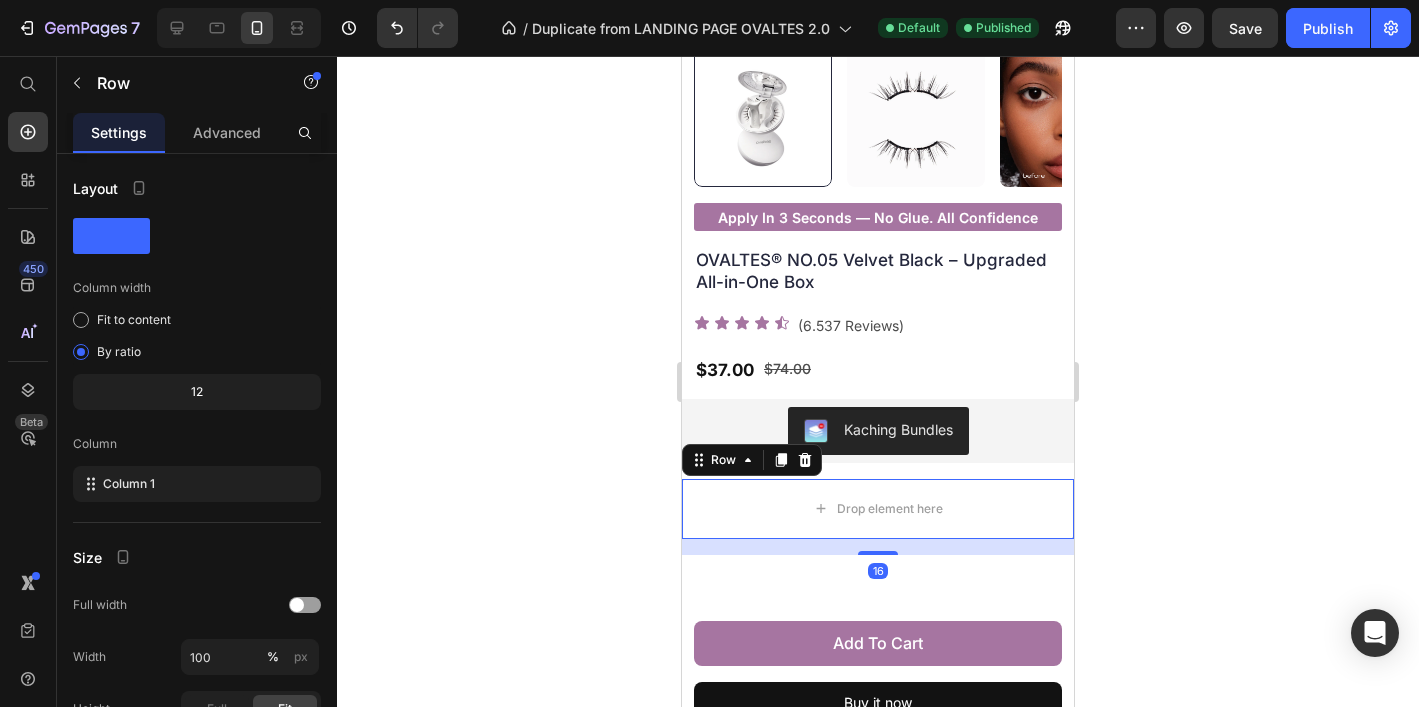 click 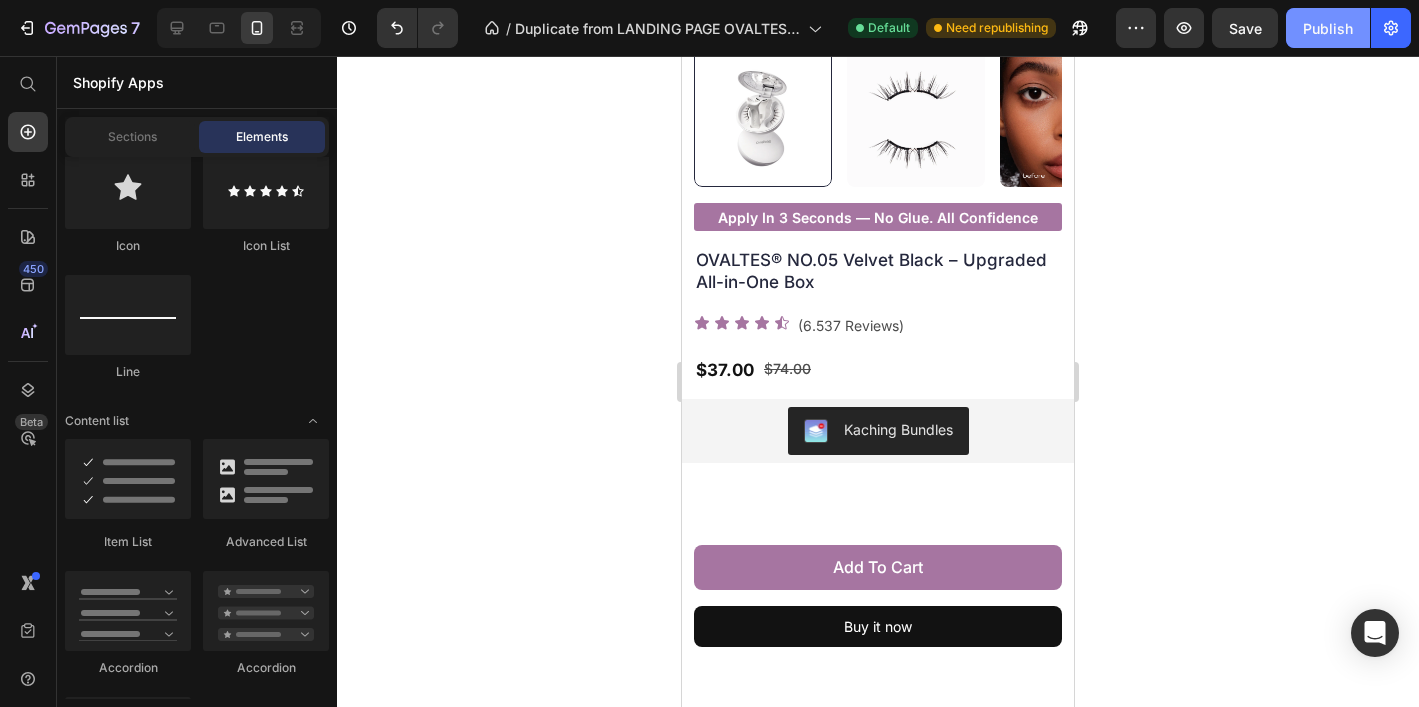 click on "Publish" at bounding box center [1328, 28] 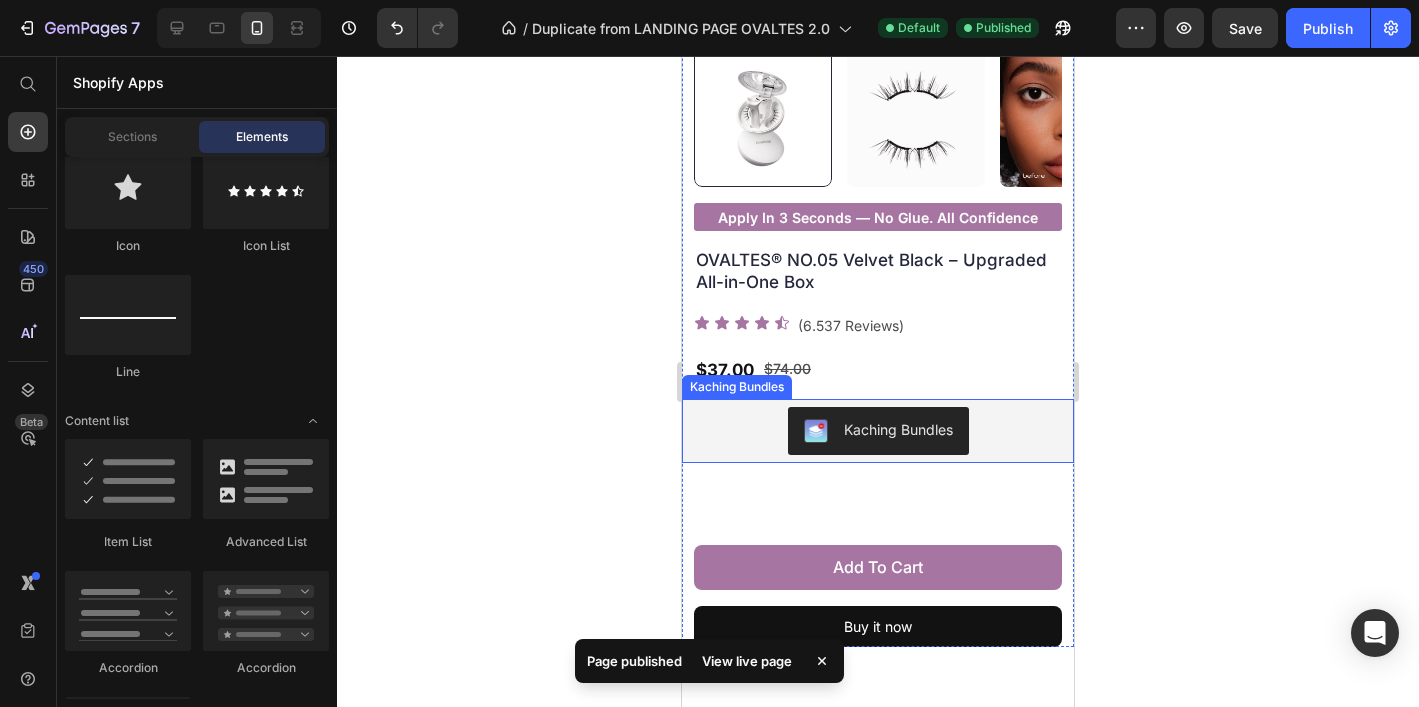 click on "Kaching Bundles" at bounding box center (878, 431) 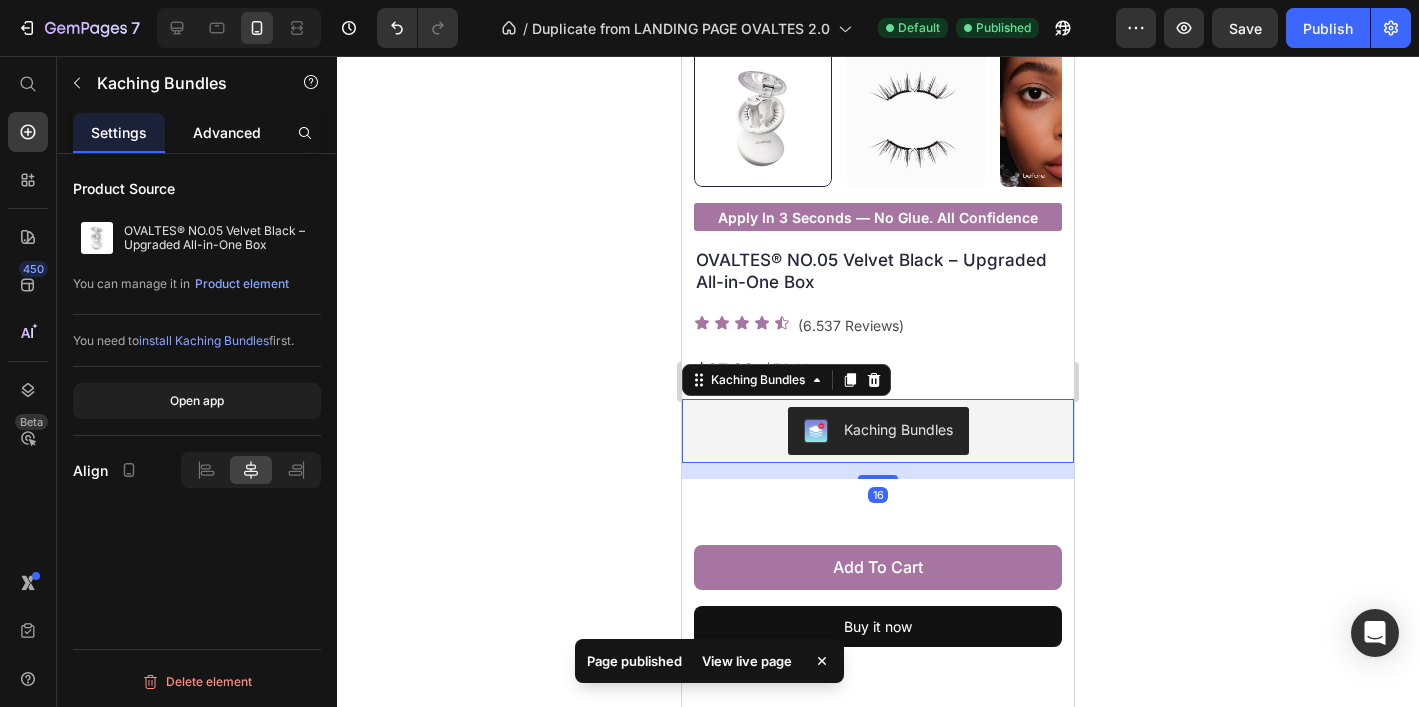 click on "Advanced" at bounding box center (227, 132) 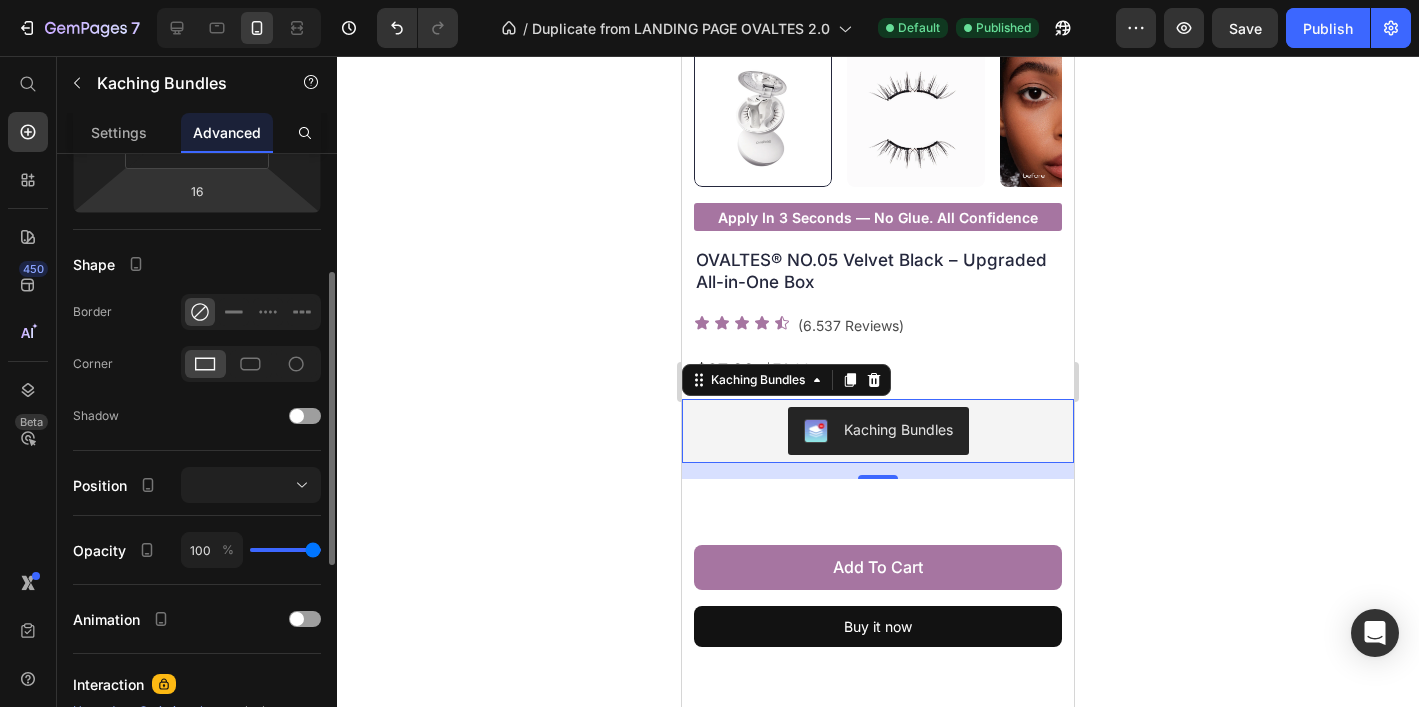 scroll, scrollTop: 0, scrollLeft: 0, axis: both 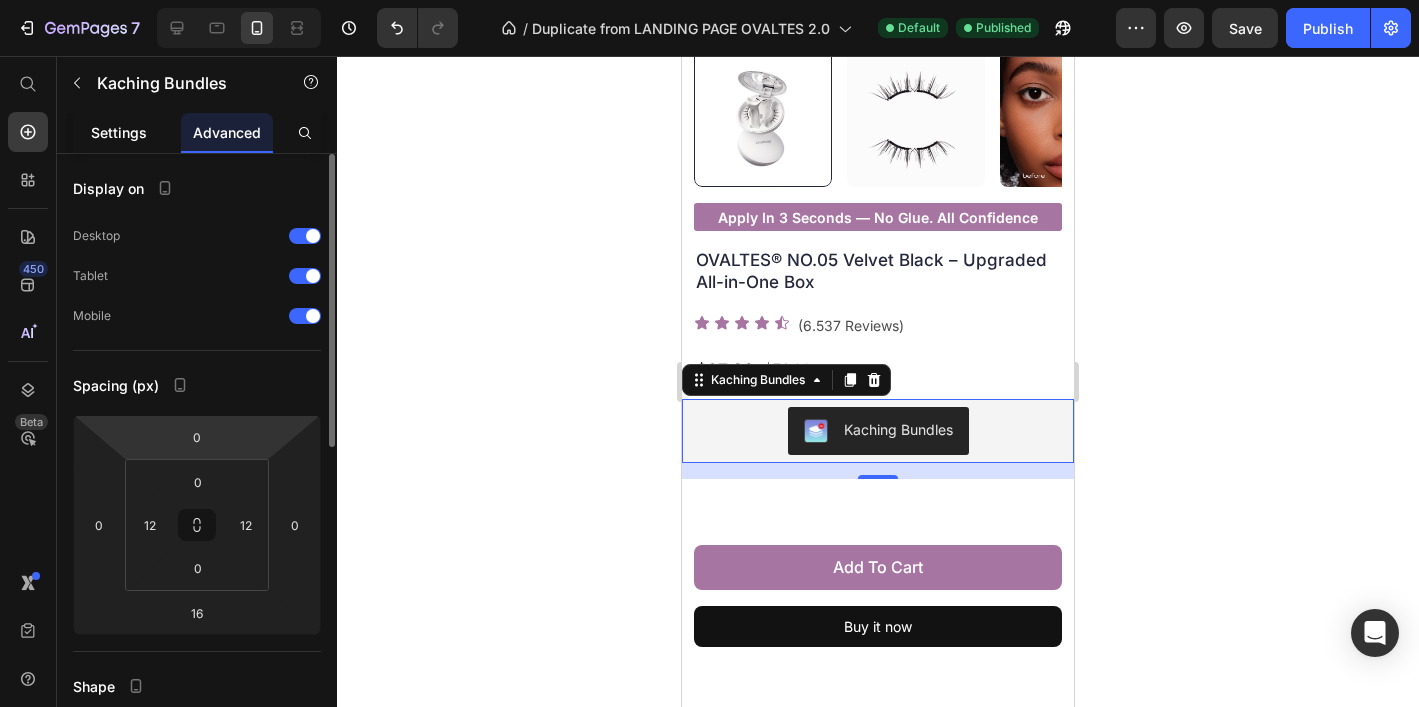 click on "Settings" at bounding box center (119, 132) 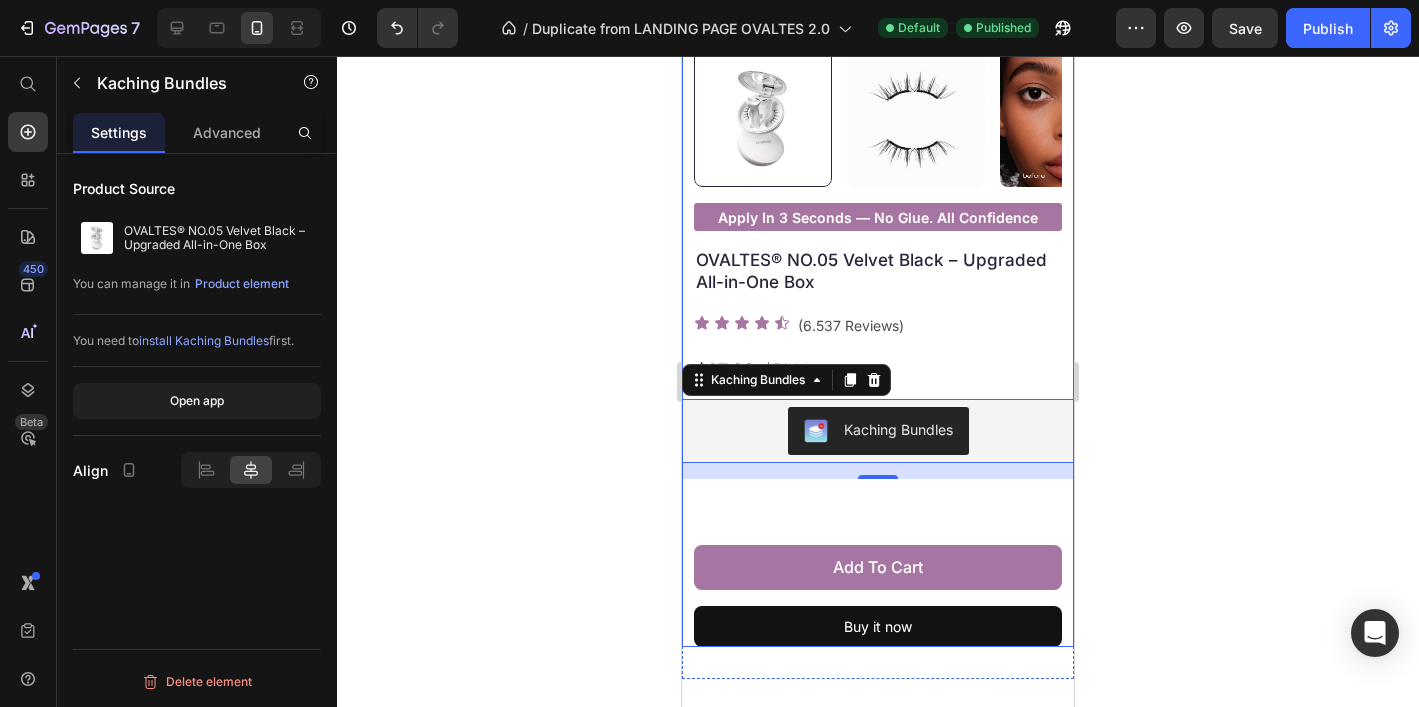click 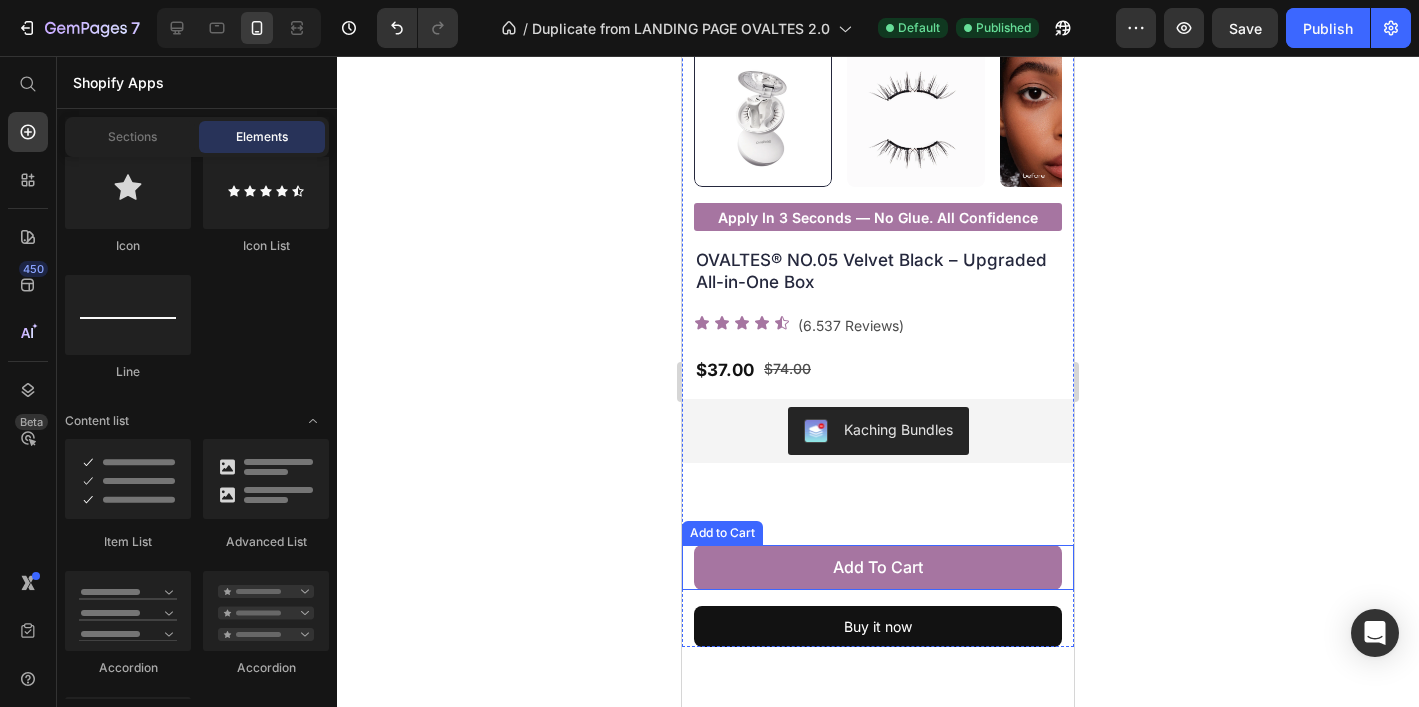 click on "add to cart" at bounding box center (878, 567) 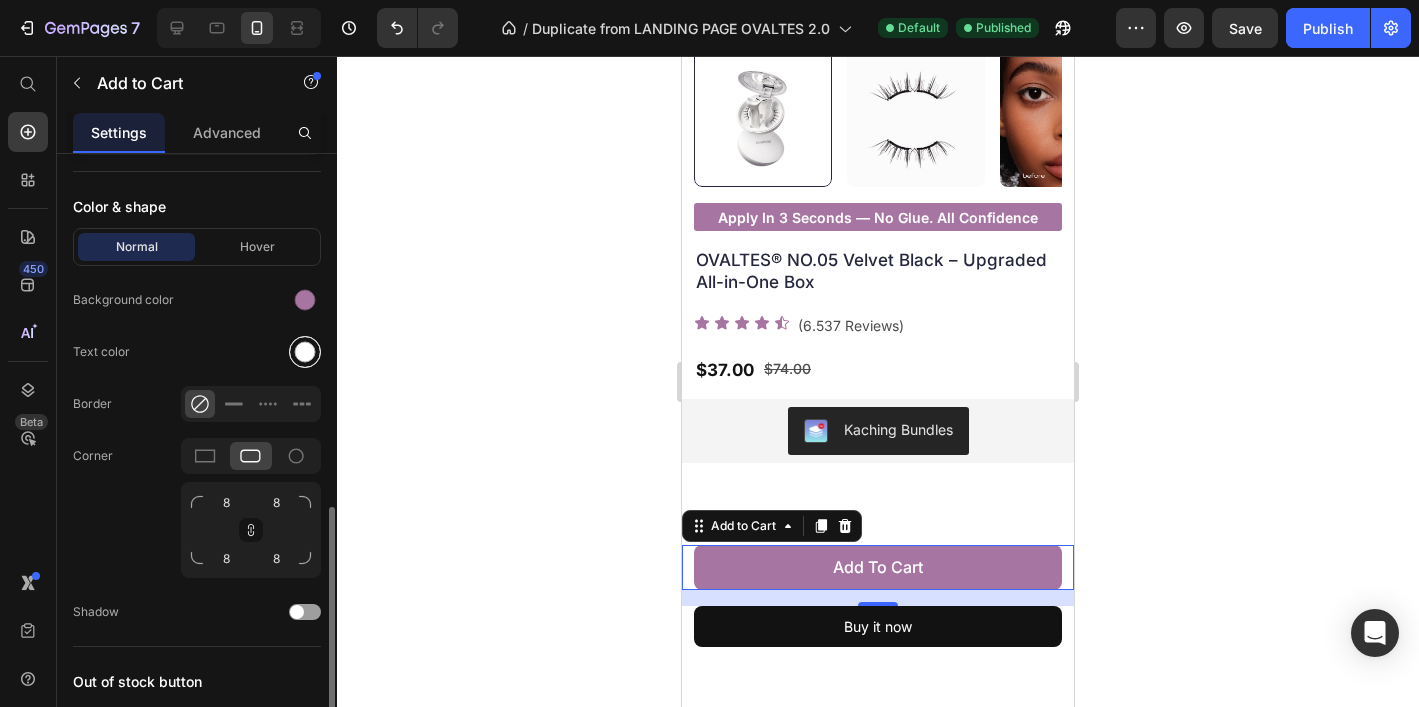 scroll, scrollTop: 995, scrollLeft: 0, axis: vertical 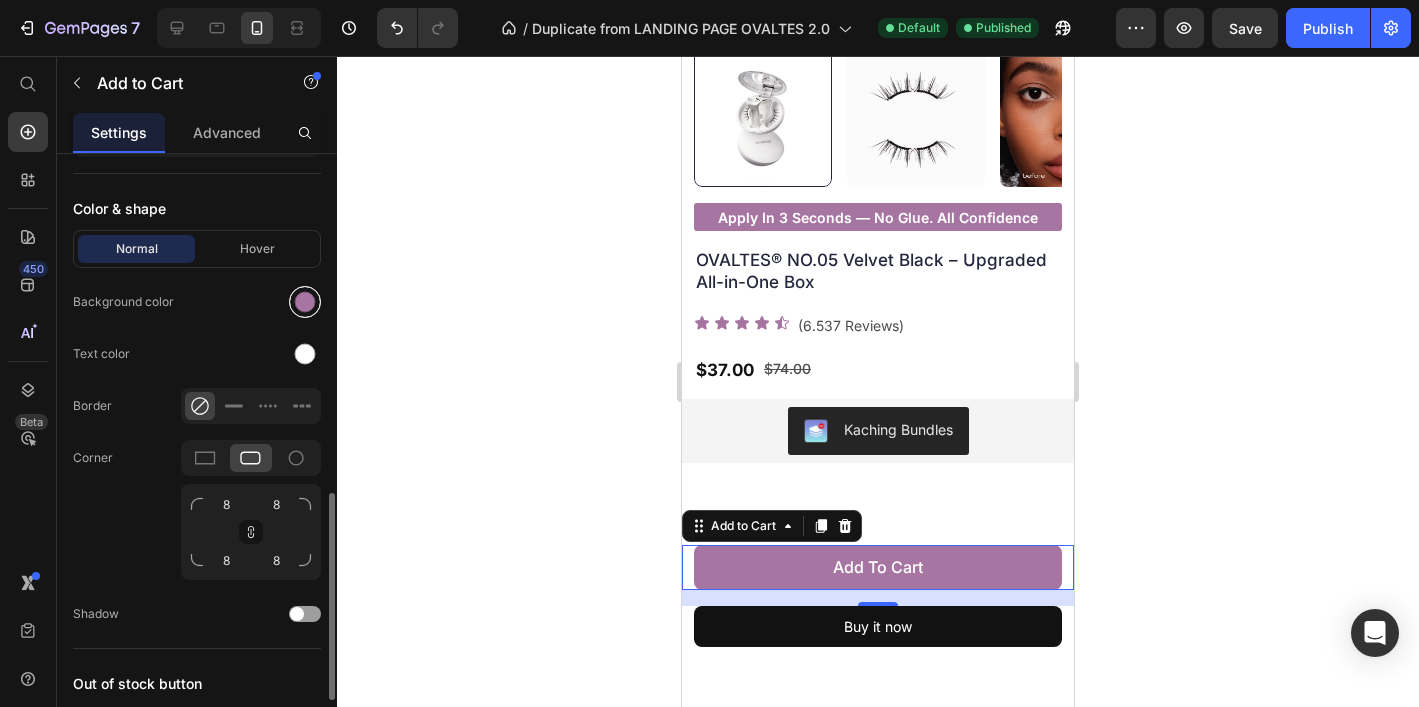 click at bounding box center (305, 302) 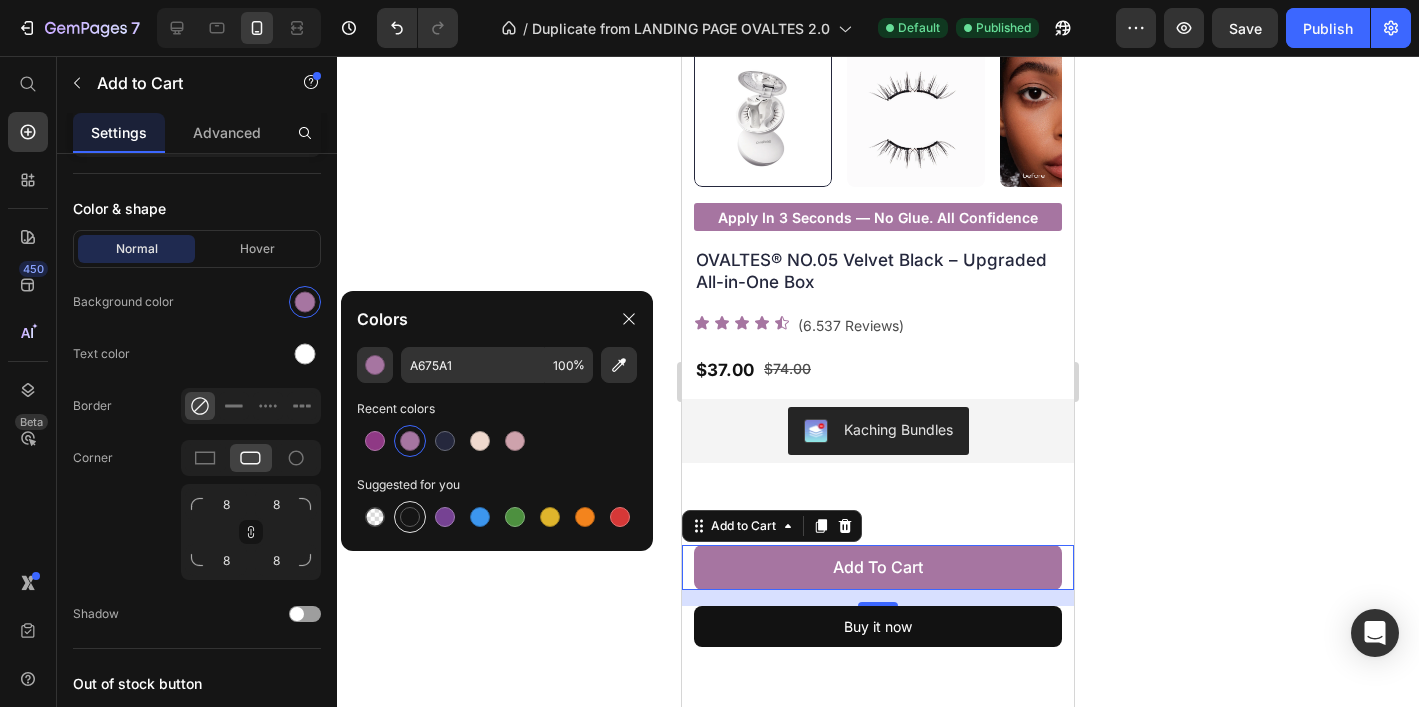 click at bounding box center [410, 517] 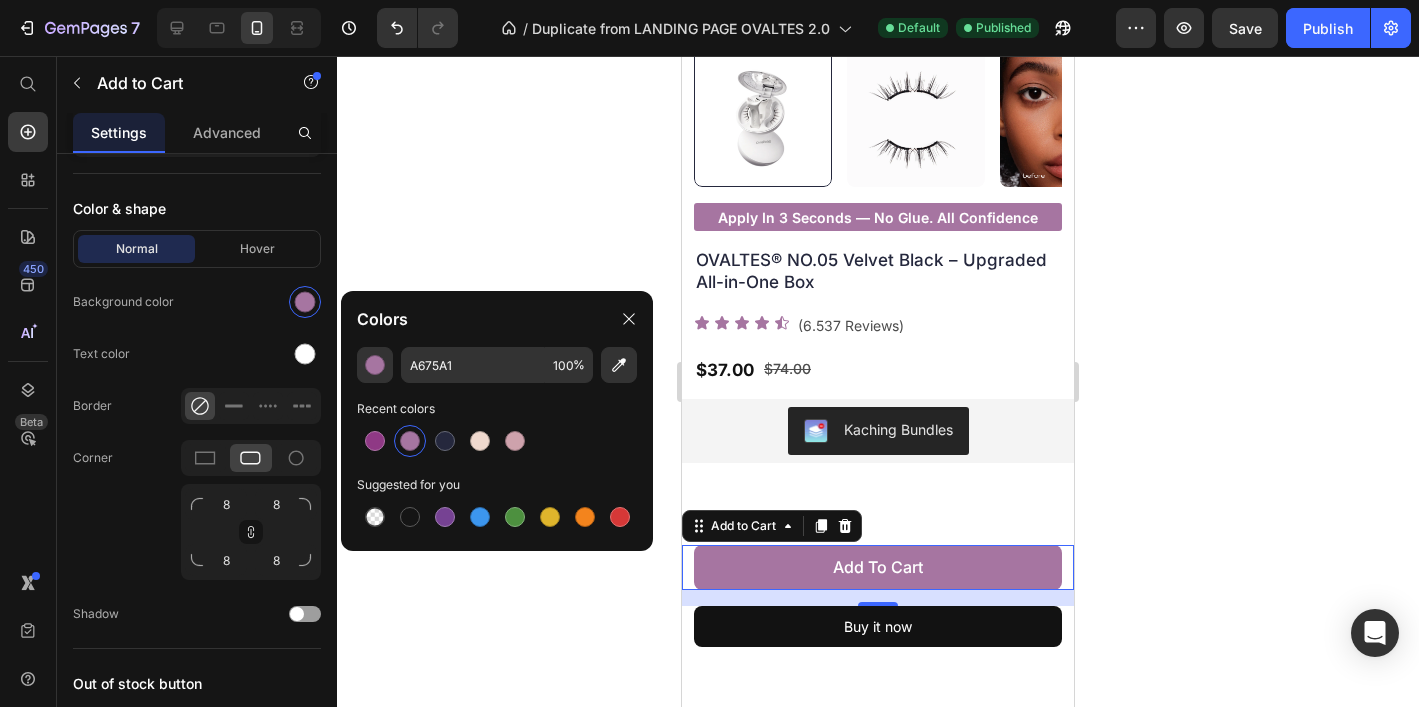 type on "151515" 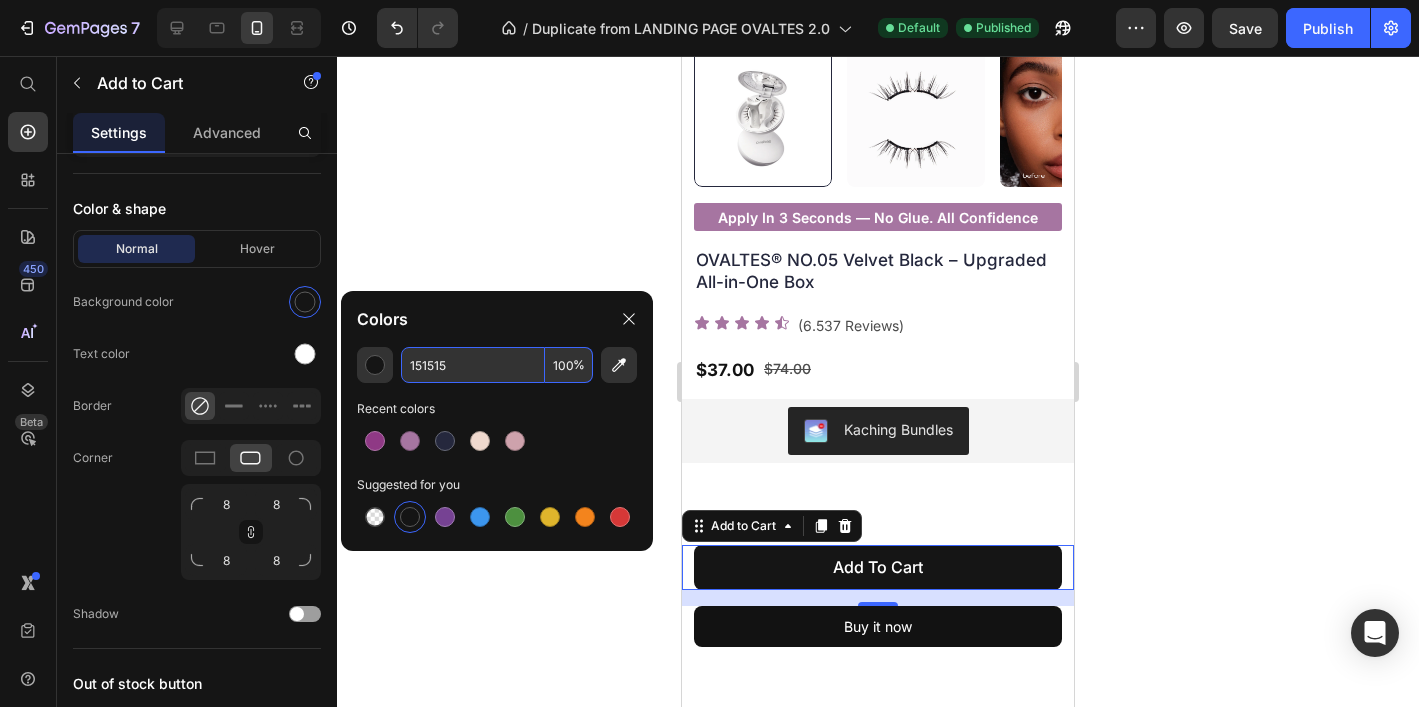 click on "151515" at bounding box center [473, 365] 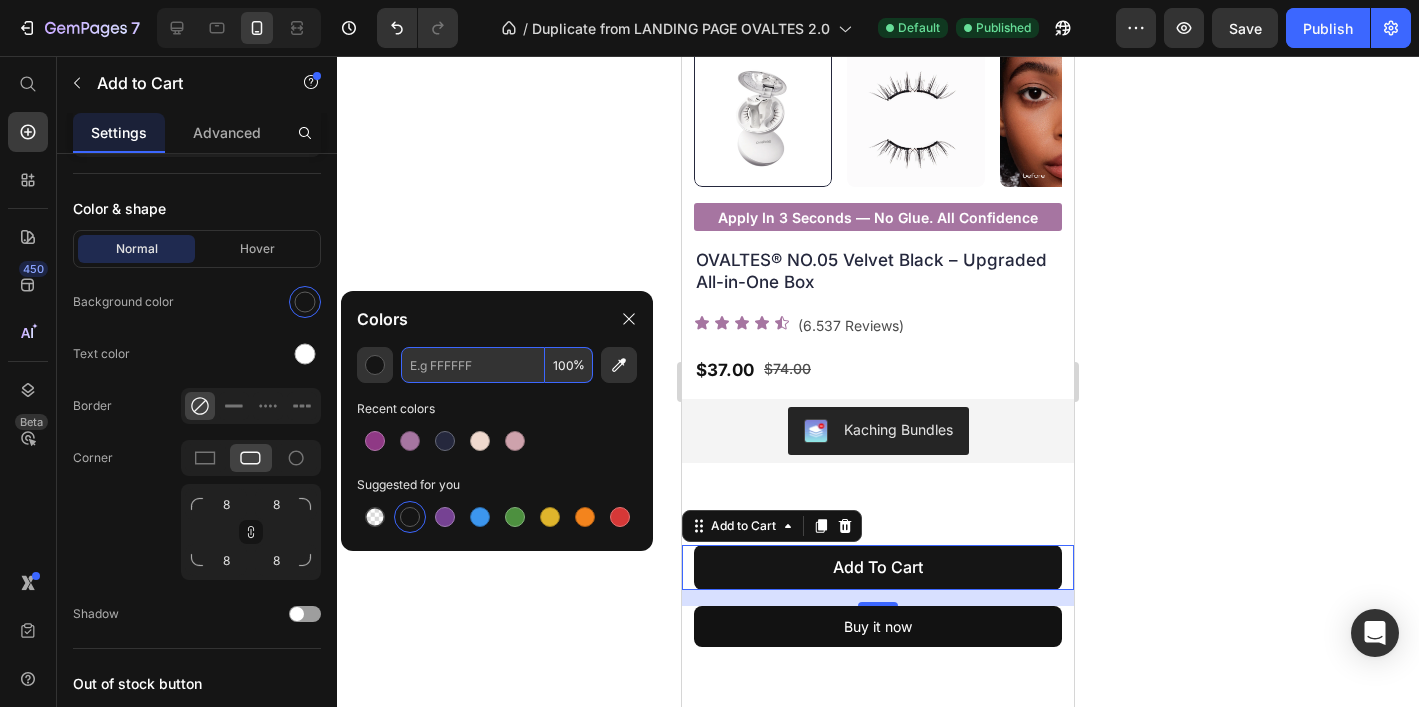 paste on "A060FF" 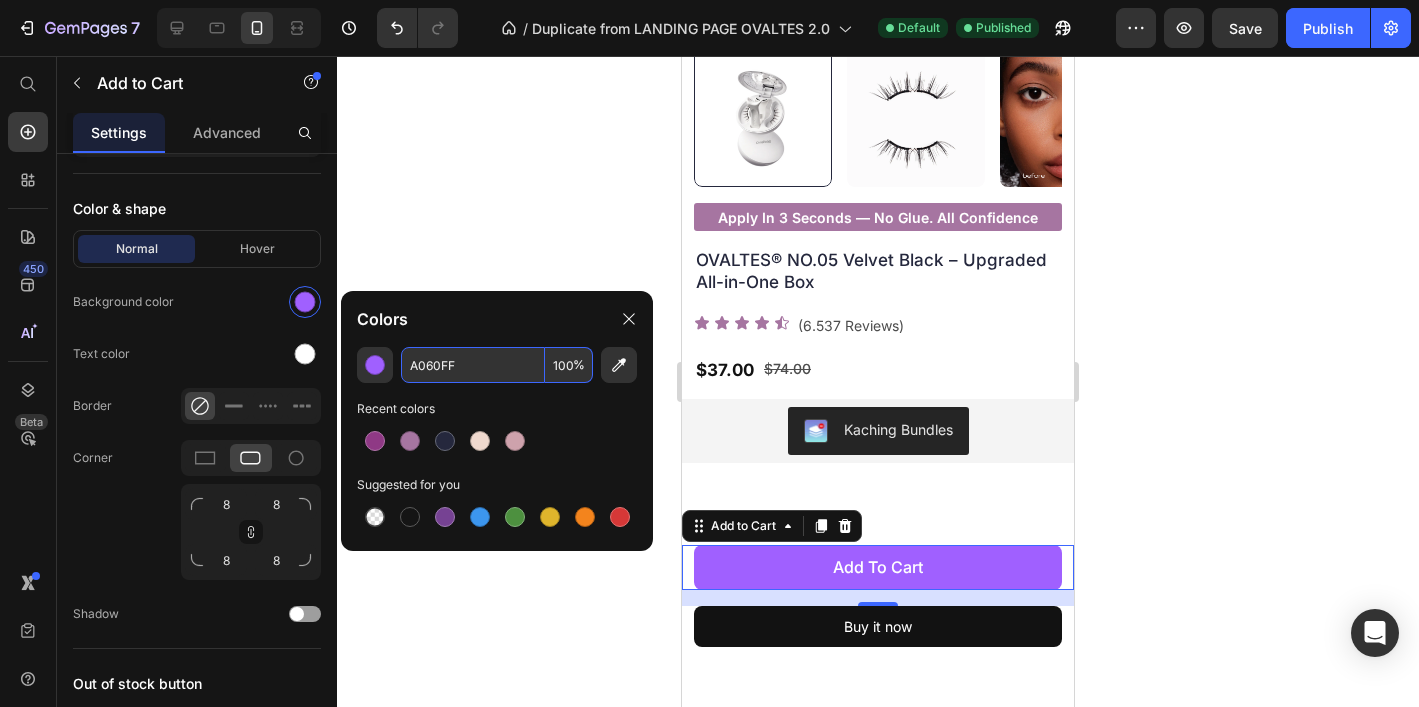 type on "A060FF" 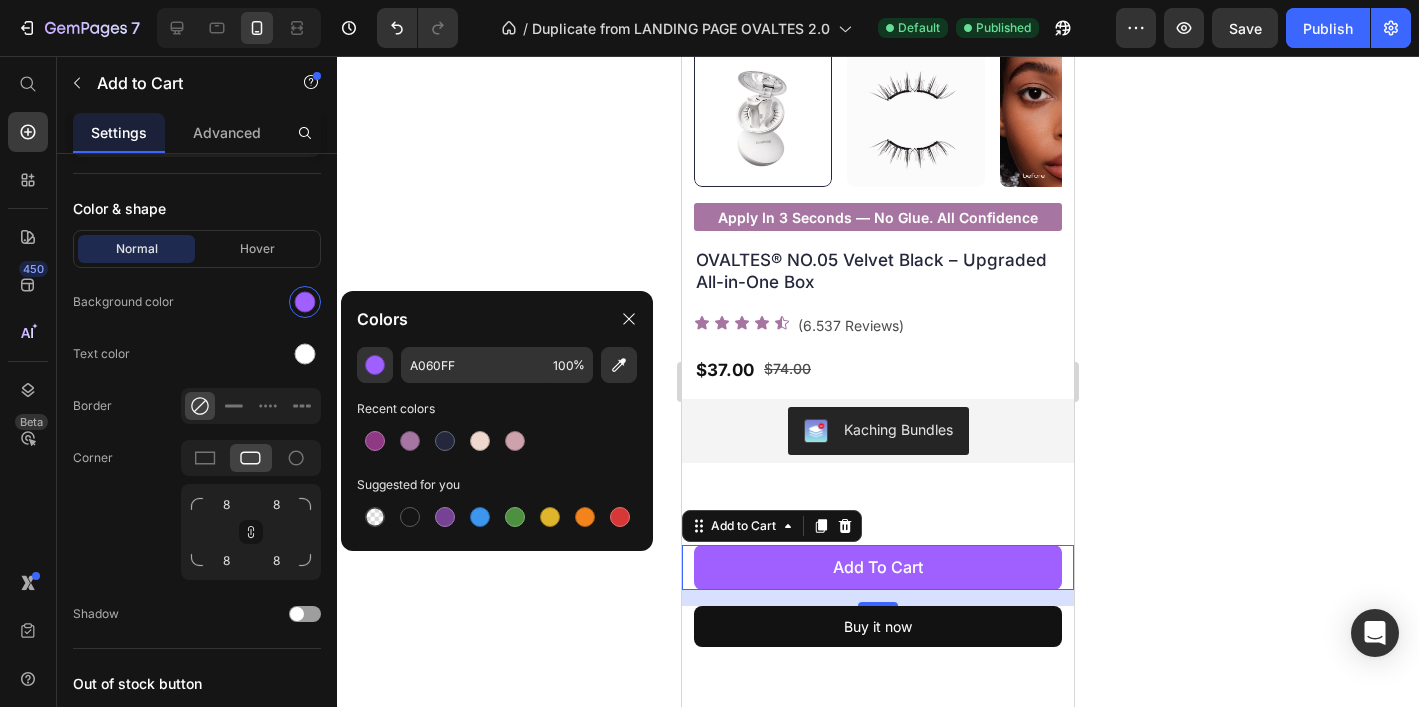 click 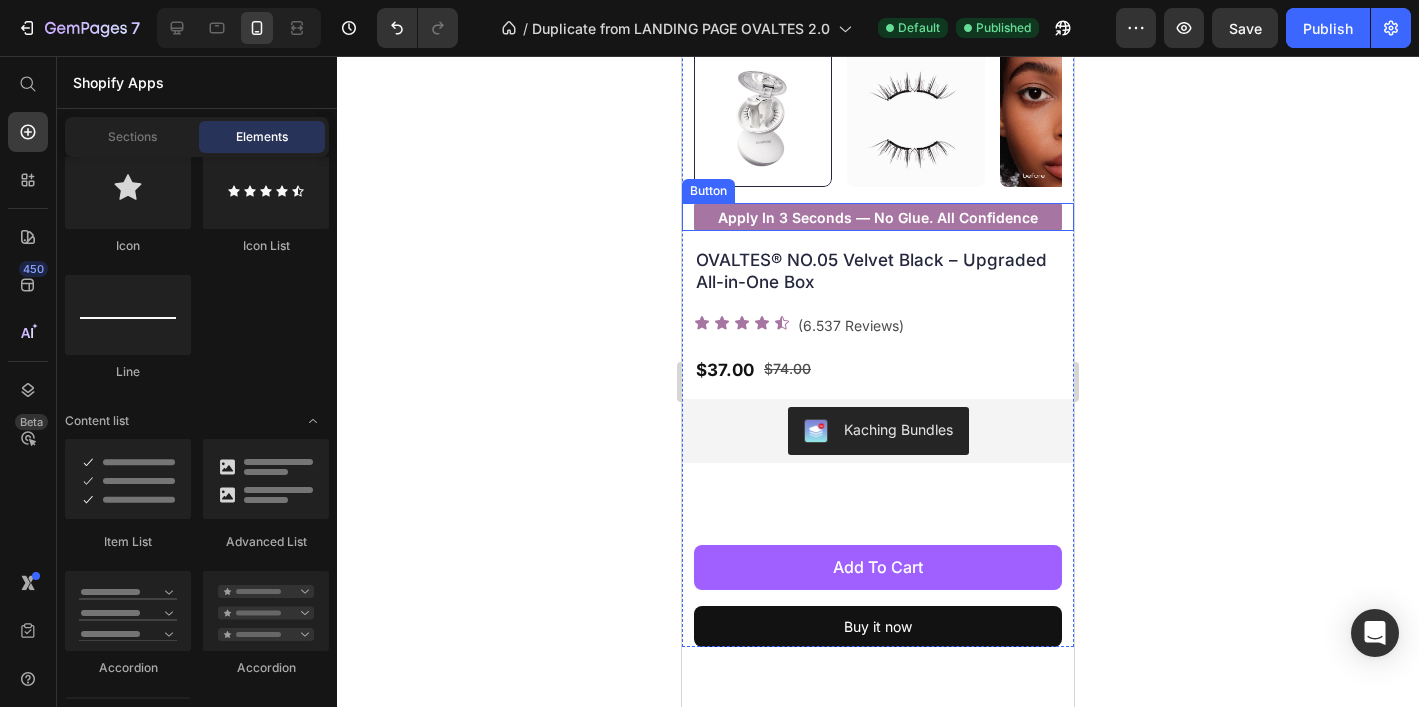 click on "apply in 3 seconds — no glue. all confidence" at bounding box center (878, 217) 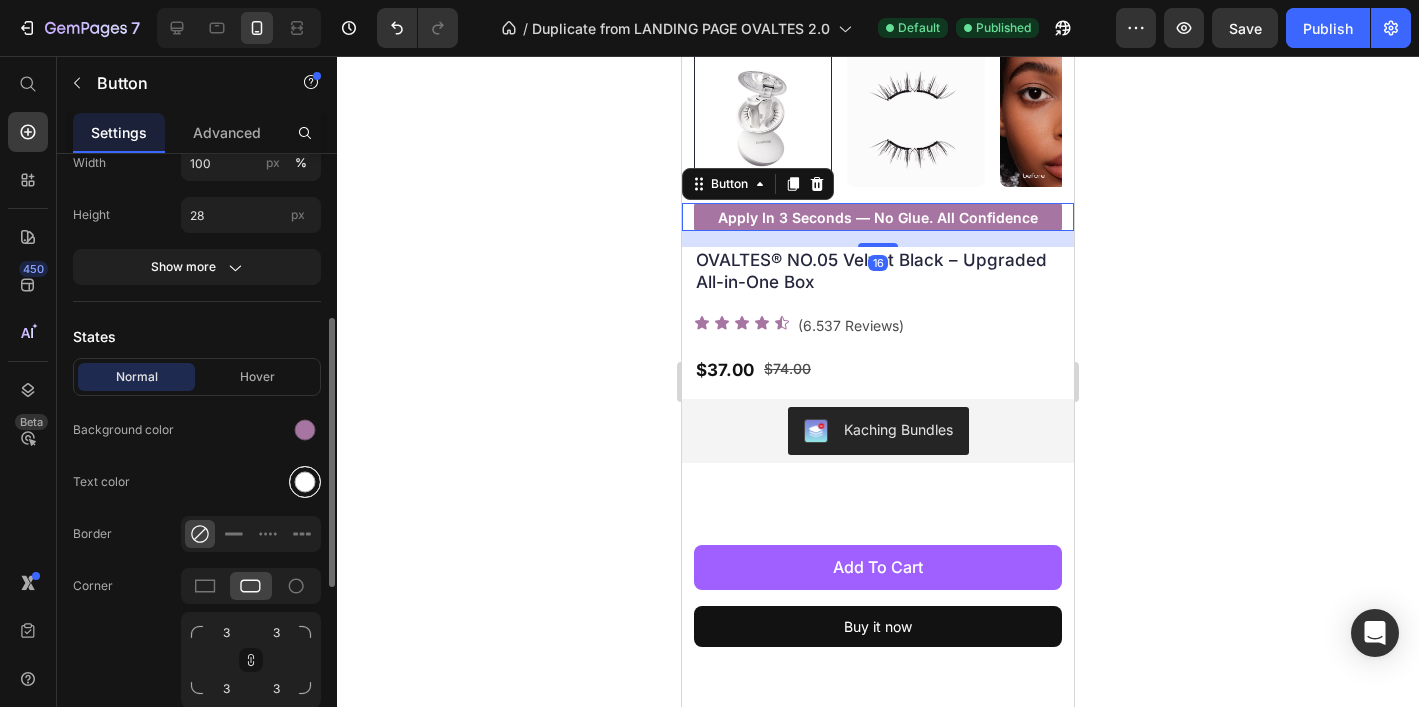 scroll, scrollTop: 333, scrollLeft: 0, axis: vertical 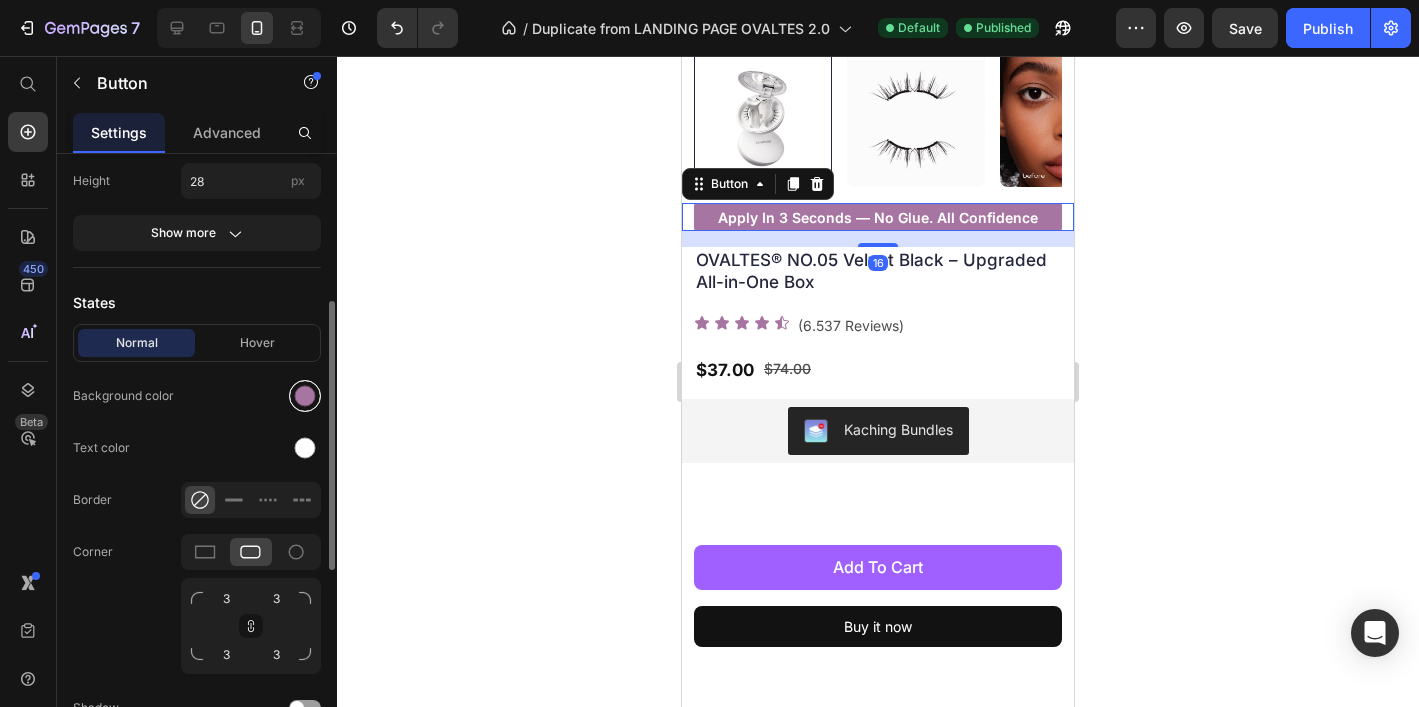click at bounding box center (305, 396) 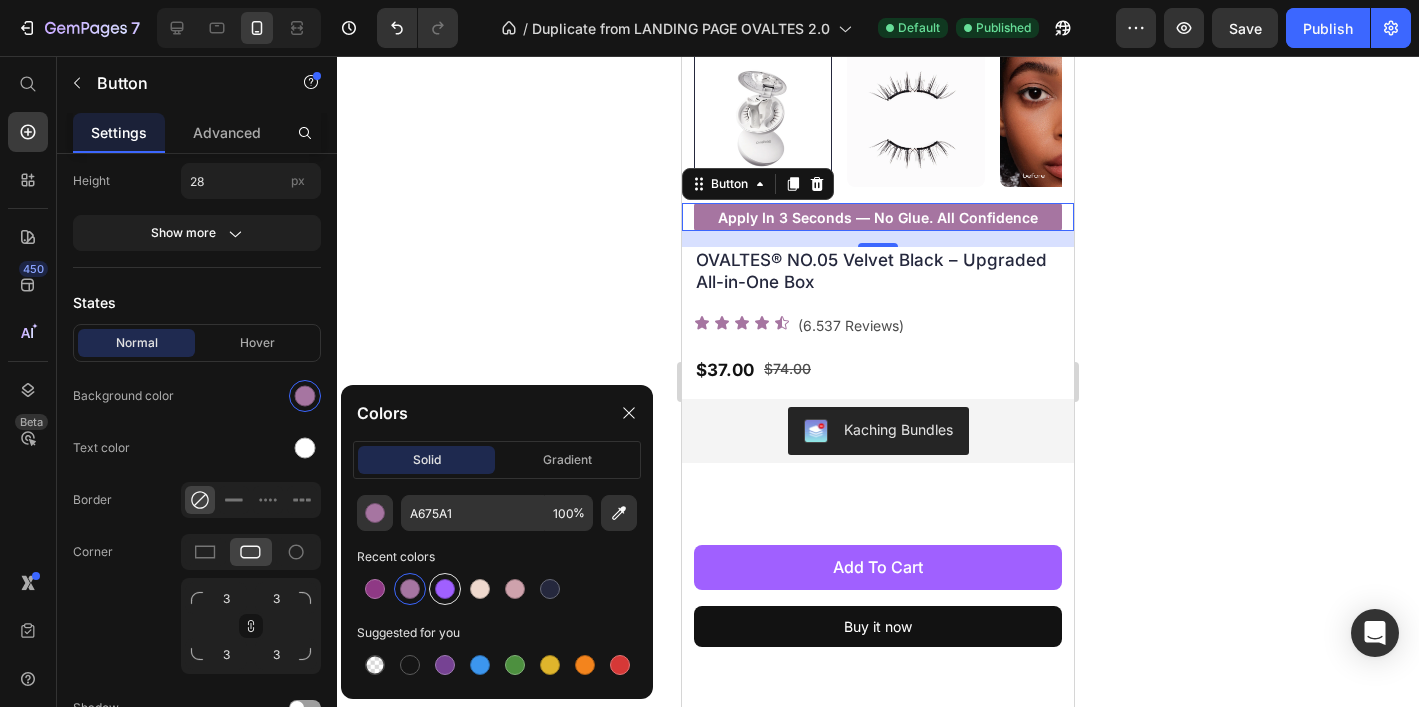 click at bounding box center [445, 589] 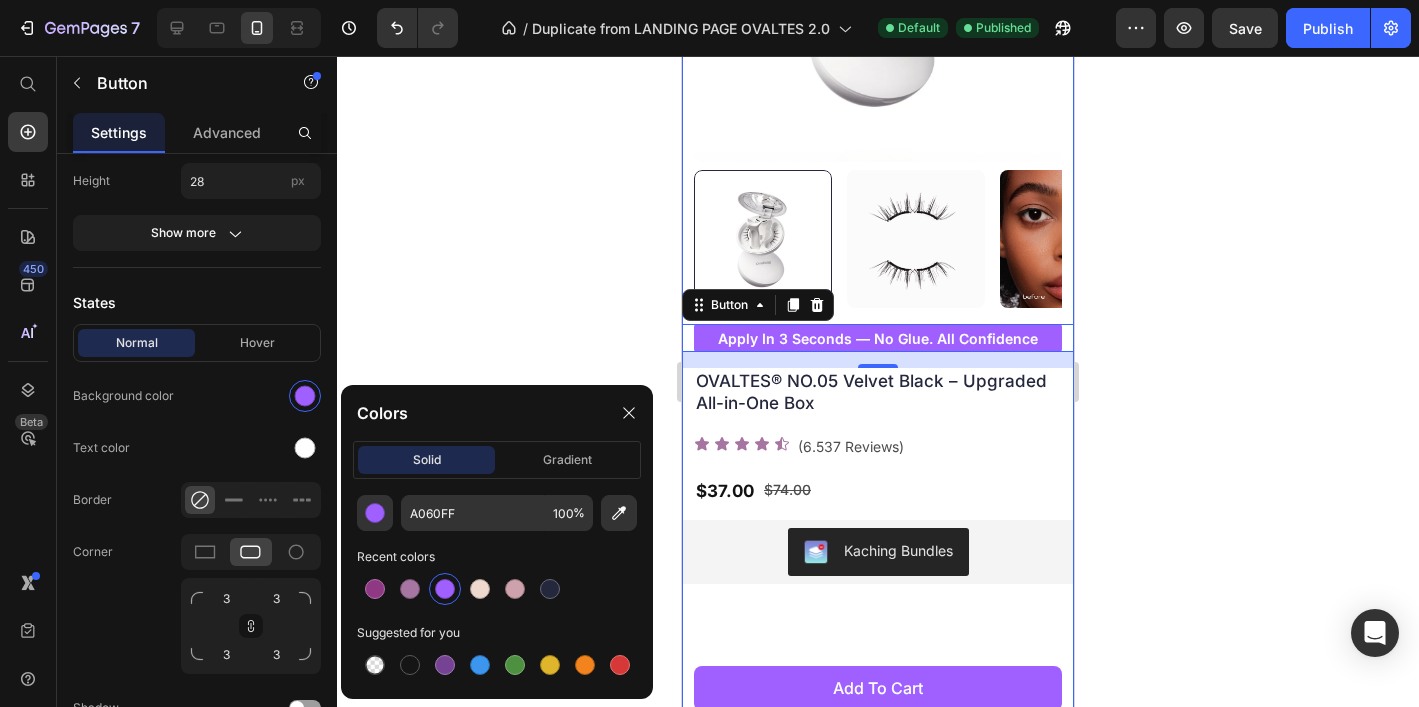 scroll, scrollTop: 337, scrollLeft: 0, axis: vertical 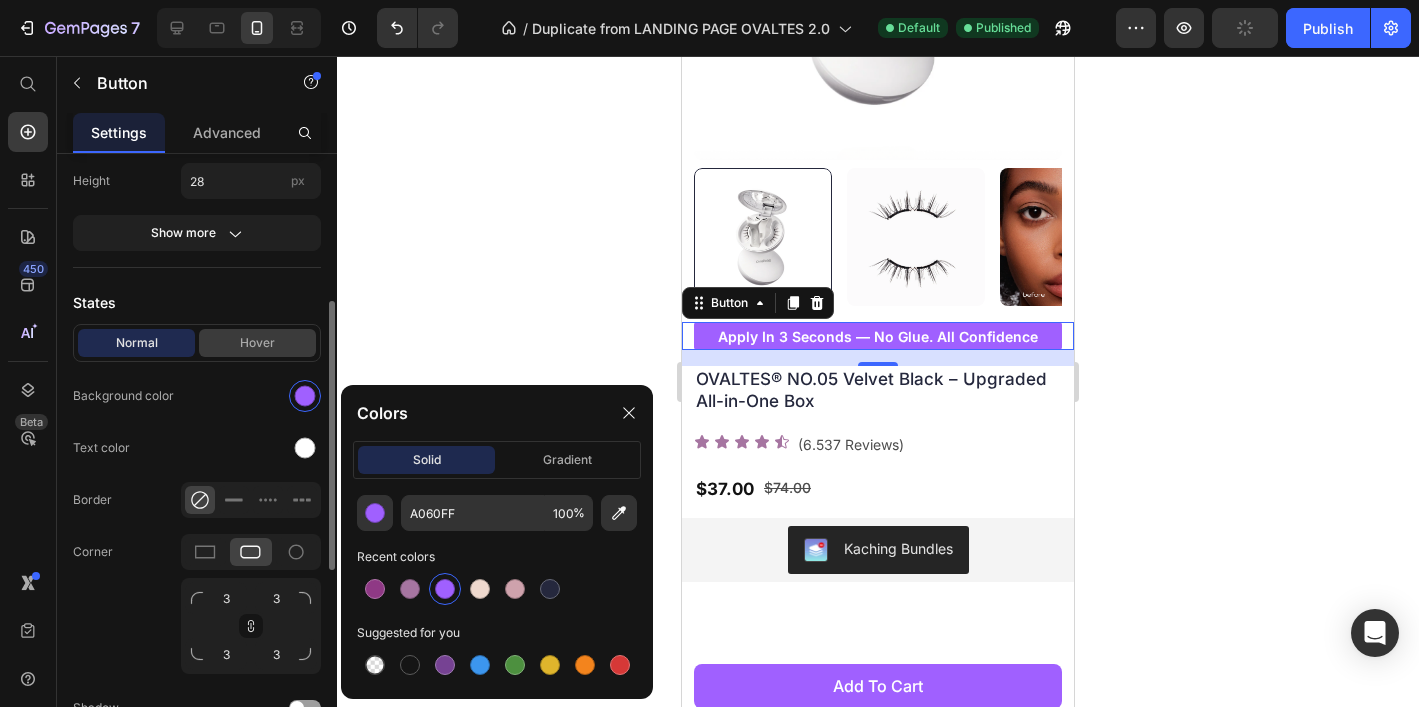 click on "Hover" at bounding box center [257, 343] 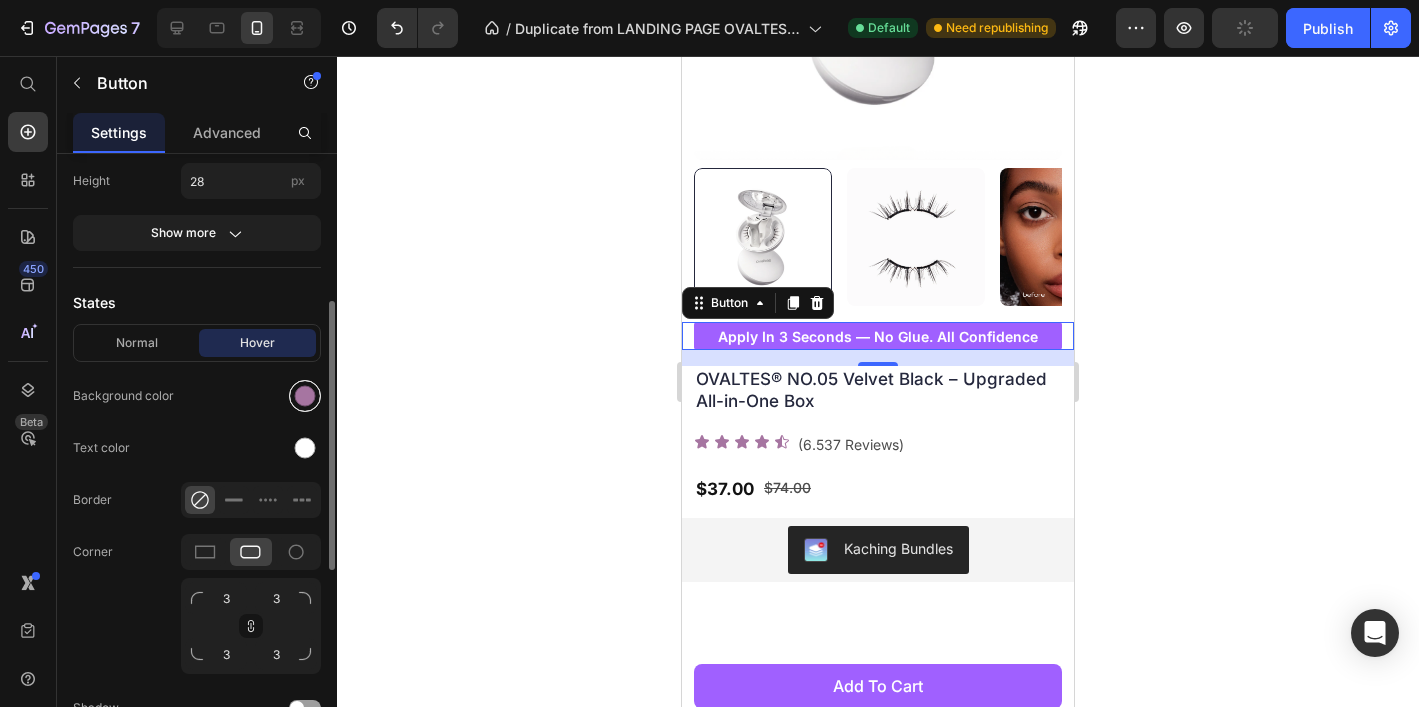 click at bounding box center [305, 396] 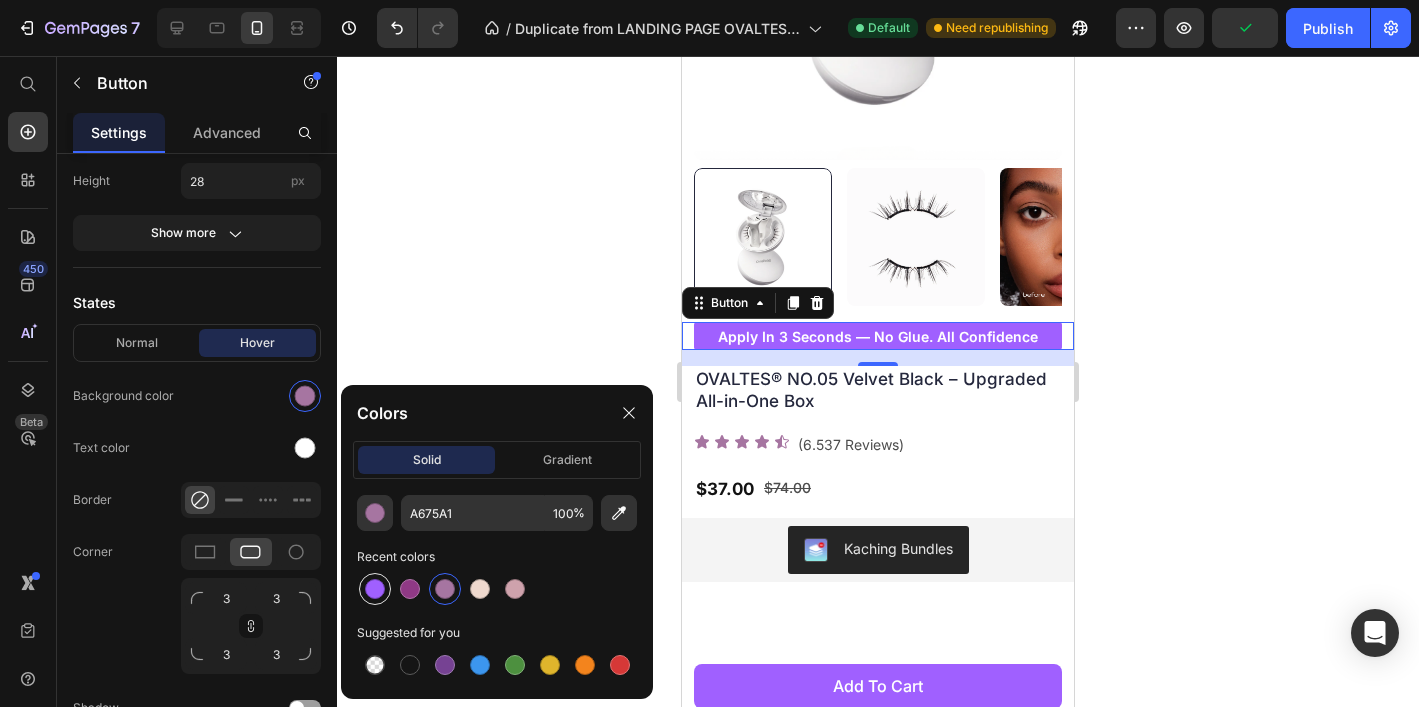 click at bounding box center [375, 589] 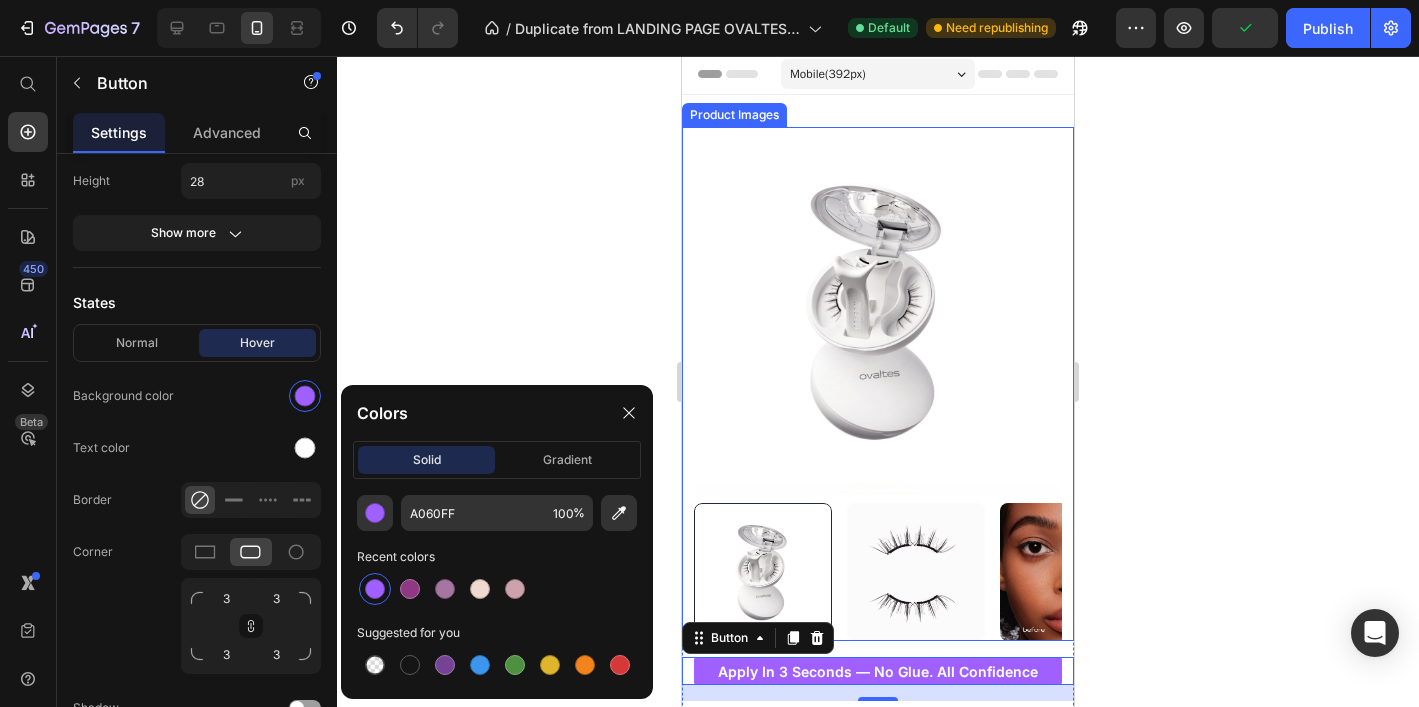scroll, scrollTop: 0, scrollLeft: 0, axis: both 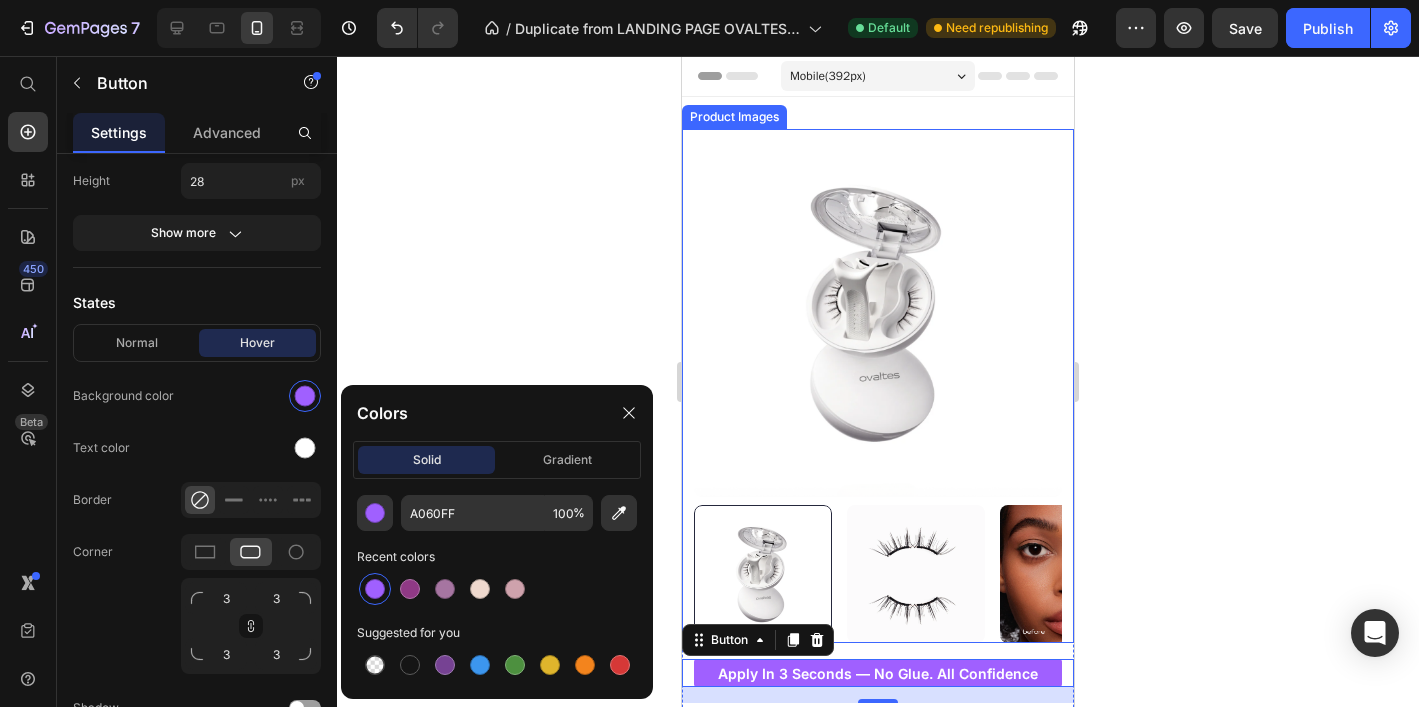 click 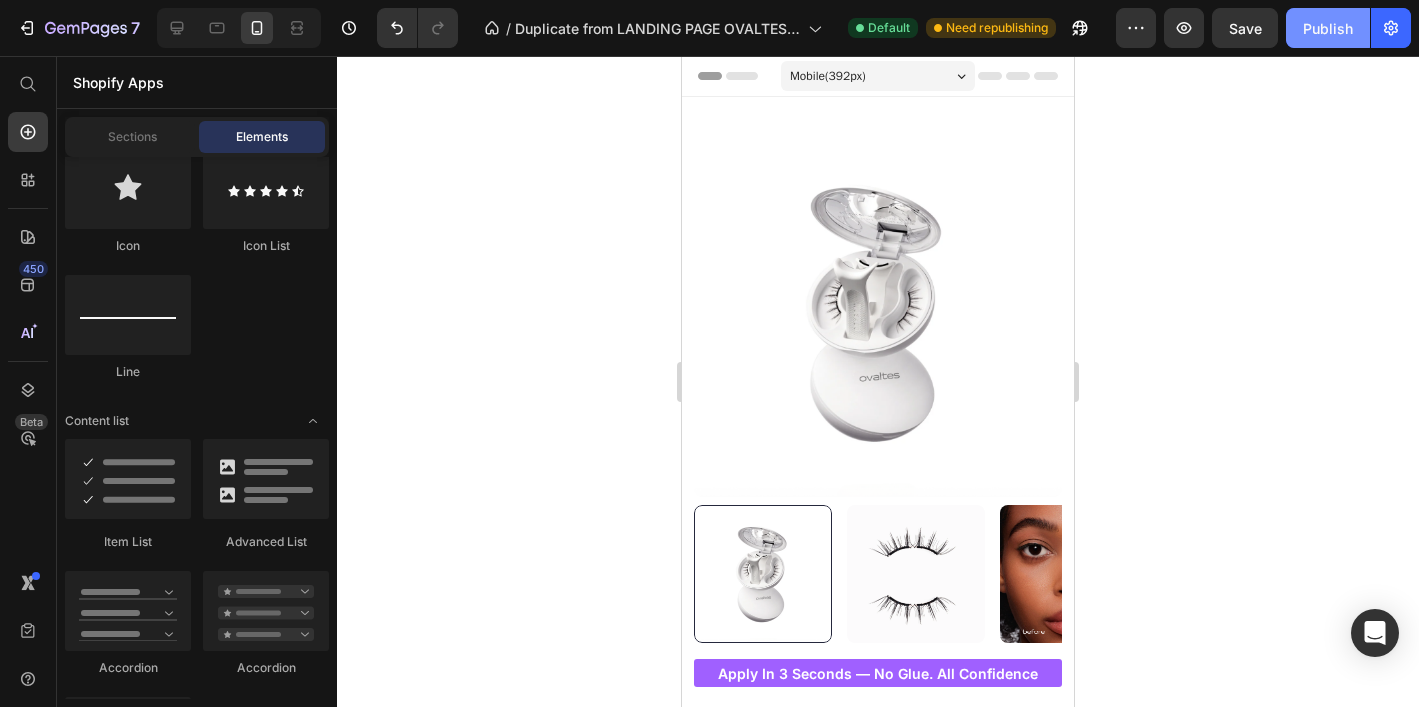 click on "Publish" at bounding box center [1328, 28] 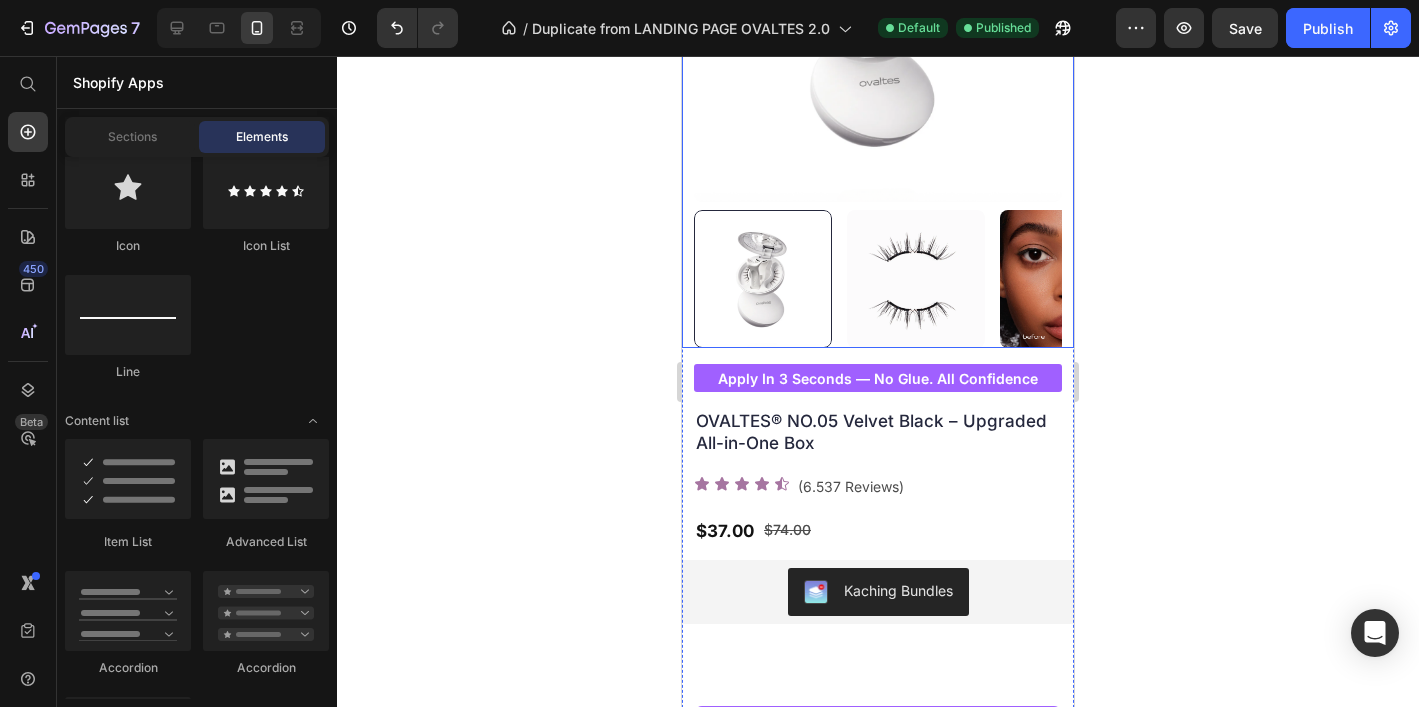 scroll, scrollTop: 294, scrollLeft: 0, axis: vertical 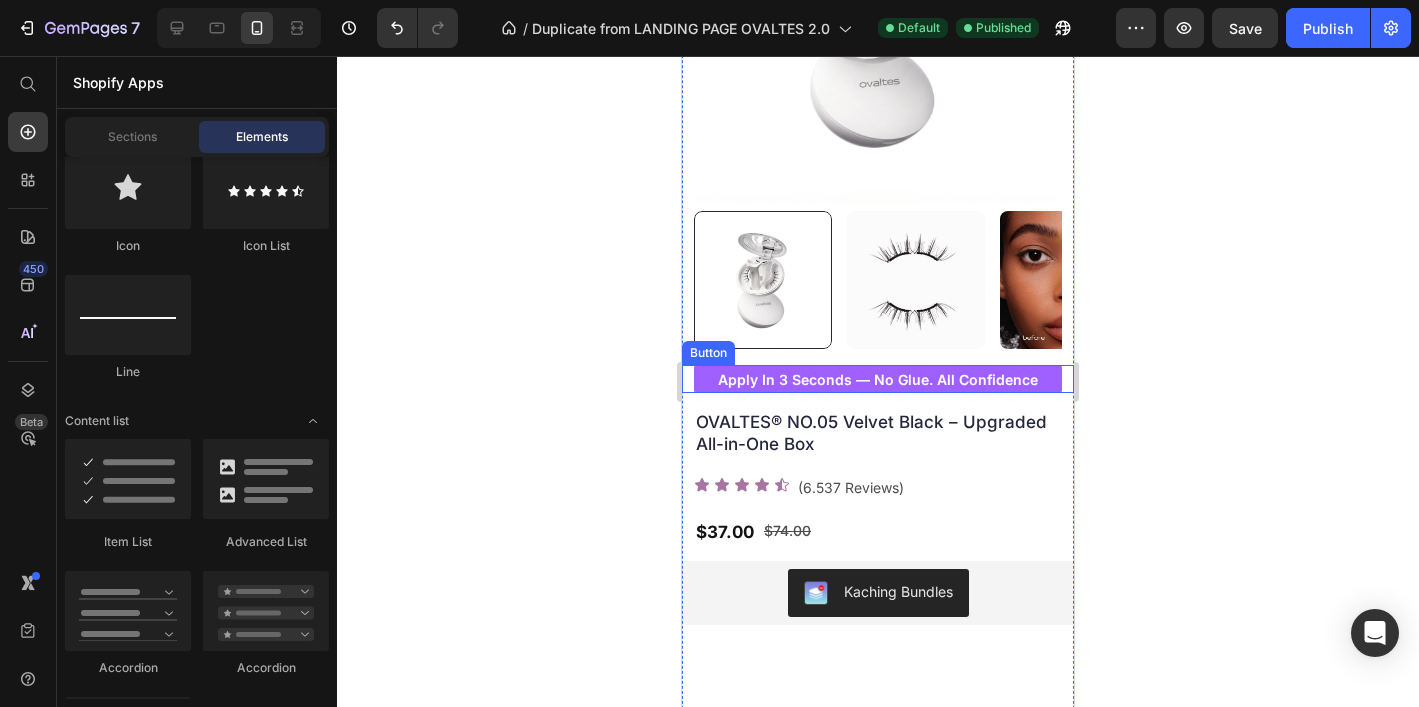 click on "apply in 3 seconds — no glue. all confidence" at bounding box center [878, 379] 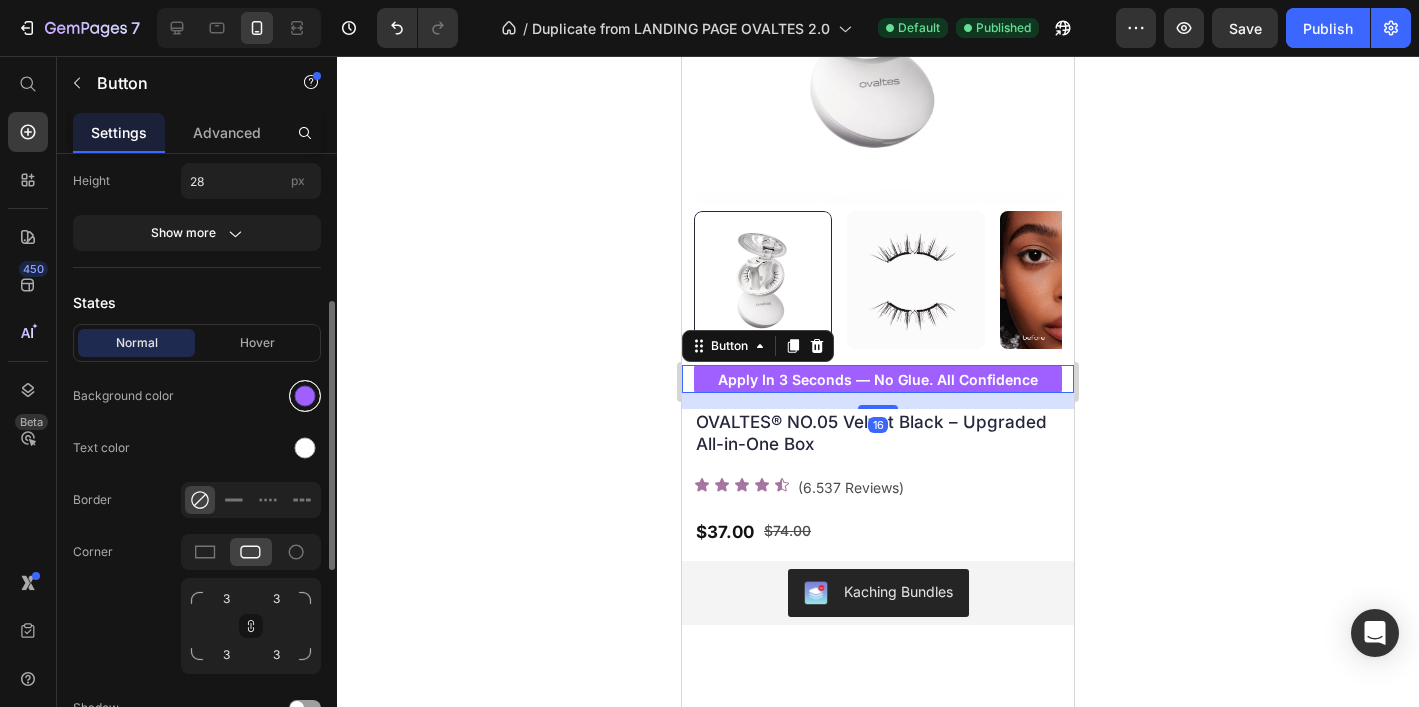 click at bounding box center [305, 396] 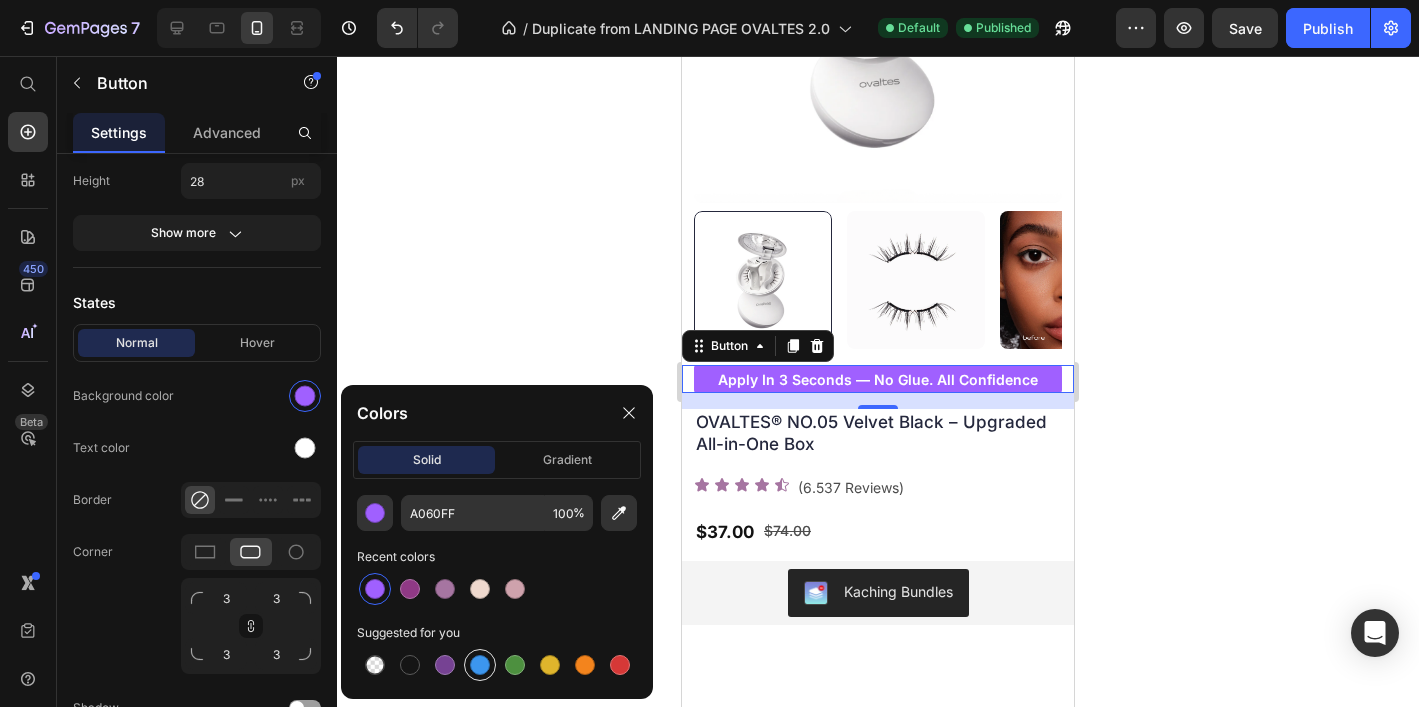 drag, startPoint x: 487, startPoint y: 669, endPoint x: 483, endPoint y: 630, distance: 39.20459 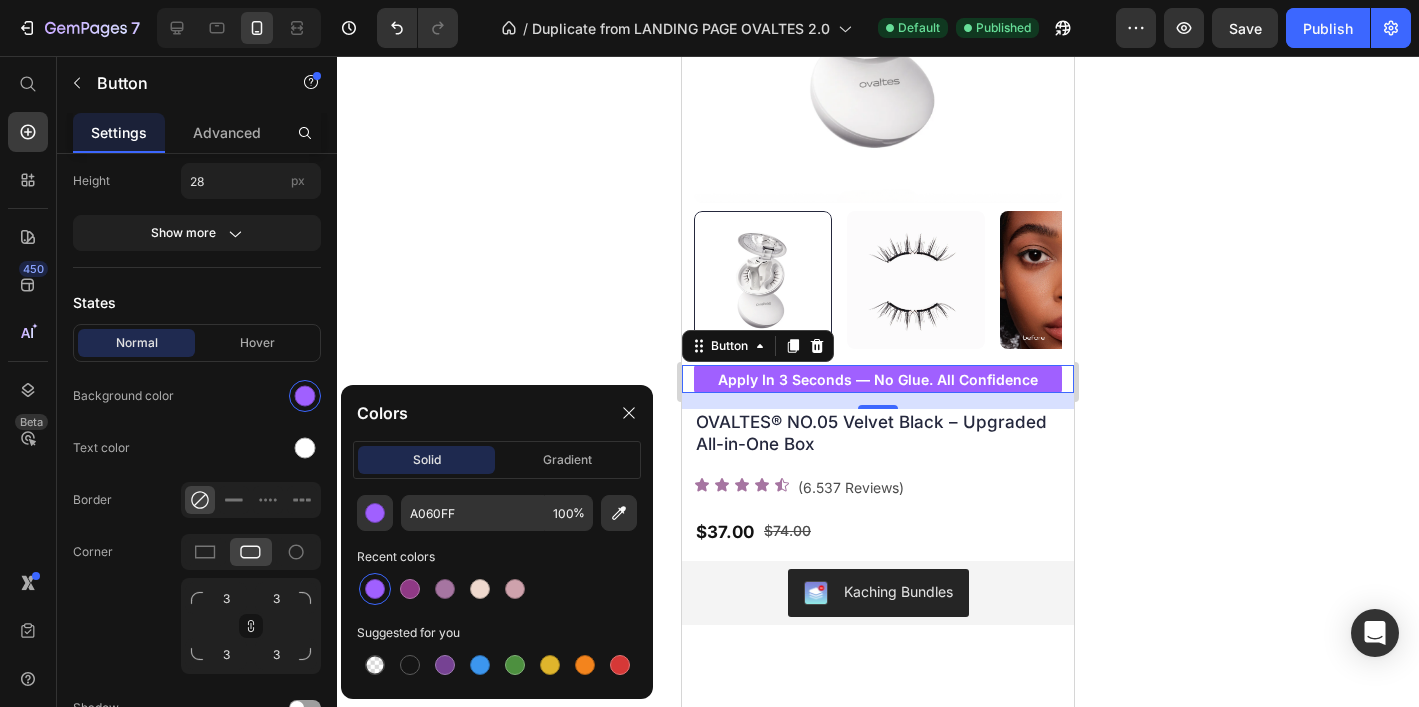 click at bounding box center (480, 665) 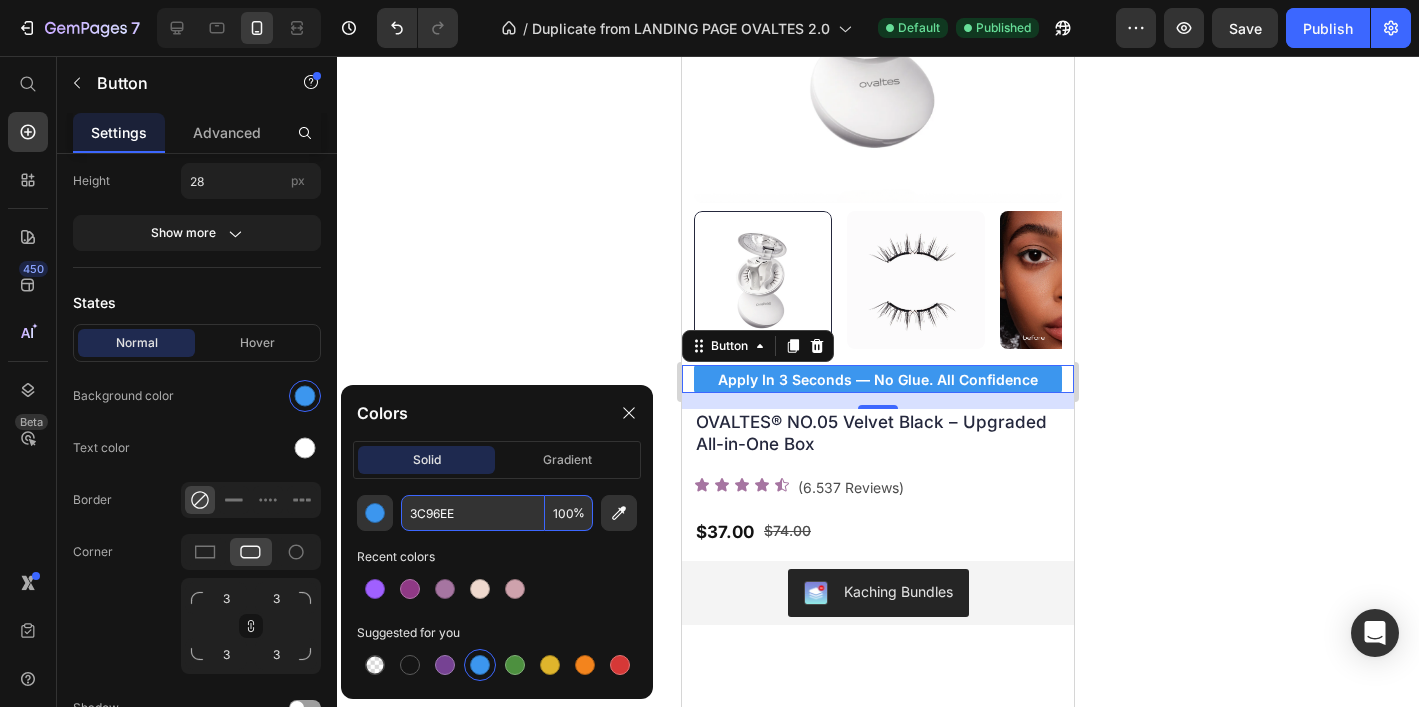 click on "3C96EE" at bounding box center [473, 513] 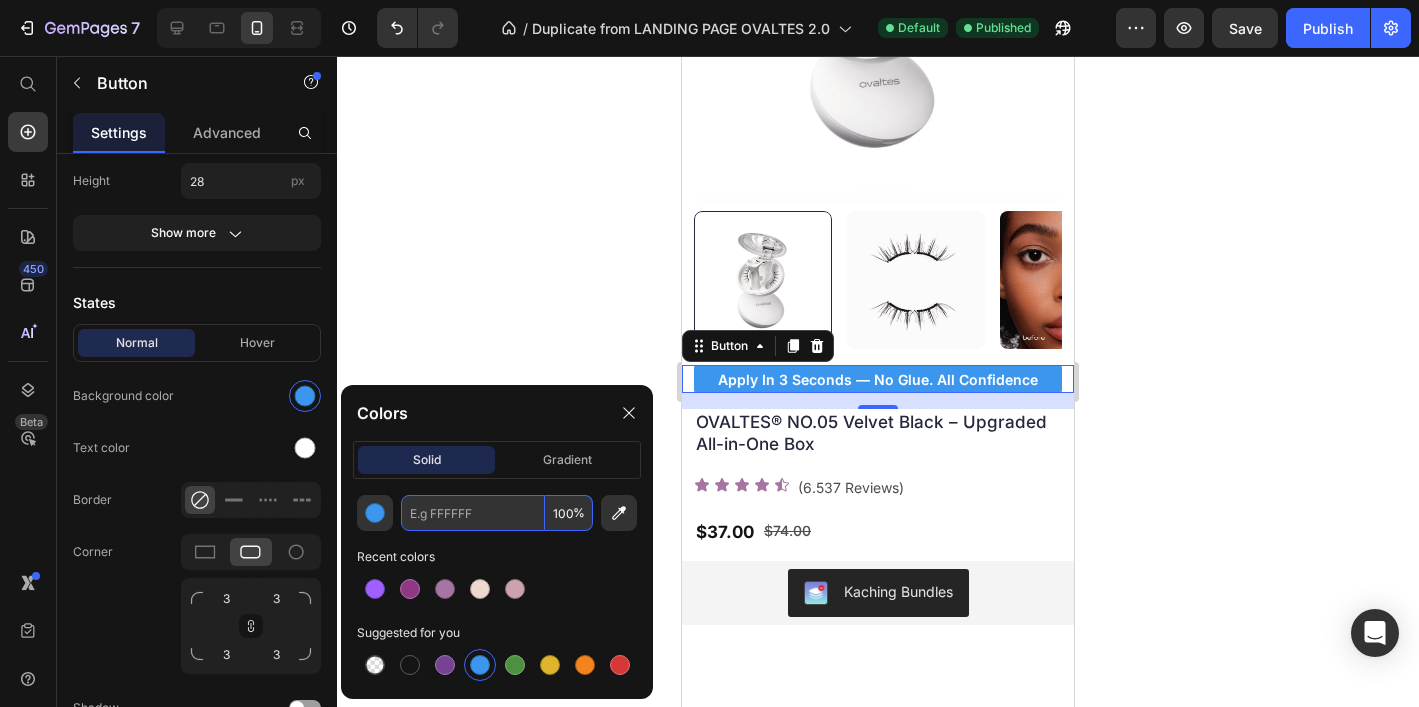 paste on "A060FF" 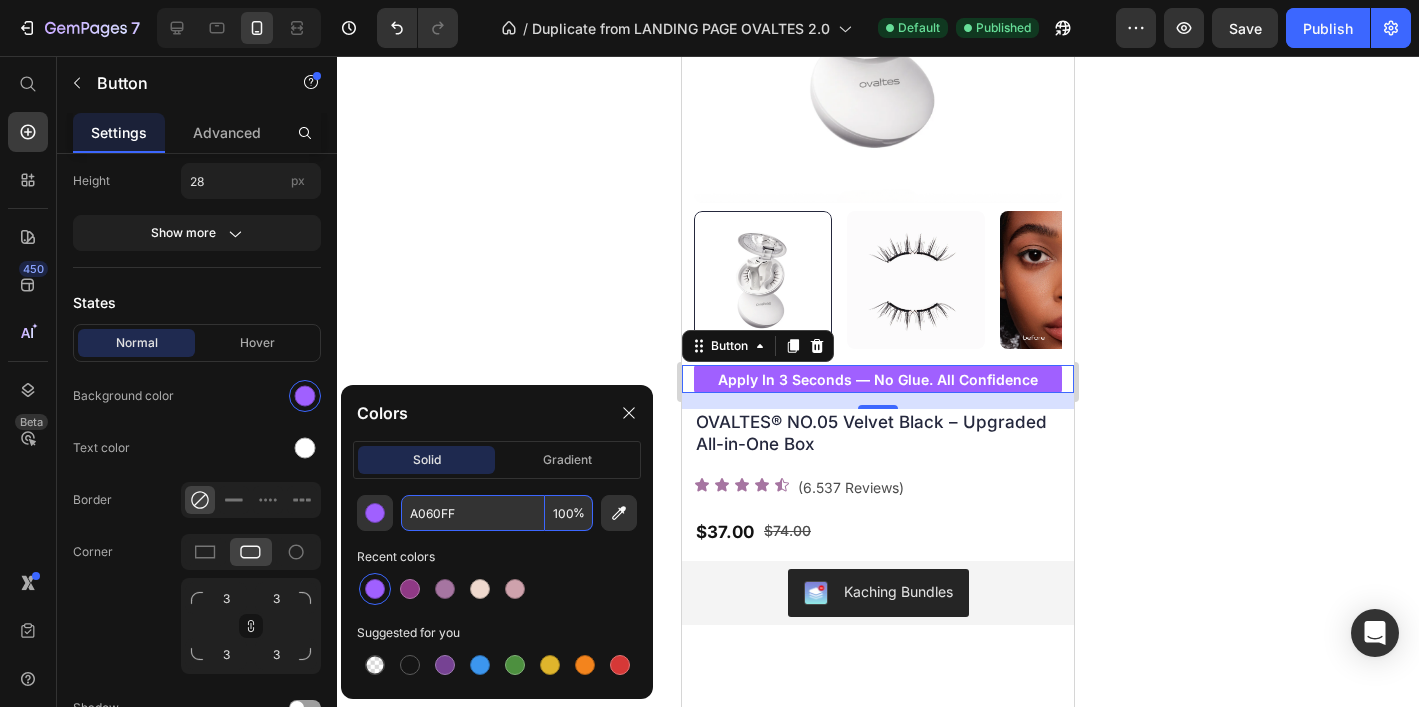 type on "A060FF" 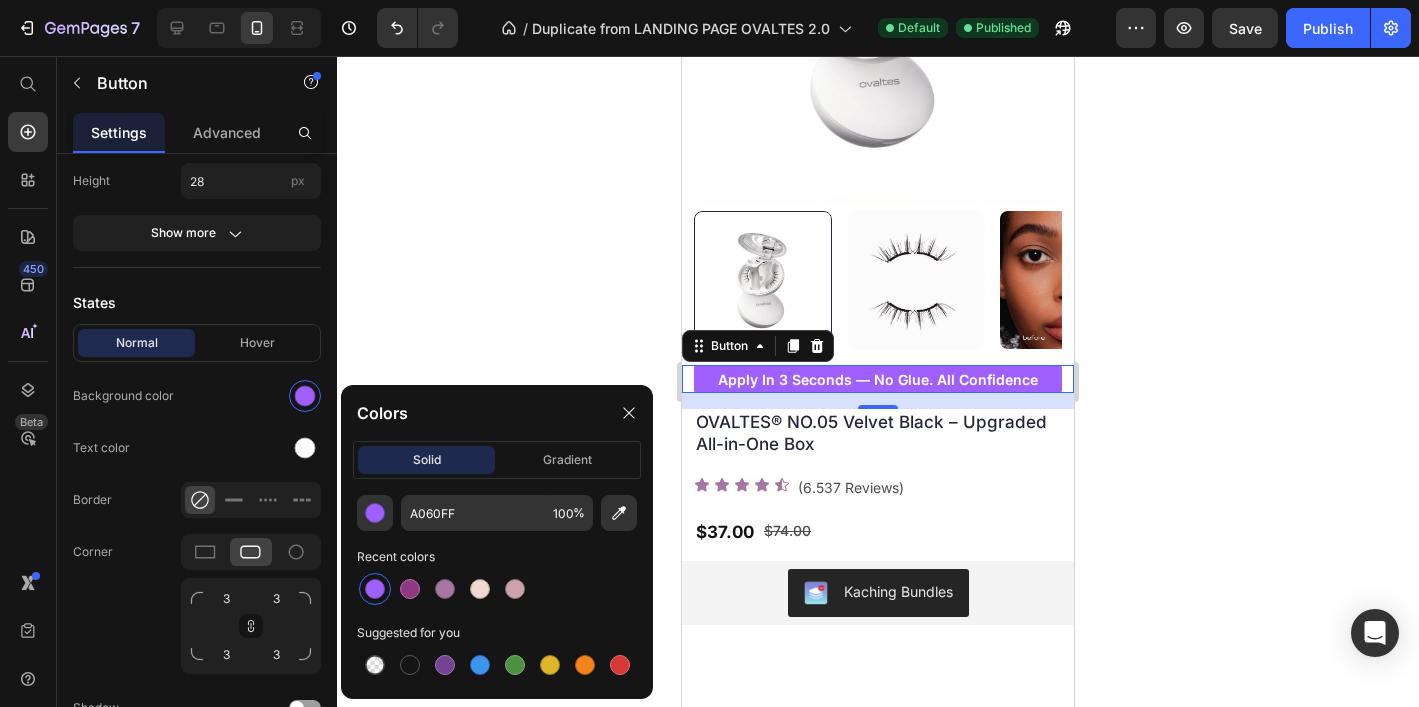 click 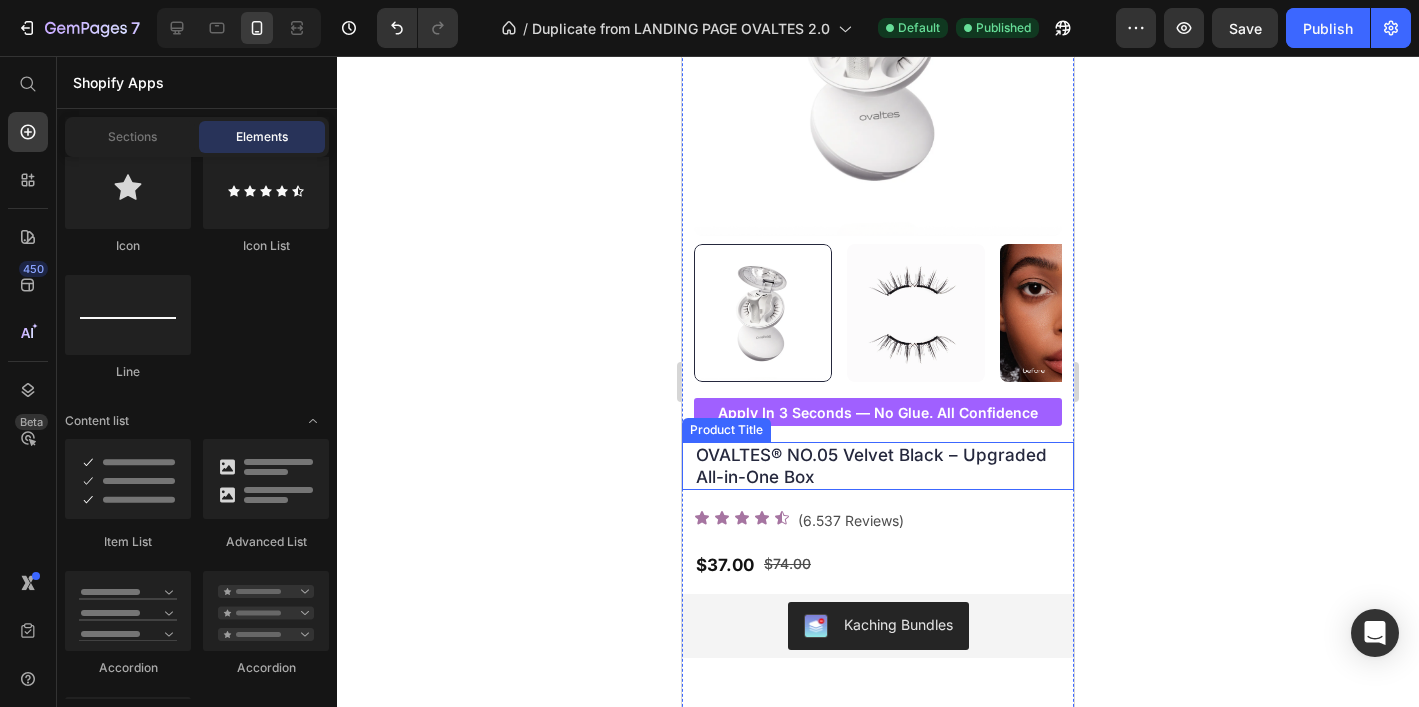 scroll, scrollTop: 256, scrollLeft: 0, axis: vertical 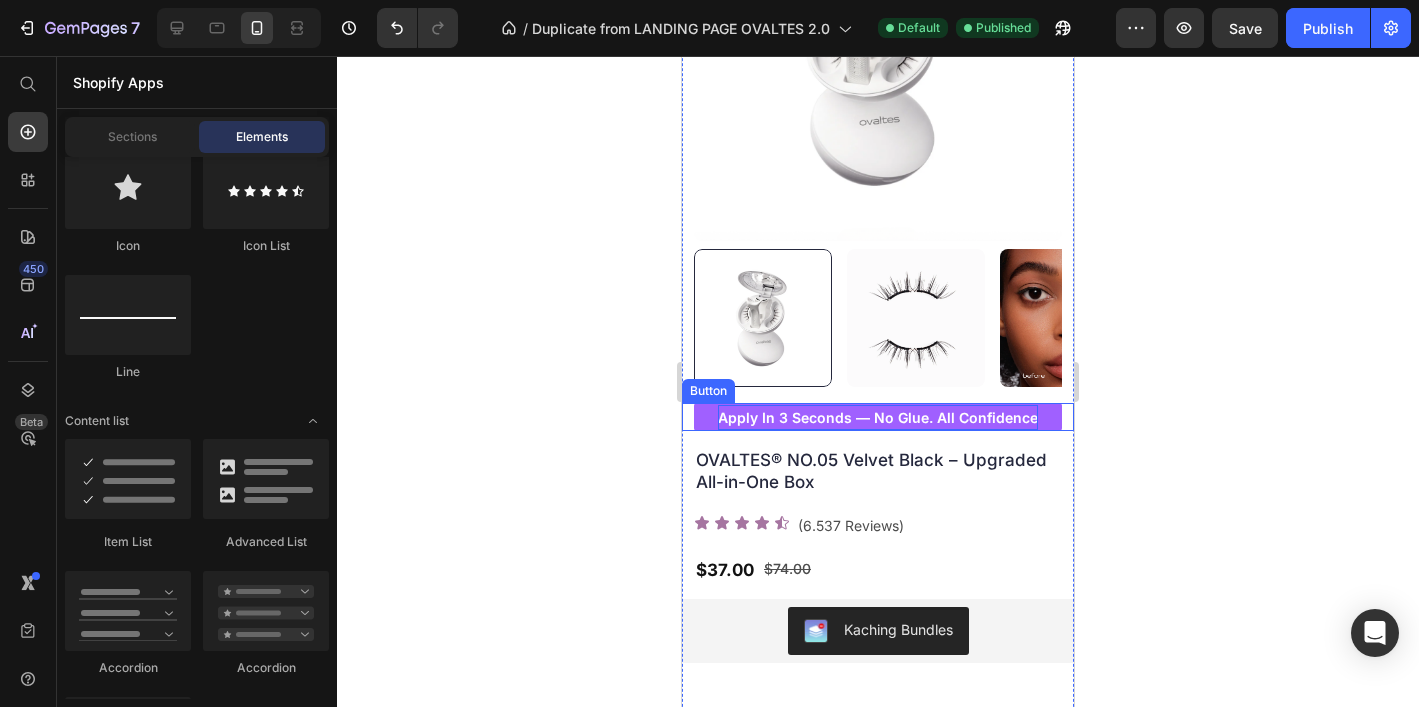 click on "apply in 3 seconds — no glue. all confidence" at bounding box center [878, 417] 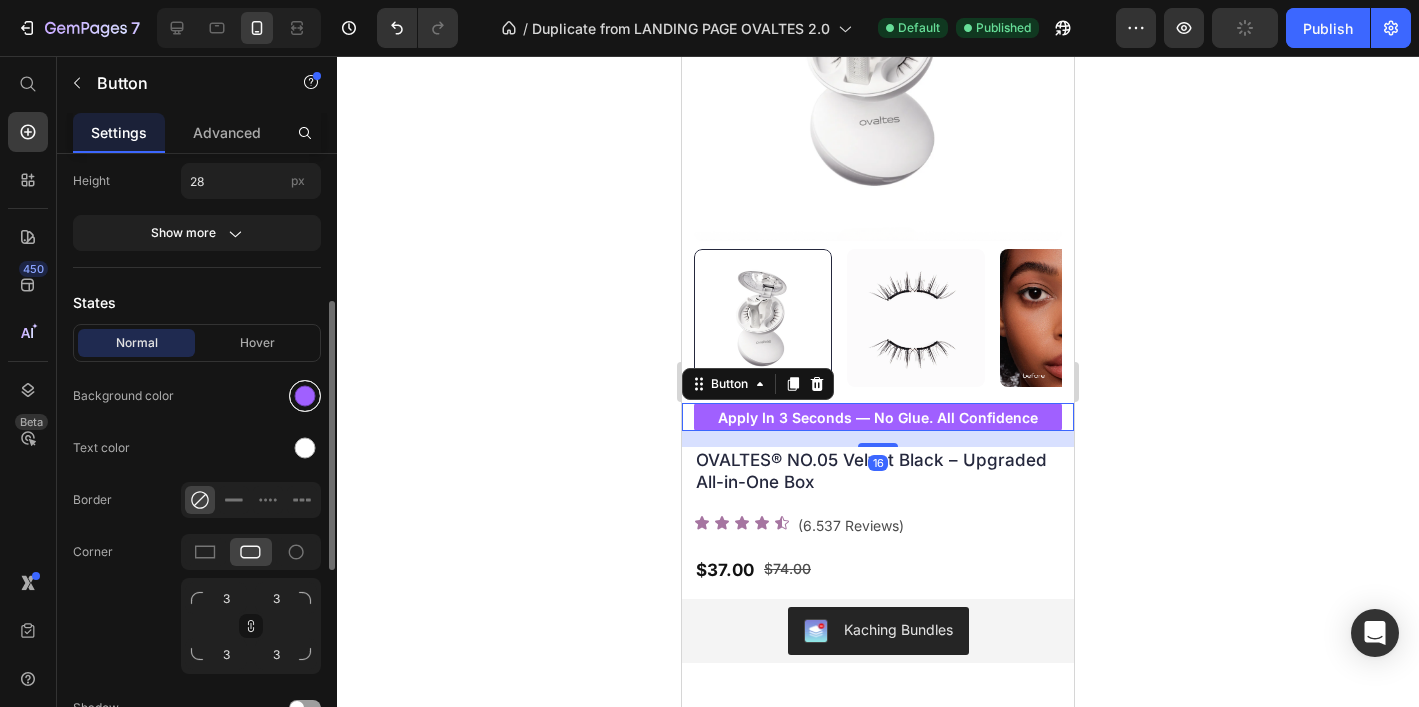 click at bounding box center (305, 396) 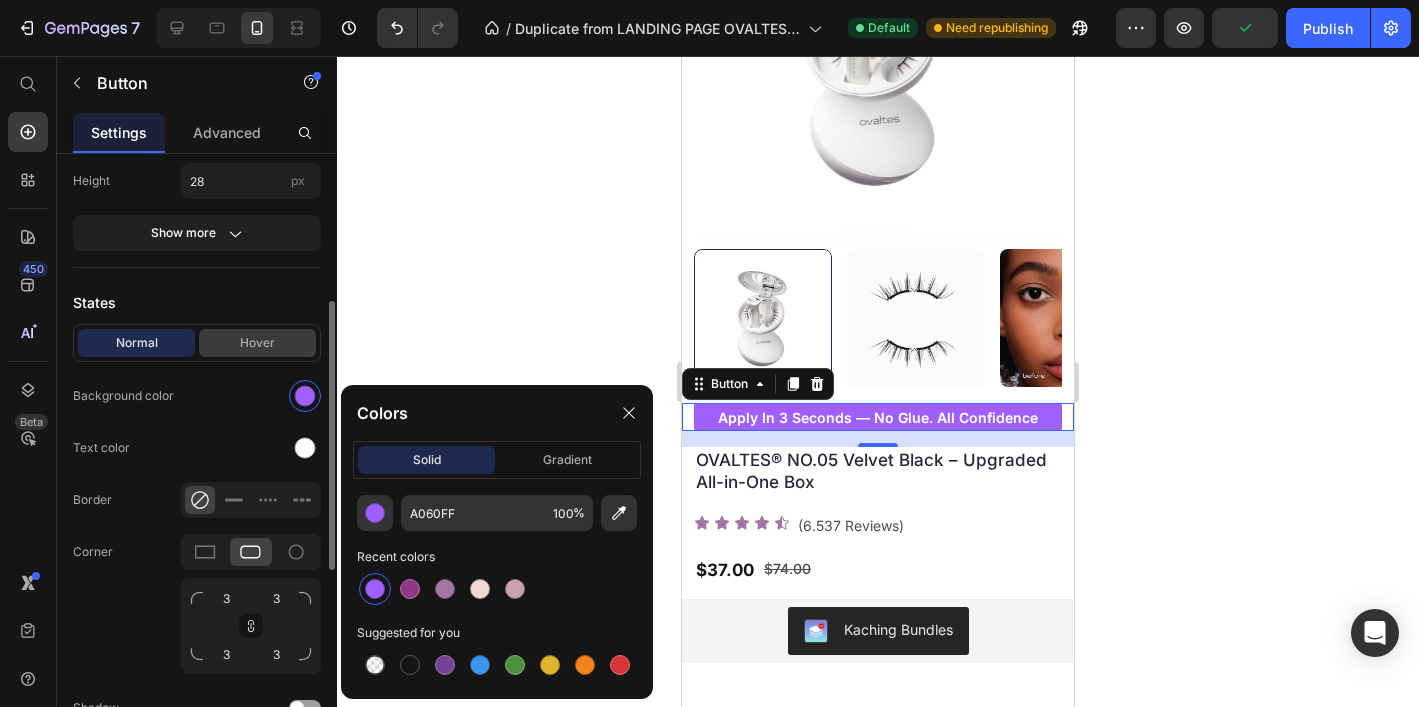 click on "Hover" at bounding box center [257, 343] 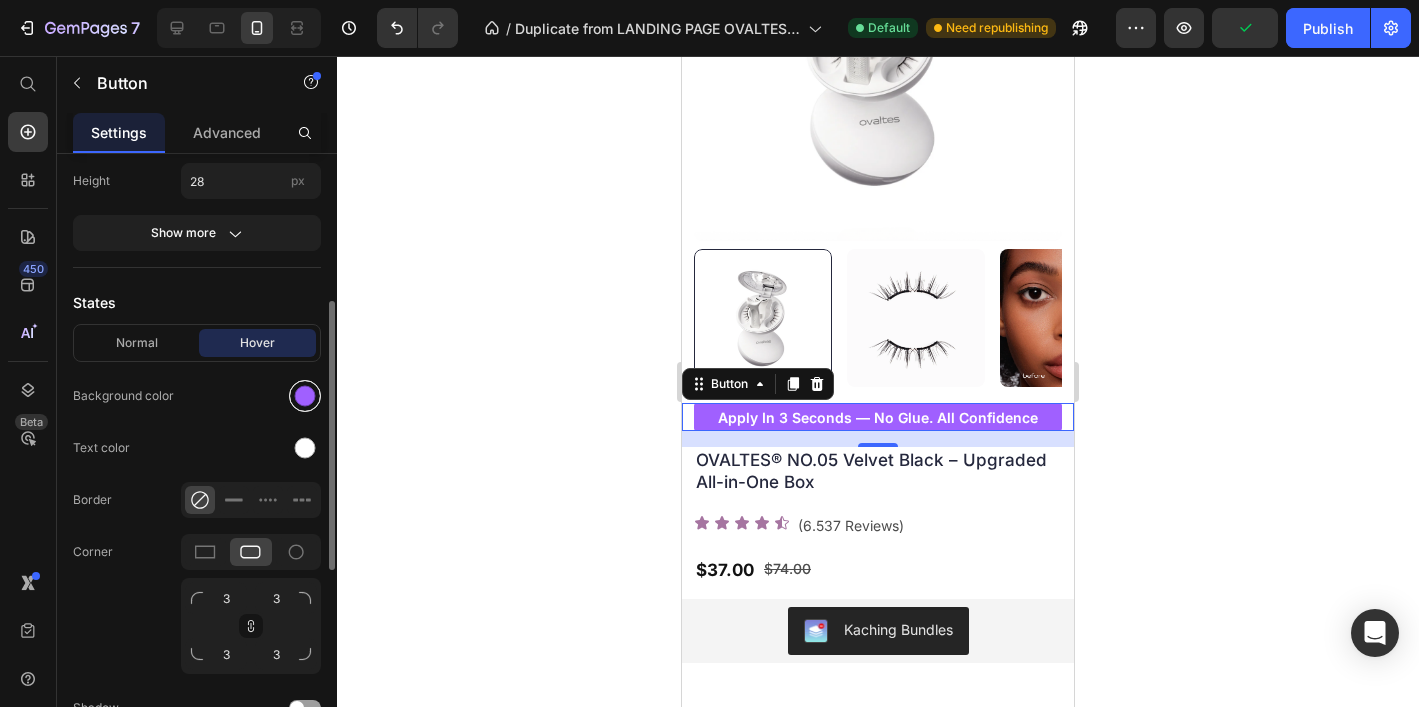 click at bounding box center [305, 396] 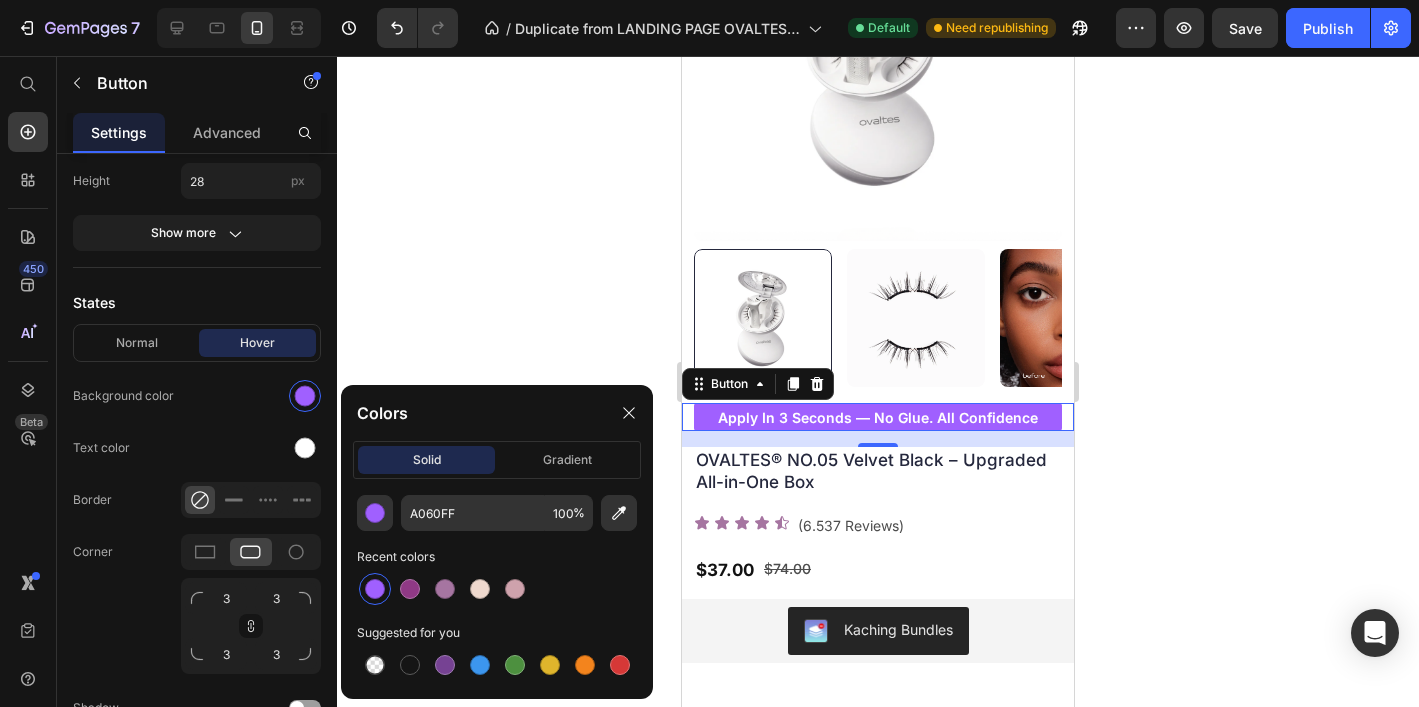 click 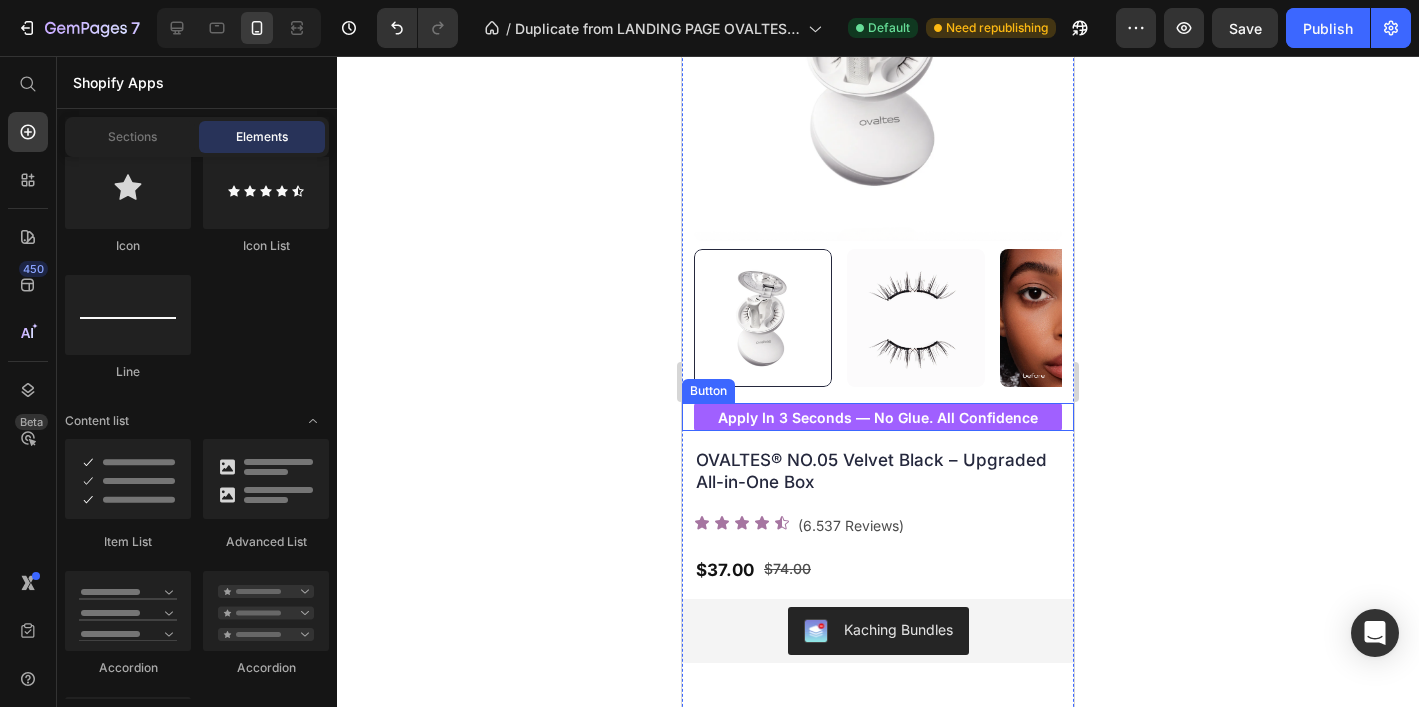 click on "apply in 3 seconds — no glue. all confidence" at bounding box center [878, 417] 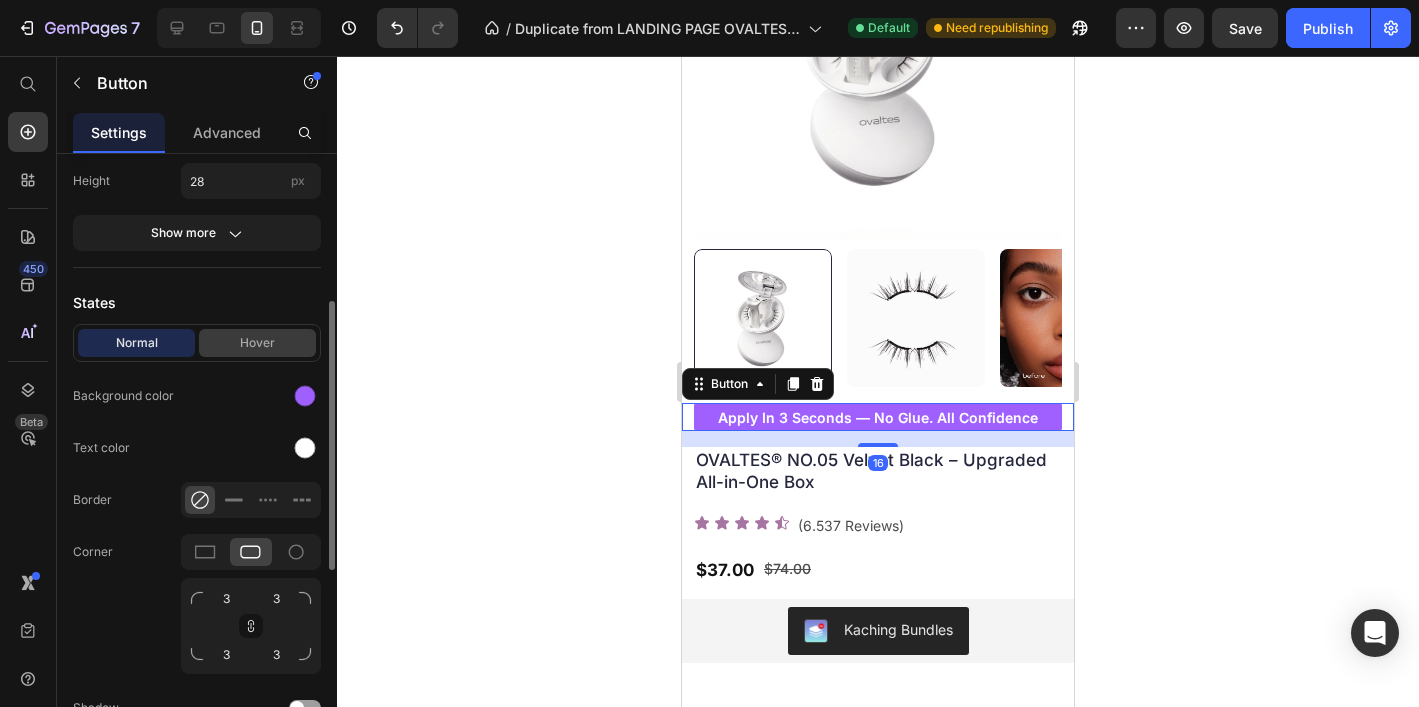 click on "Hover" at bounding box center [257, 343] 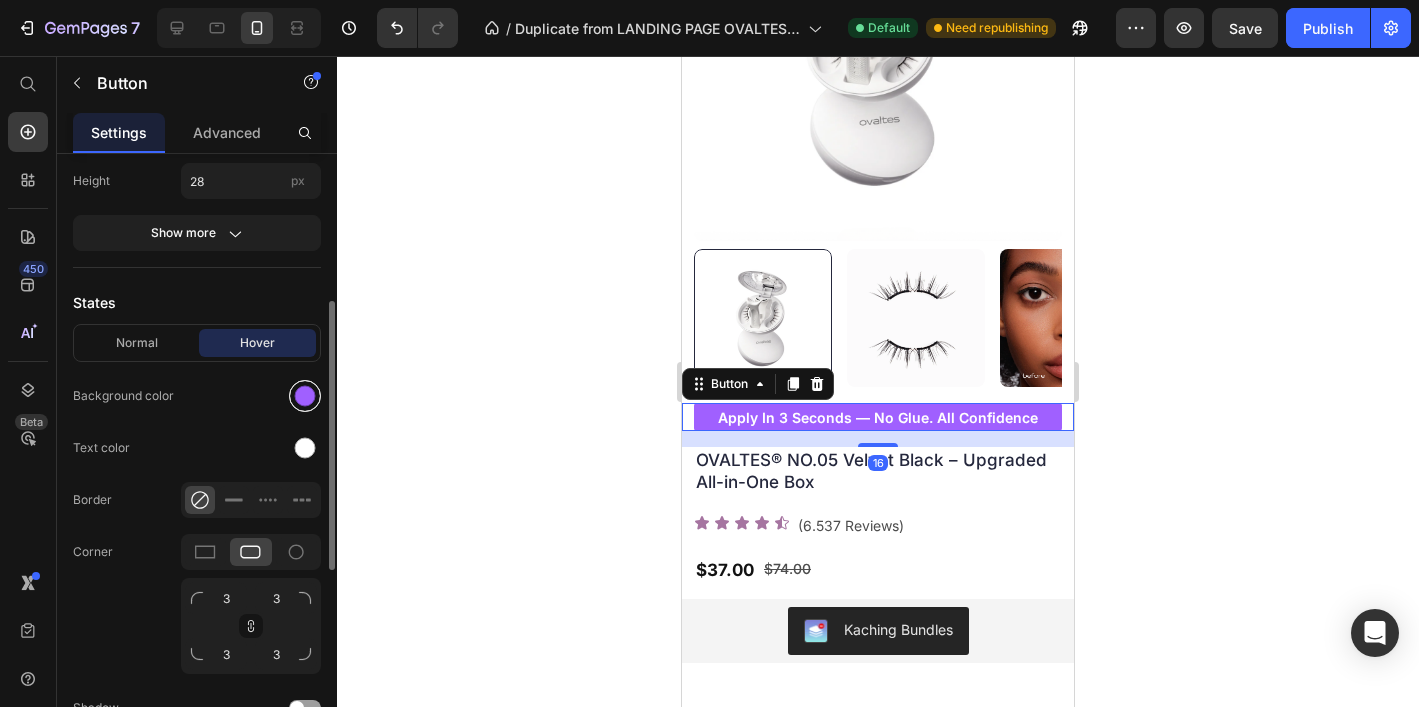 click at bounding box center [305, 396] 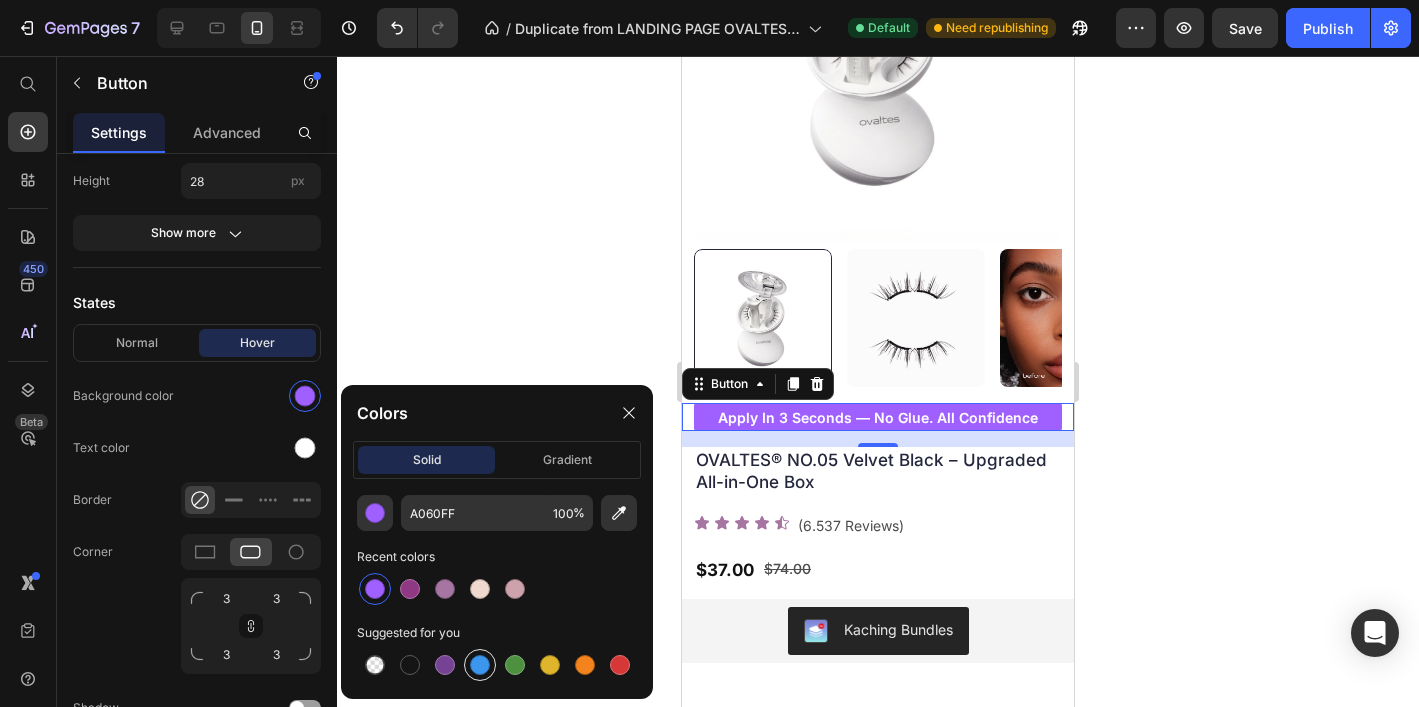 click at bounding box center (480, 665) 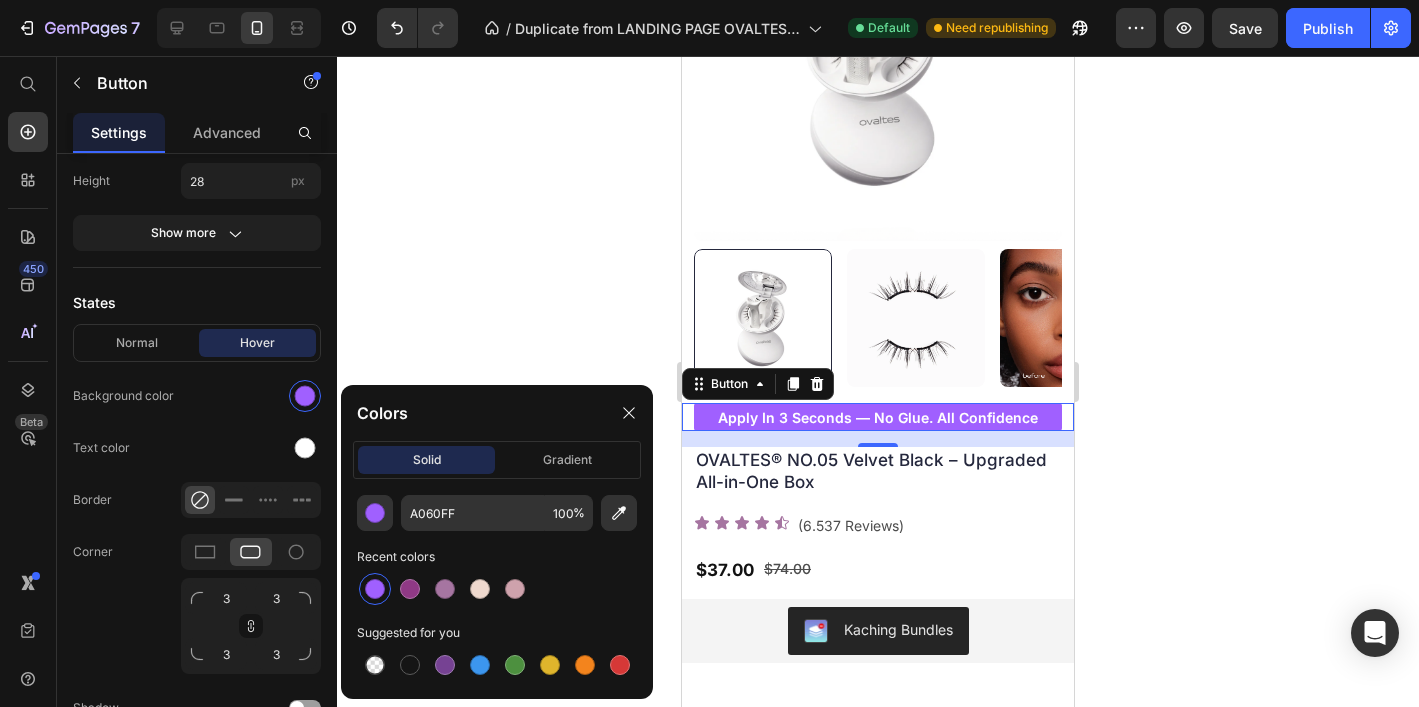 type on "3C96EE" 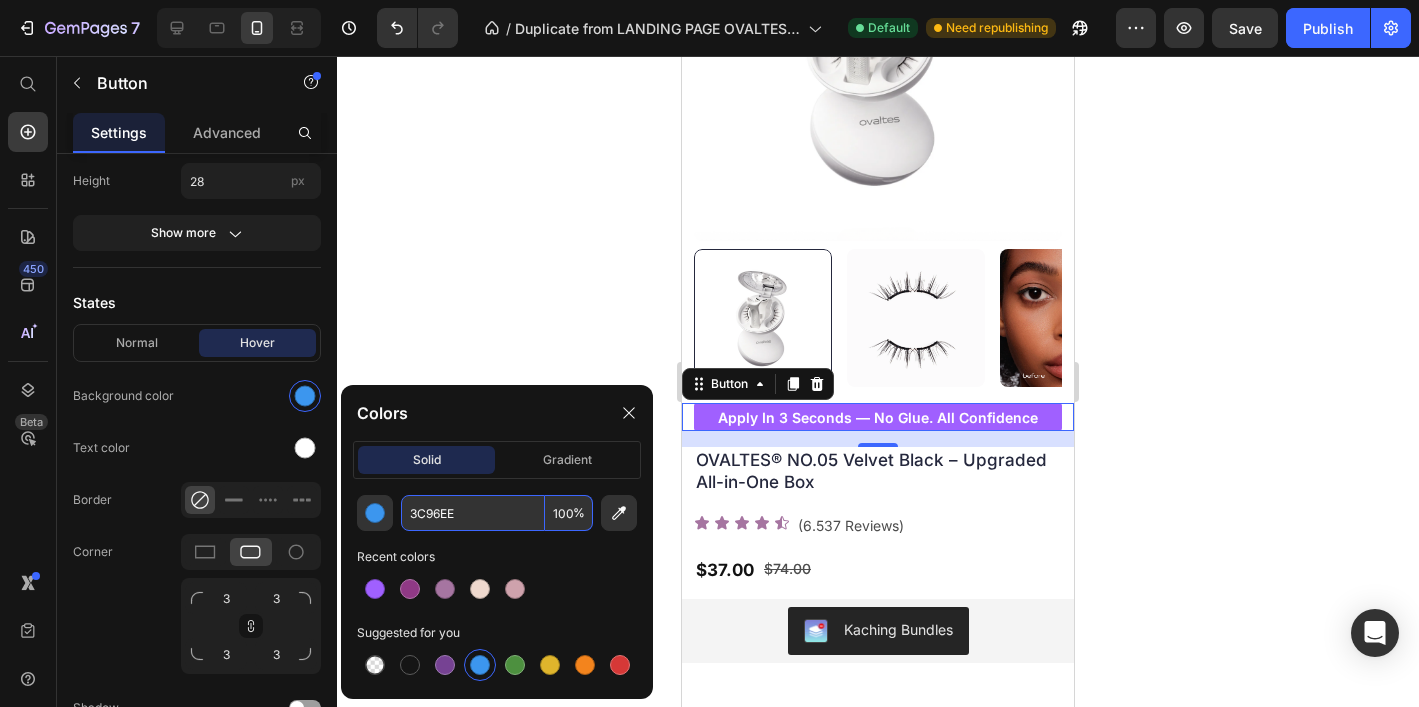 click on "3C96EE" at bounding box center (473, 513) 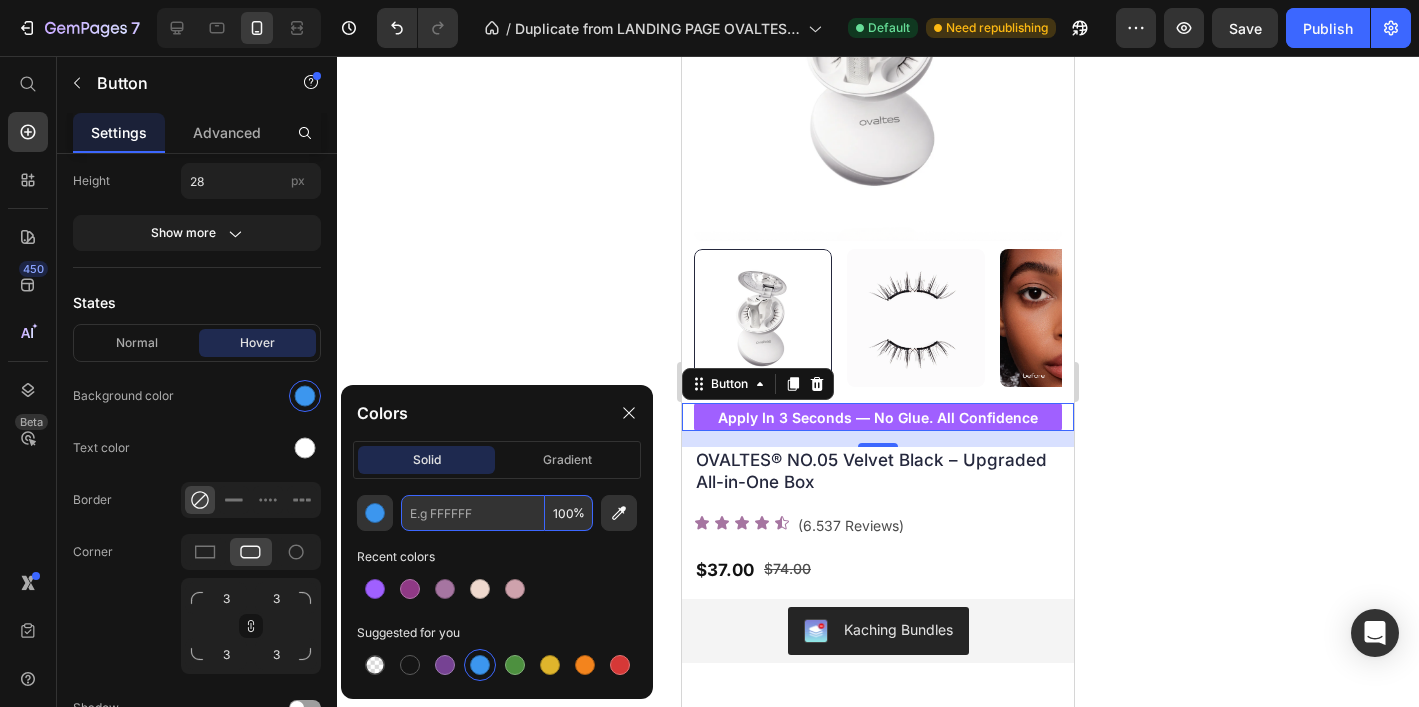 paste on "D8BFFF" 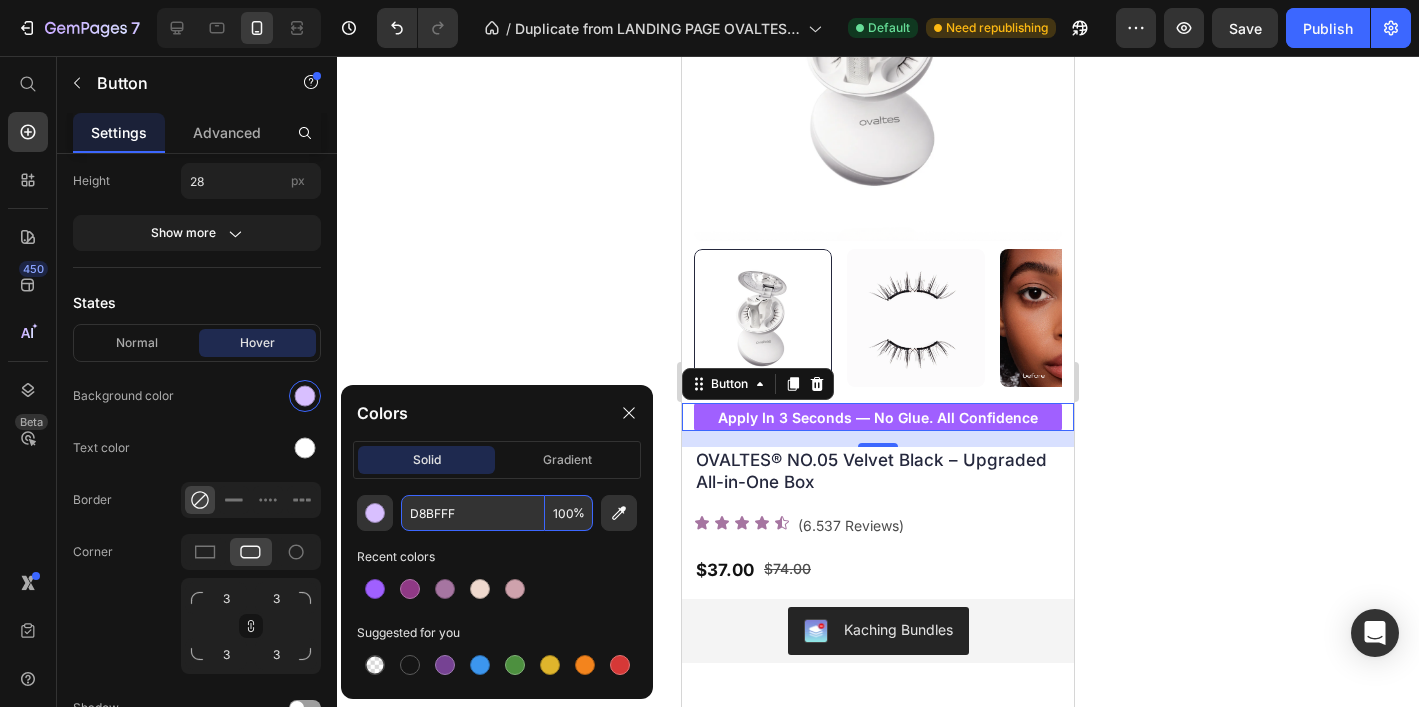type on "D8BFFF" 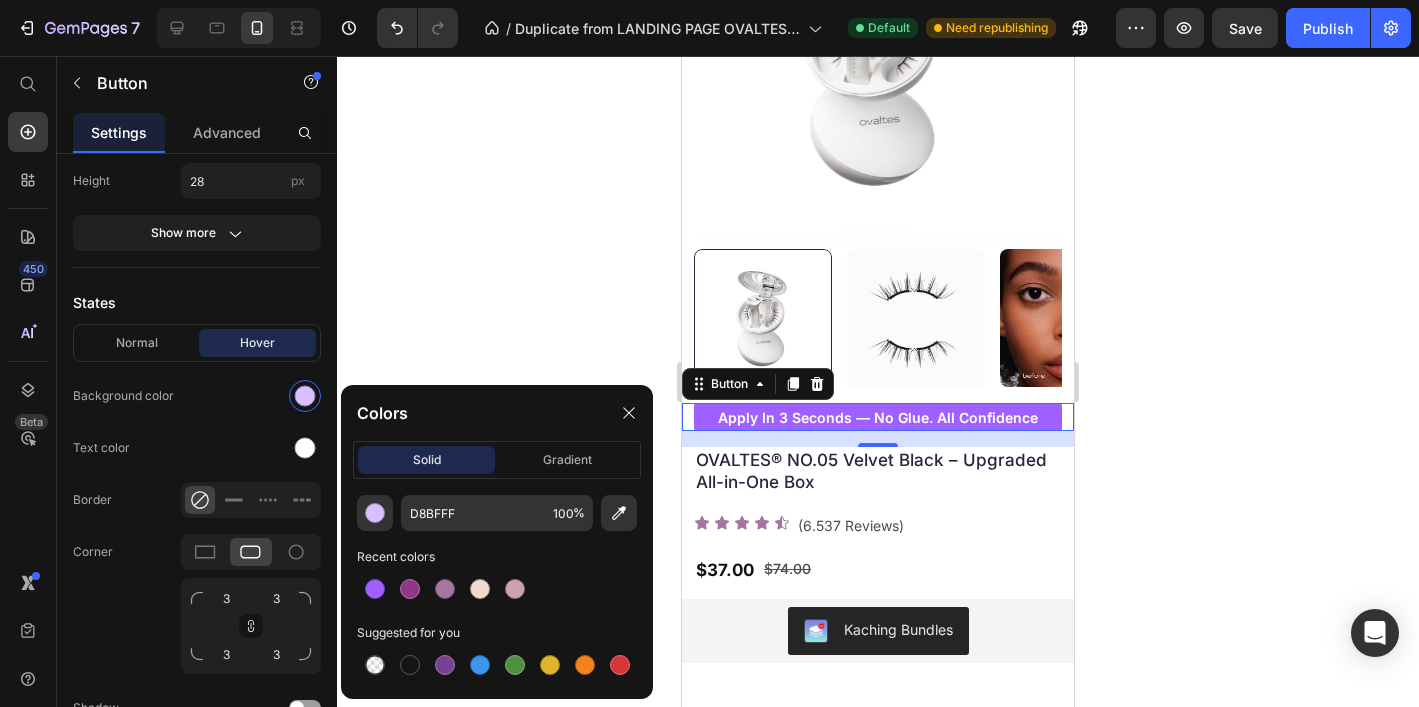 click 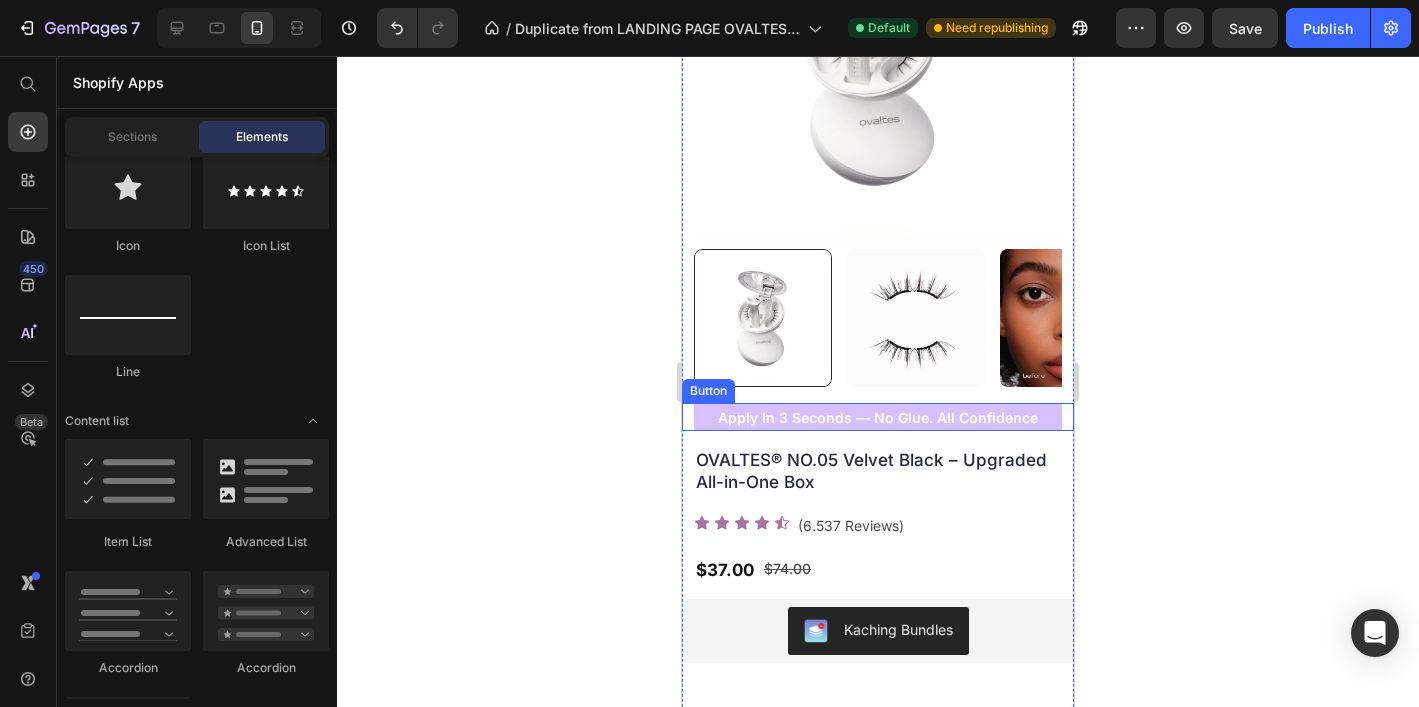click on "apply in 3 seconds — no glue. all confidence" at bounding box center (878, 417) 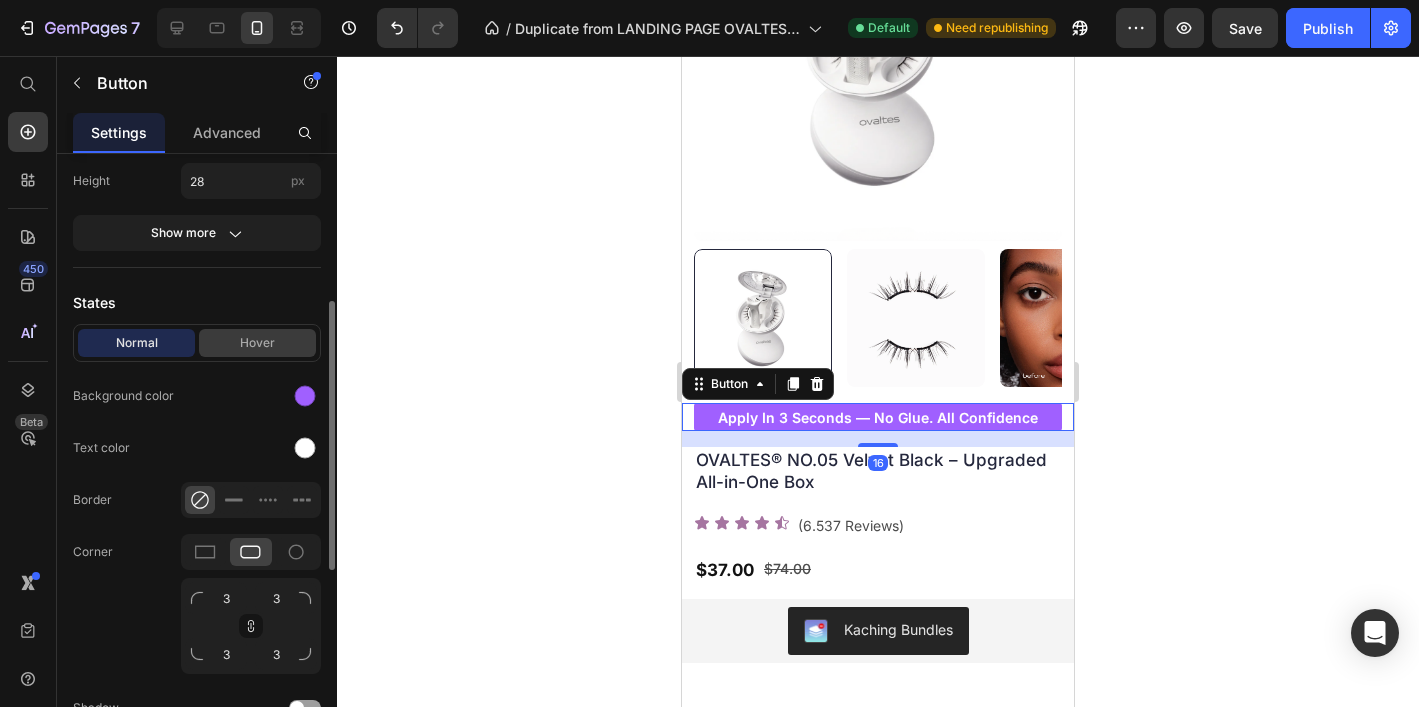 click on "Hover" at bounding box center [257, 343] 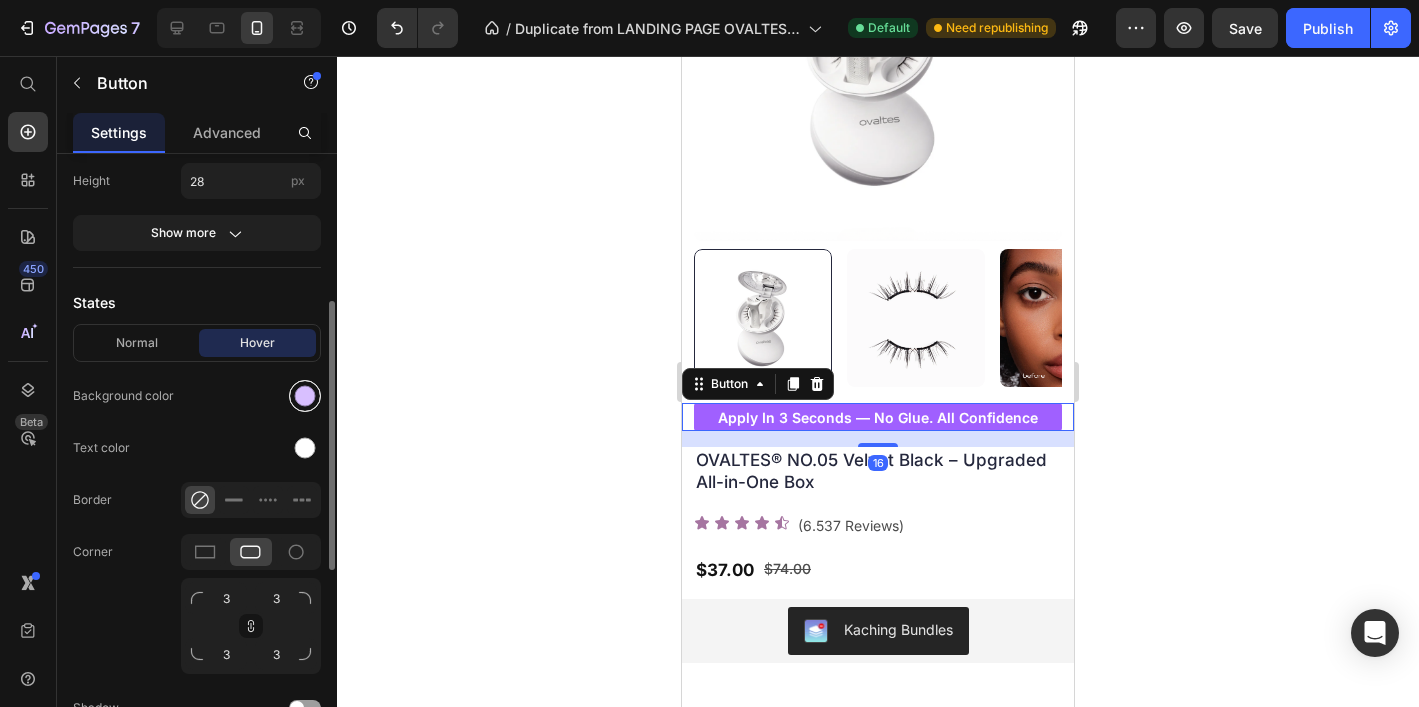 click at bounding box center [305, 396] 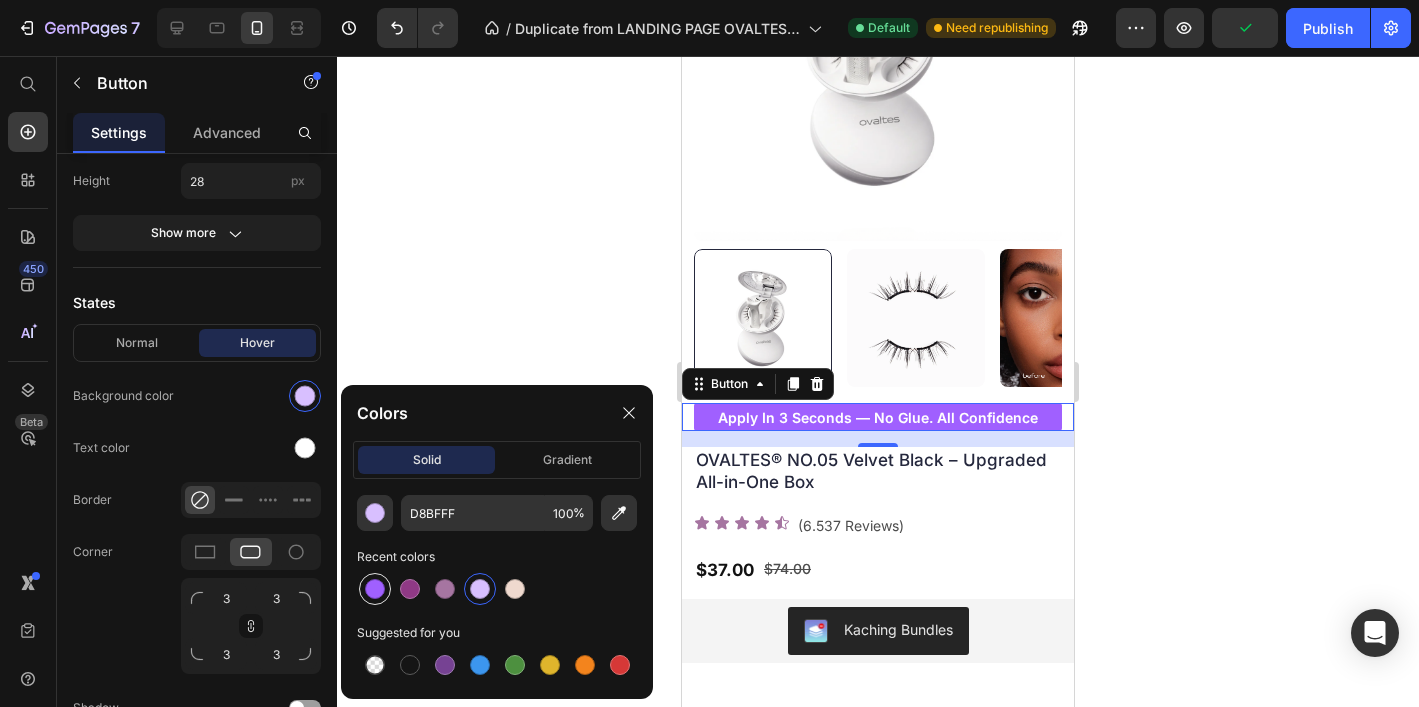 click at bounding box center [375, 589] 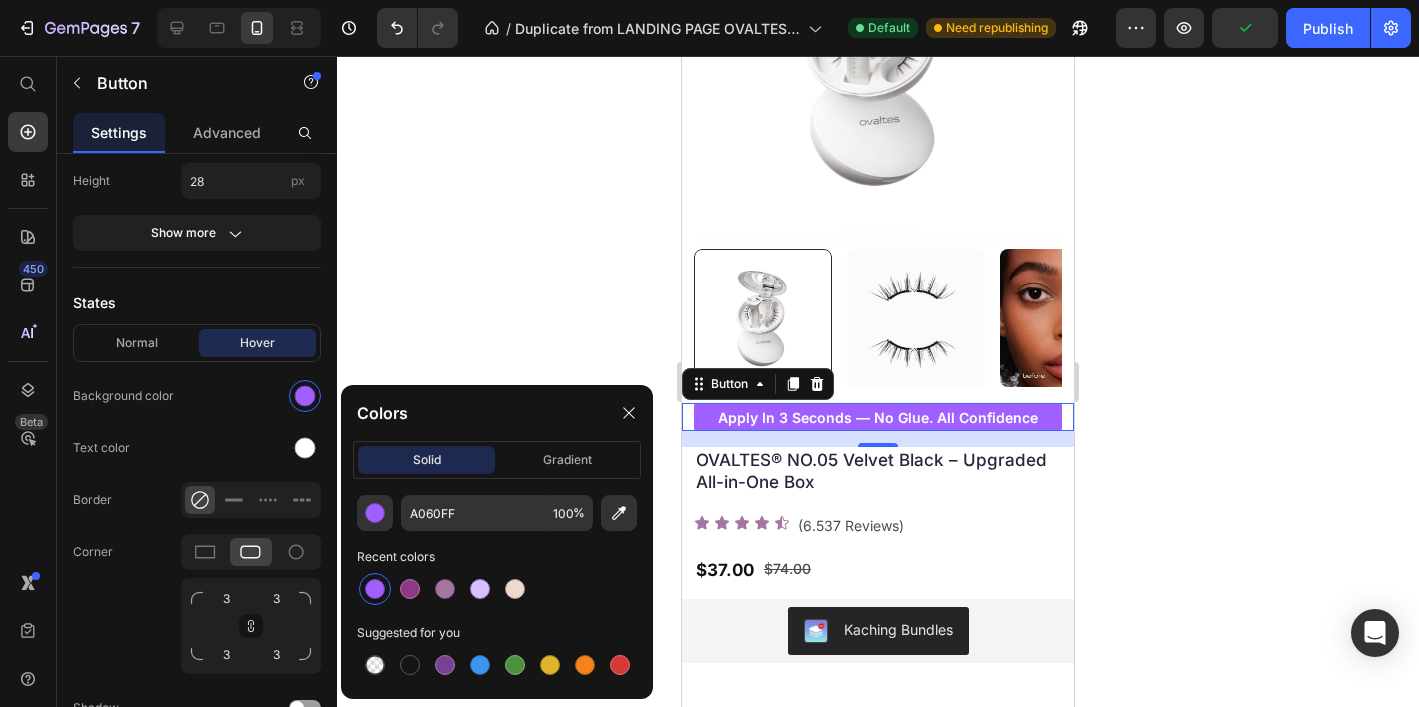 click 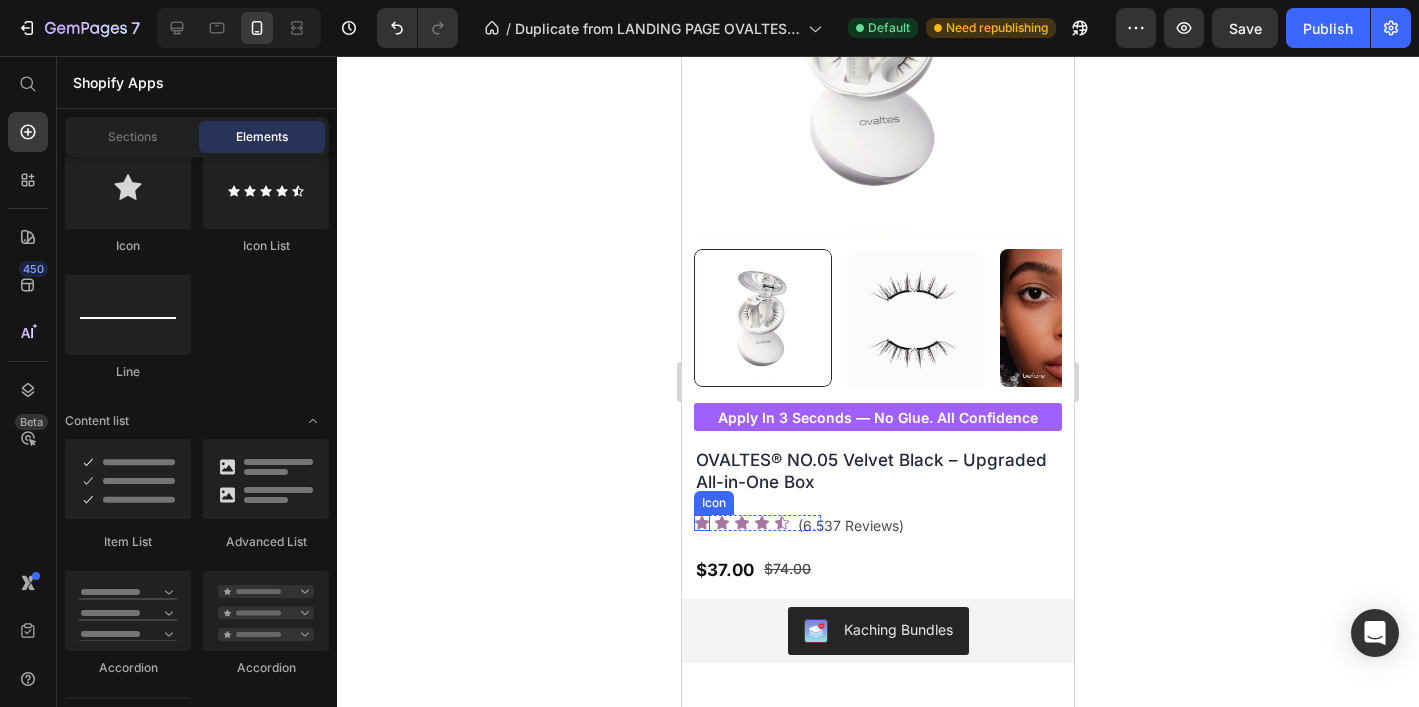 click 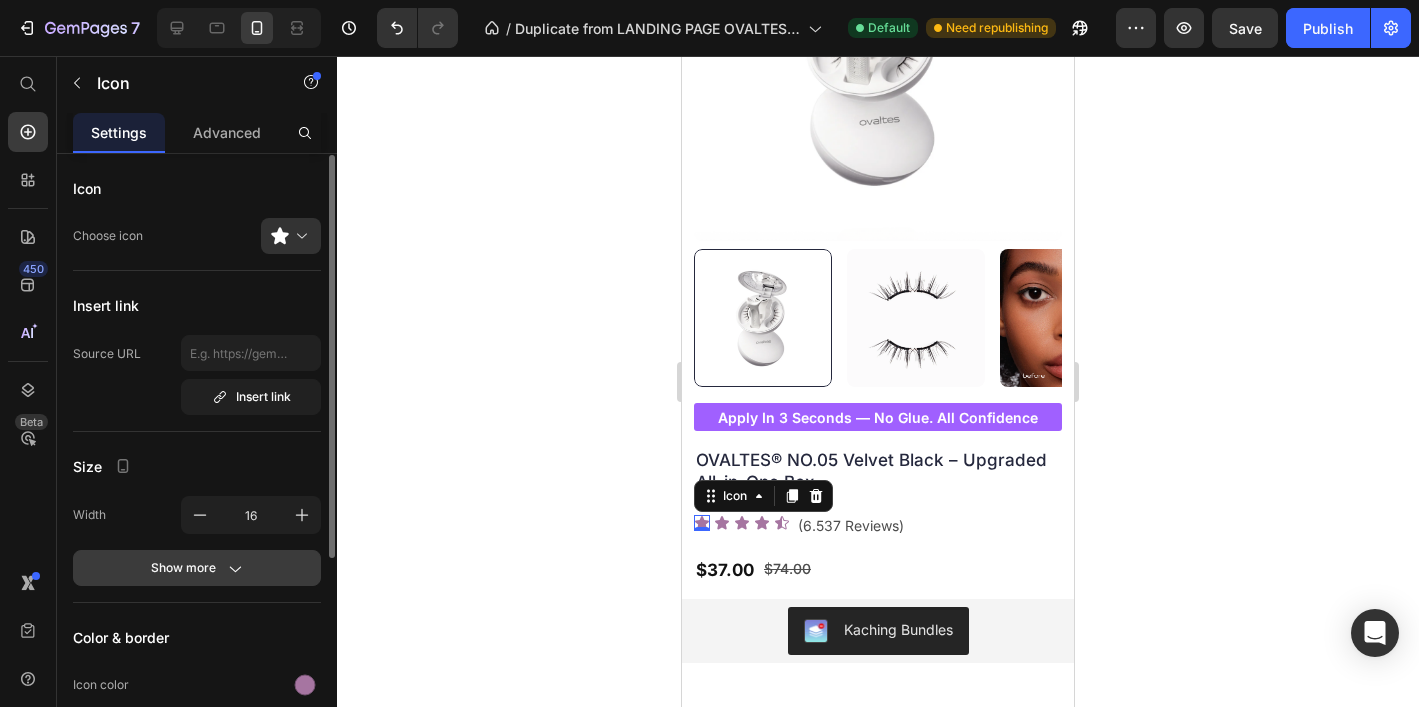 scroll, scrollTop: 245, scrollLeft: 0, axis: vertical 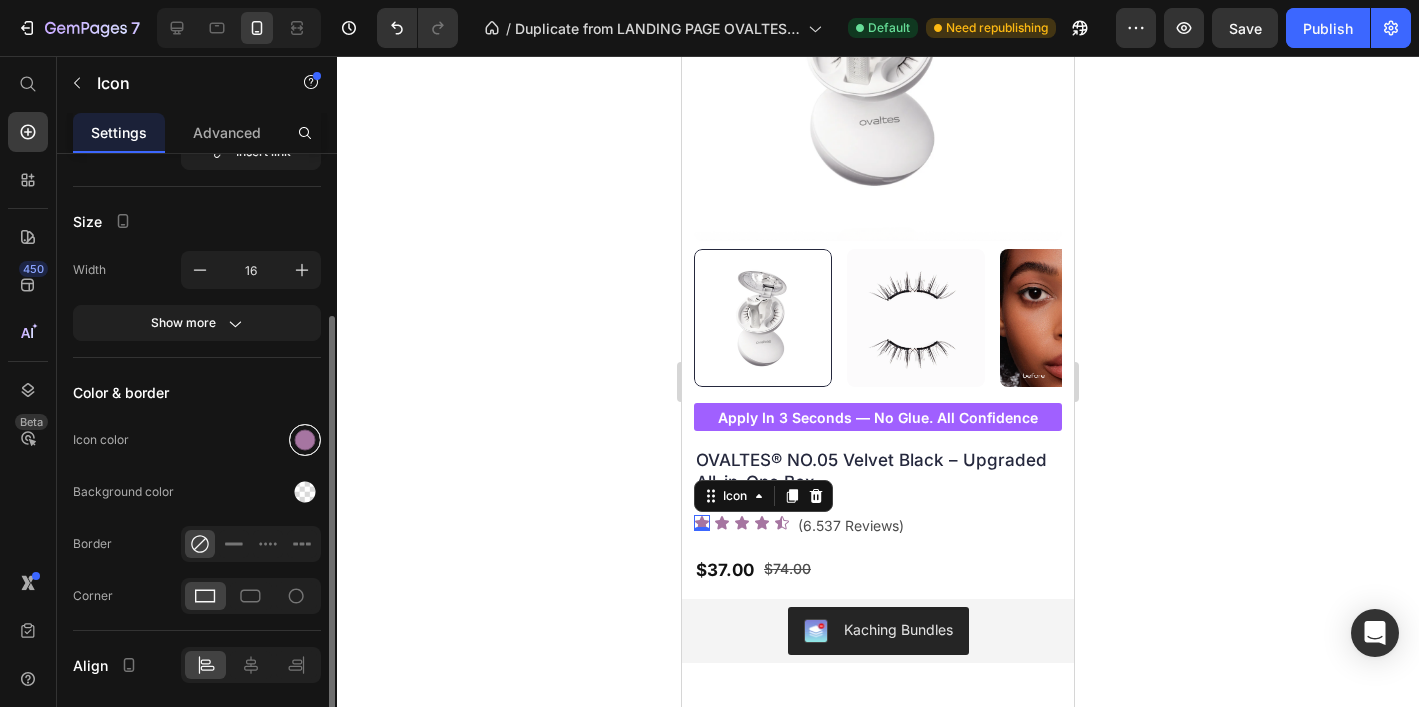 click at bounding box center [305, 440] 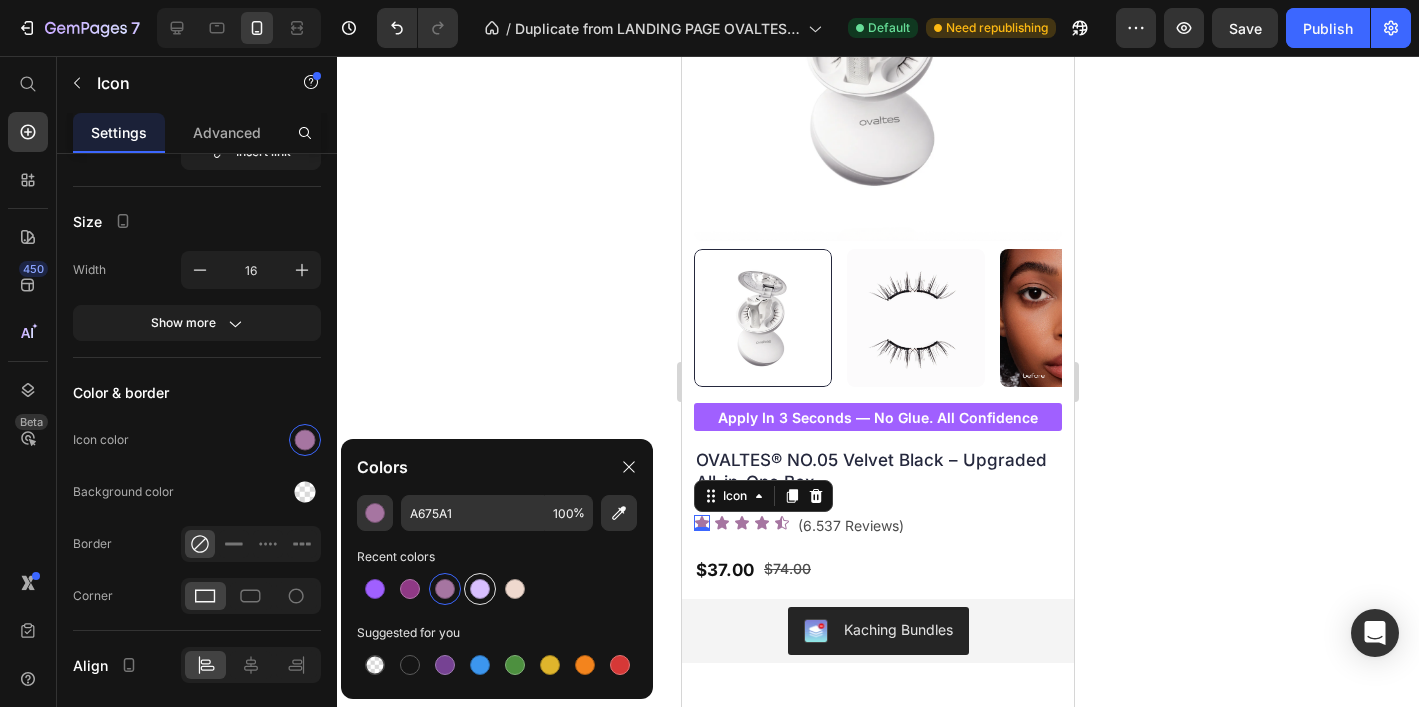 click at bounding box center [480, 589] 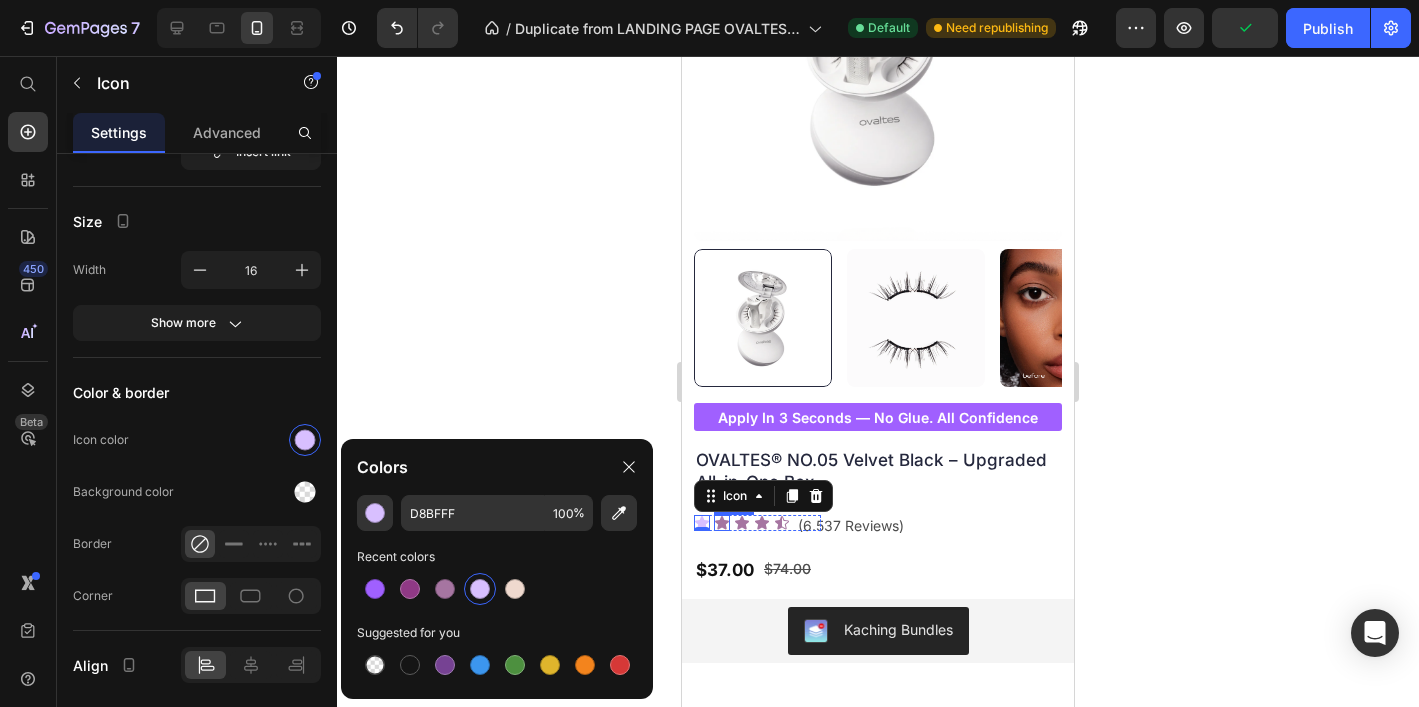 click 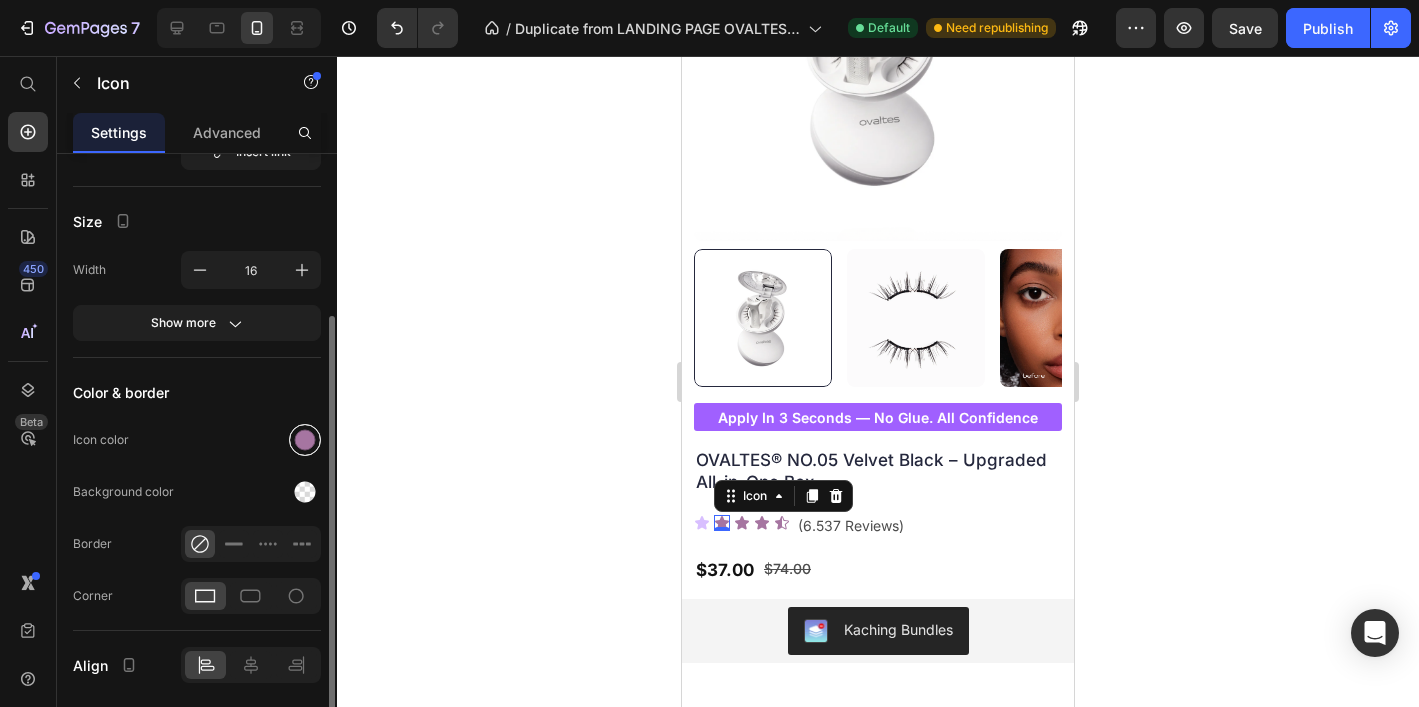 click at bounding box center (305, 440) 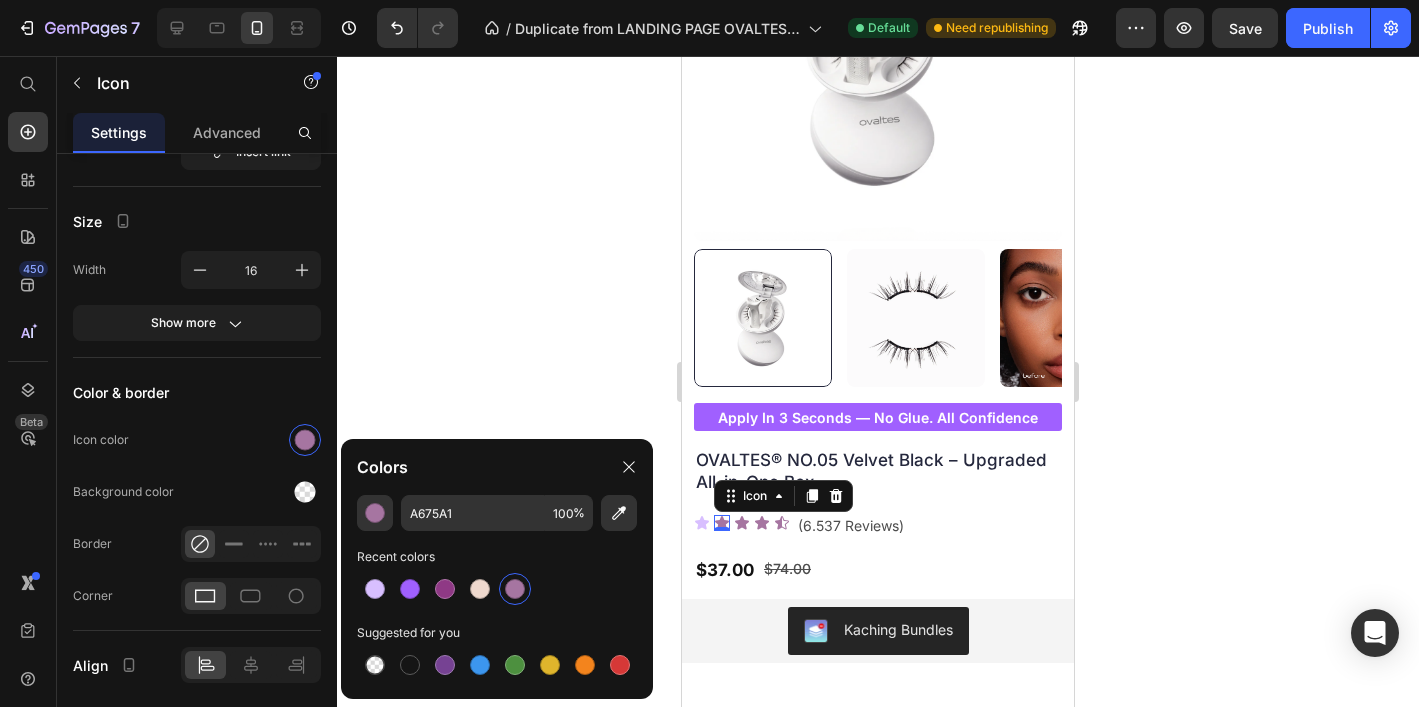 drag, startPoint x: 376, startPoint y: 590, endPoint x: 510, endPoint y: 566, distance: 136.1323 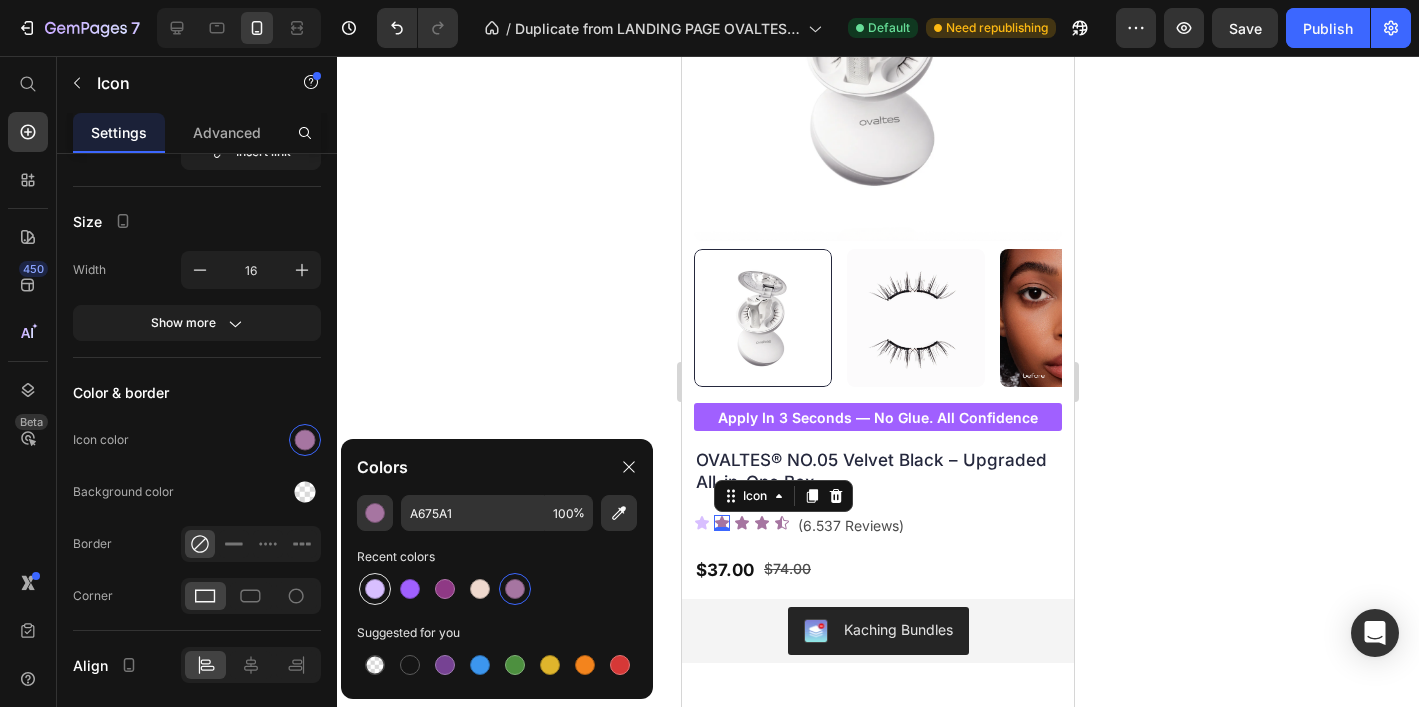 click at bounding box center [375, 589] 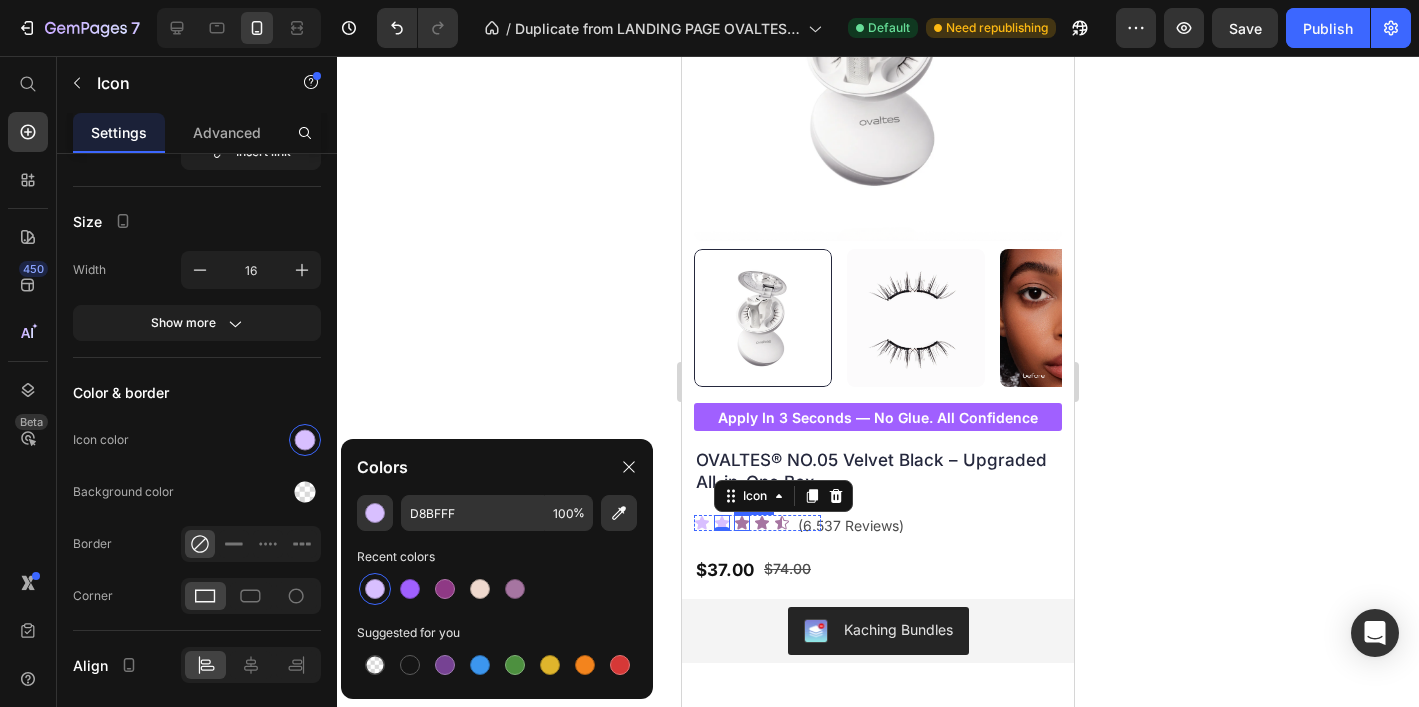 click on "Icon" at bounding box center [742, 523] 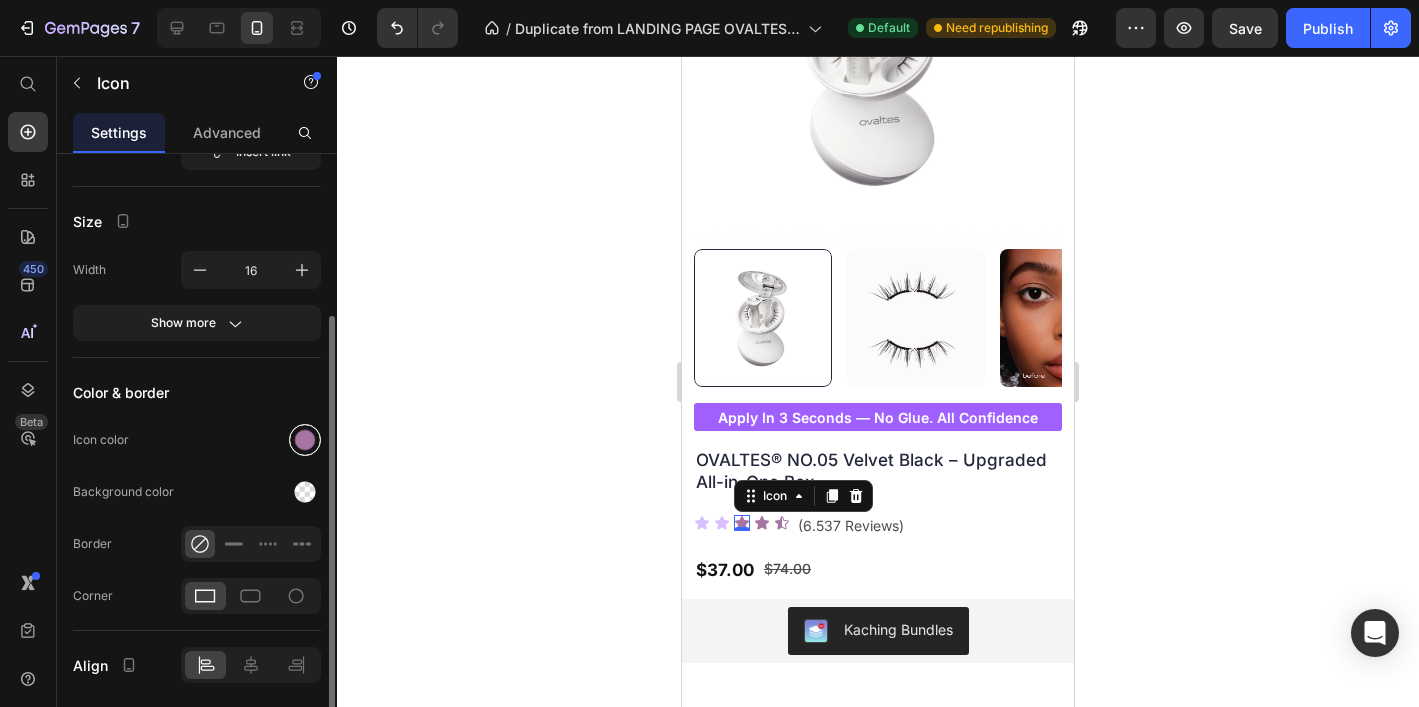 click at bounding box center [305, 440] 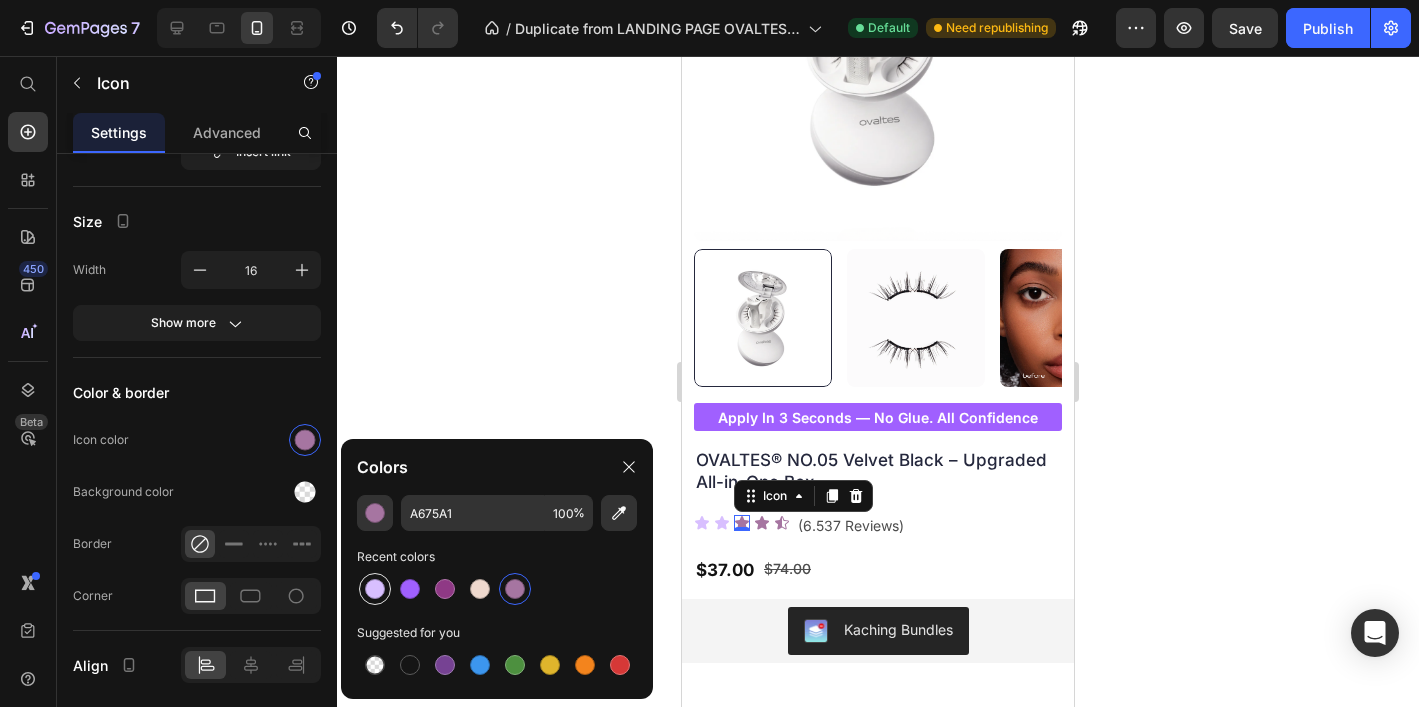 click at bounding box center [375, 589] 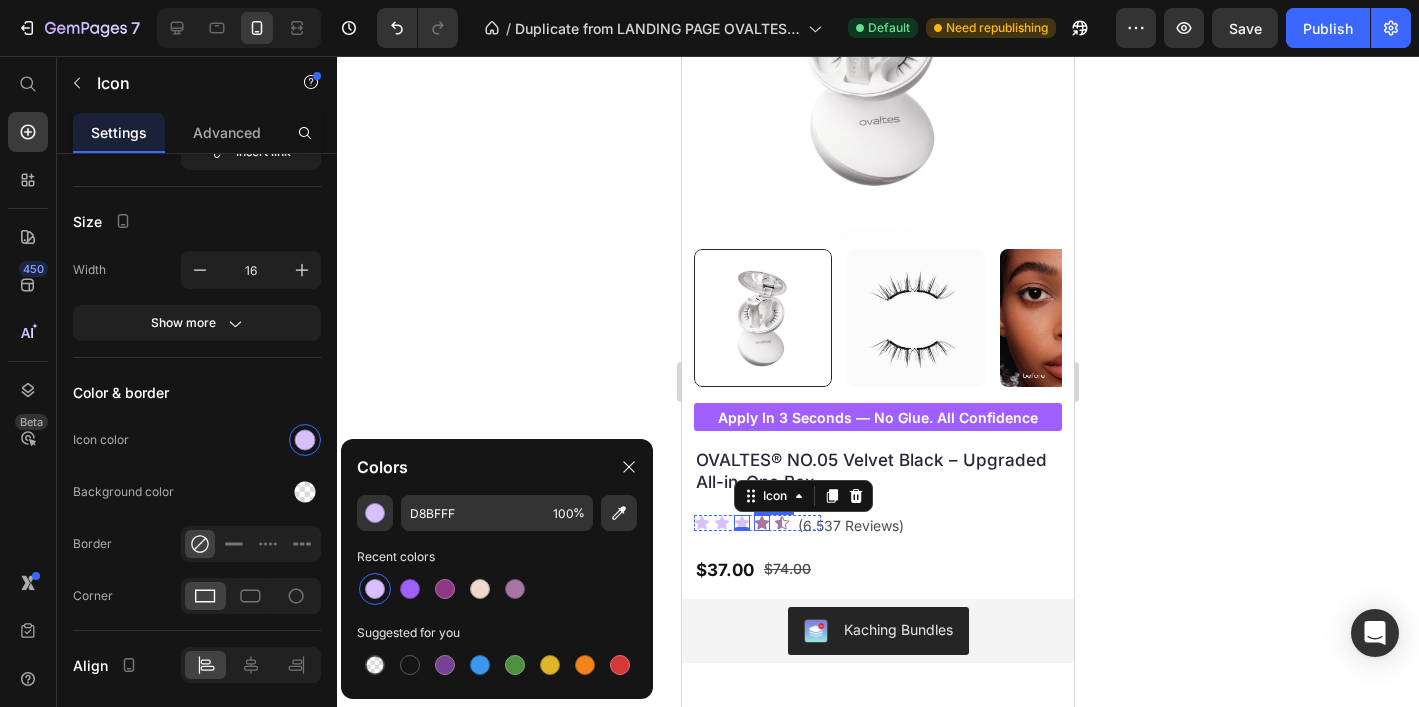click 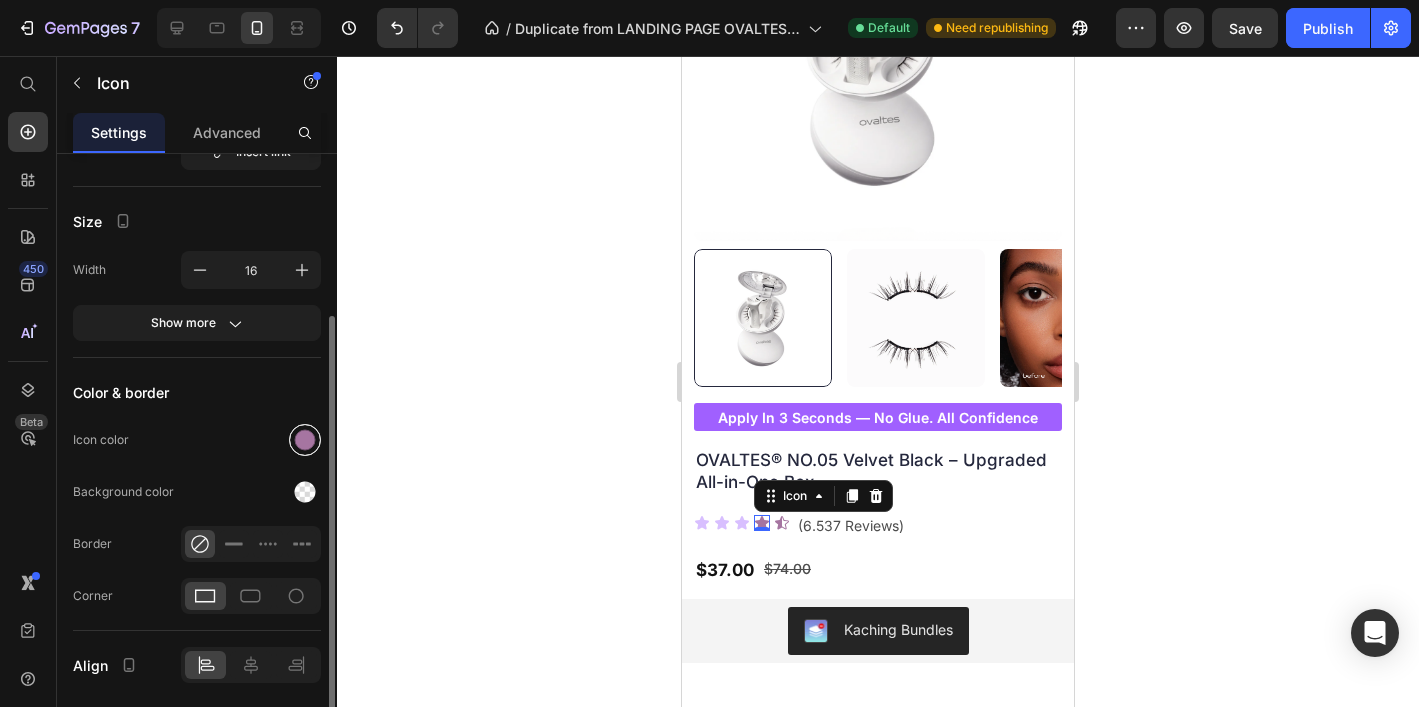 click at bounding box center (305, 440) 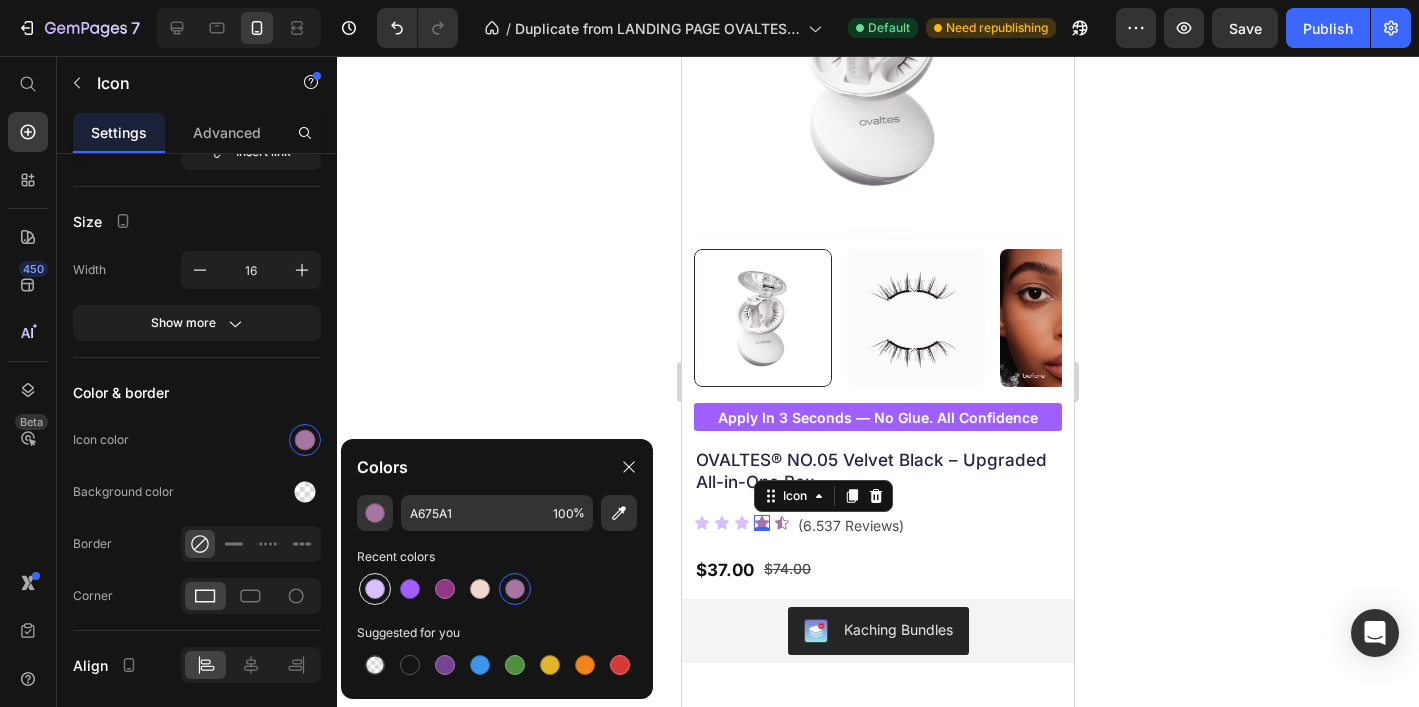 click at bounding box center (375, 589) 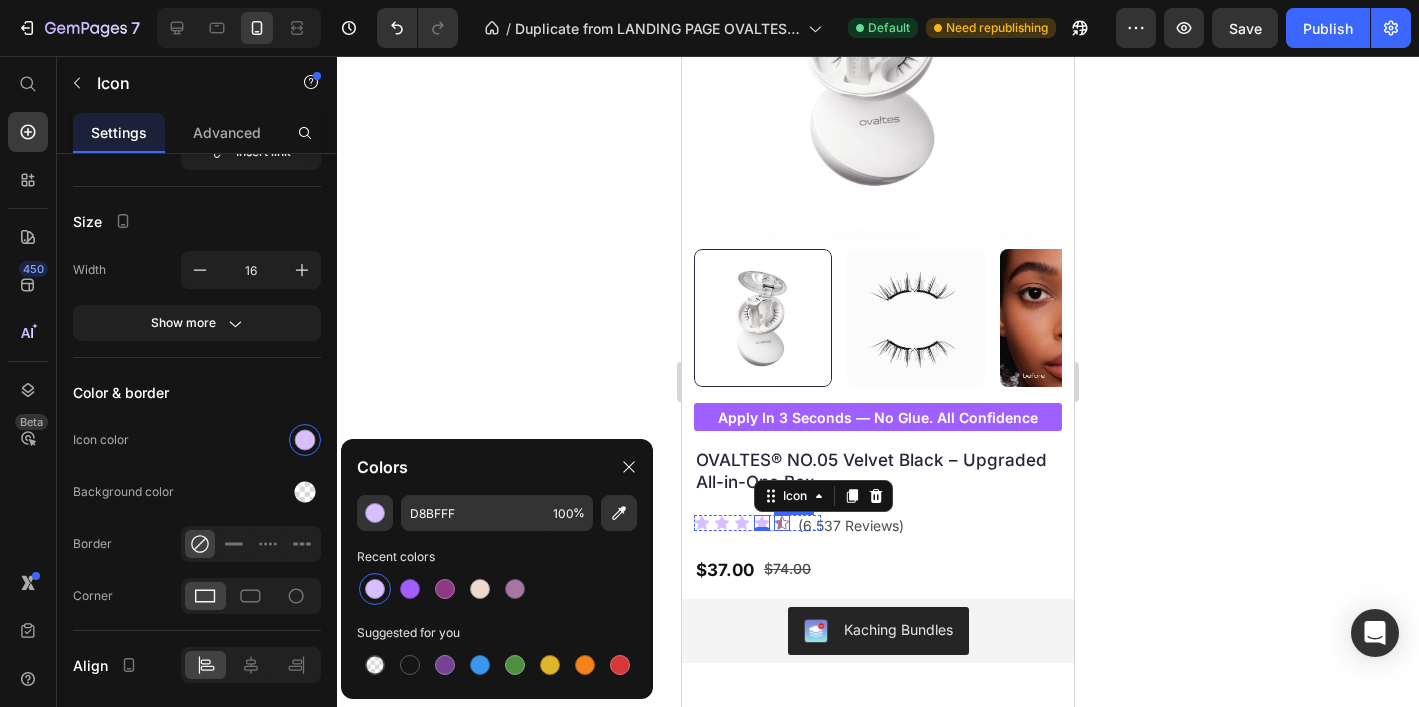 click 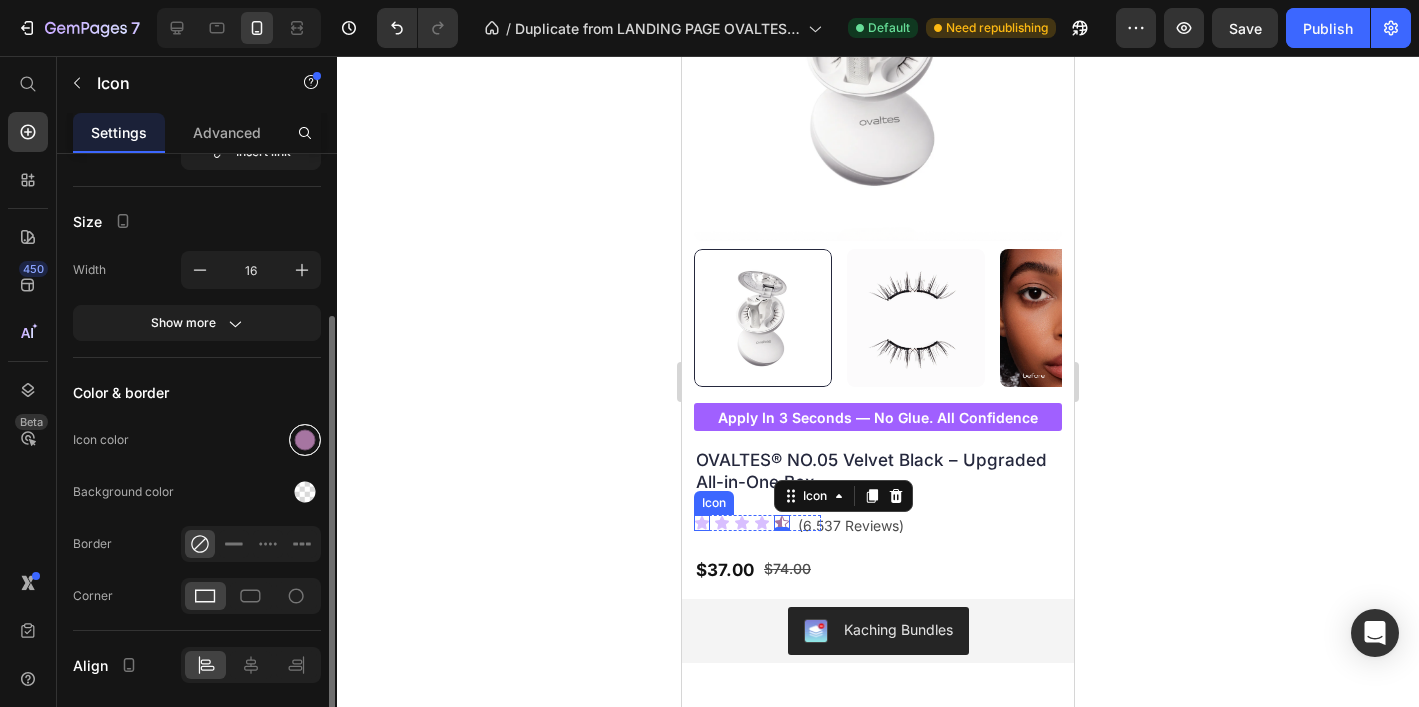 click at bounding box center [305, 440] 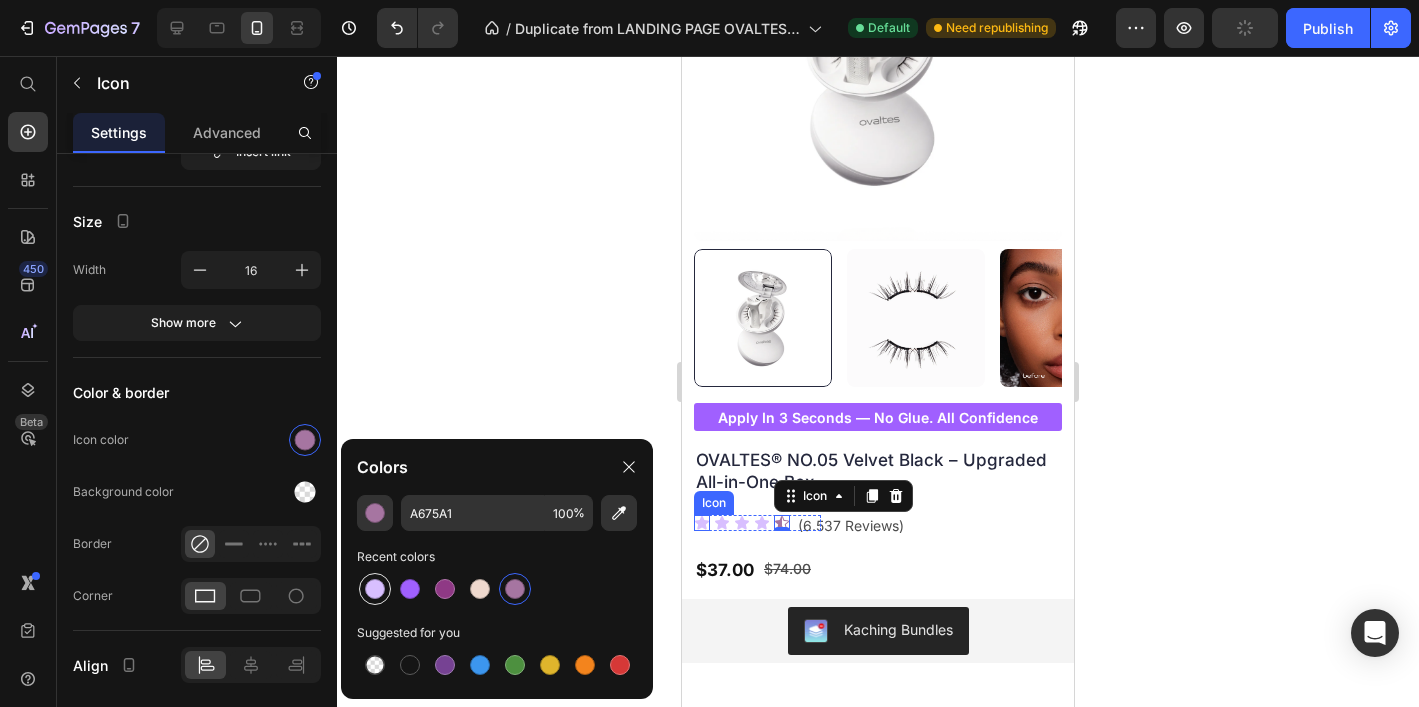 click at bounding box center (375, 589) 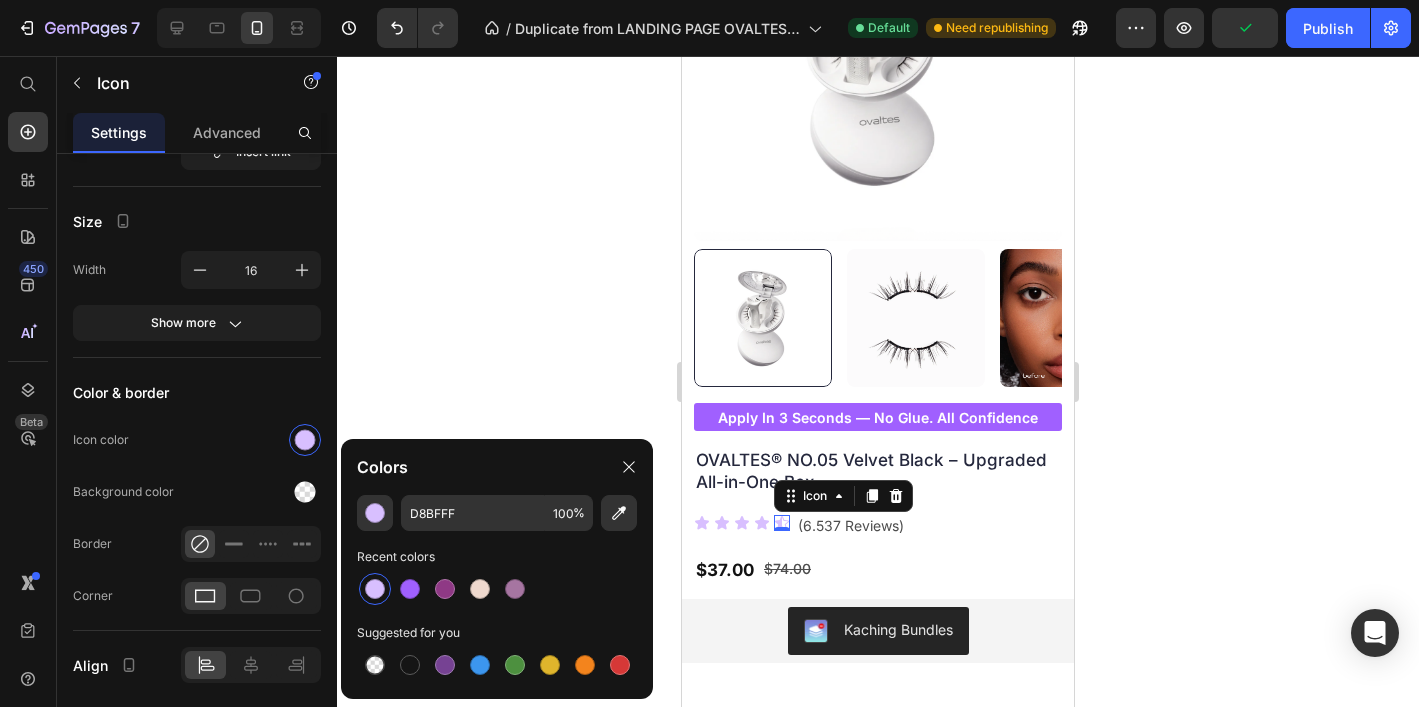 click 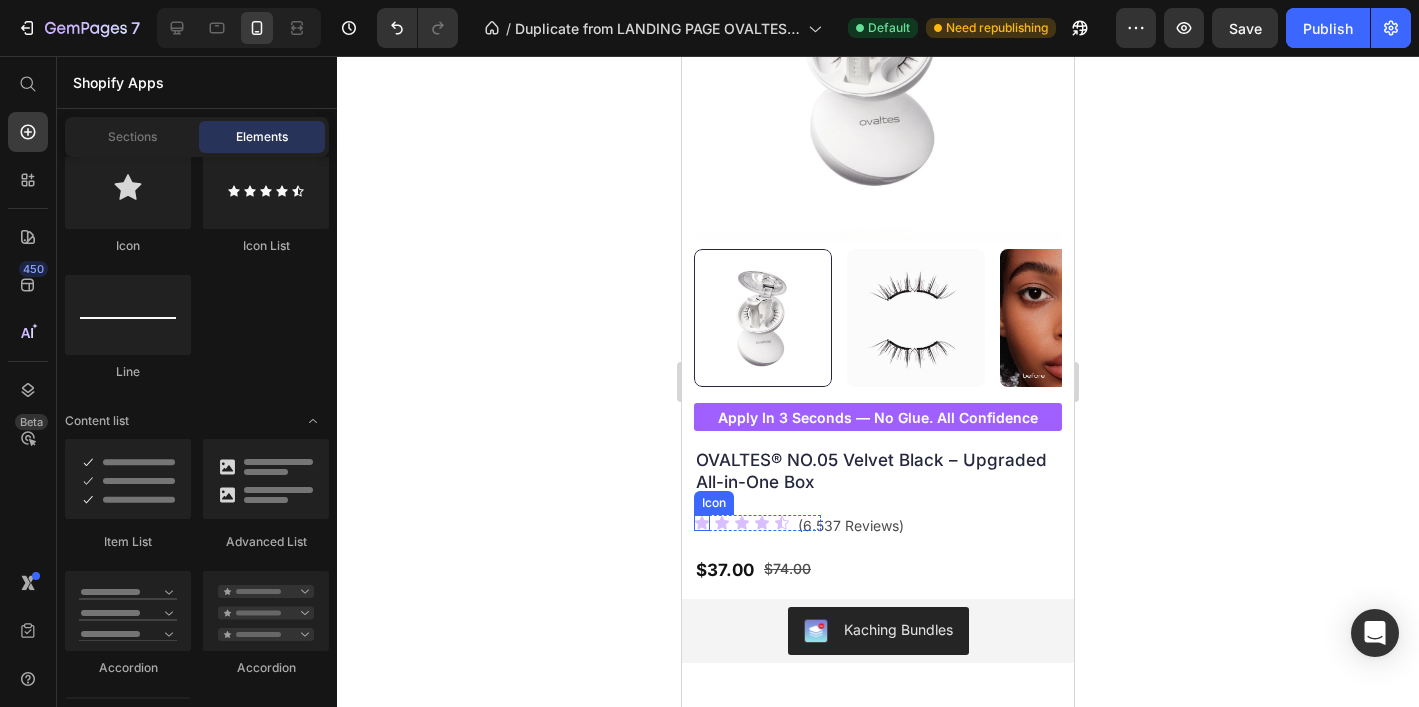 click 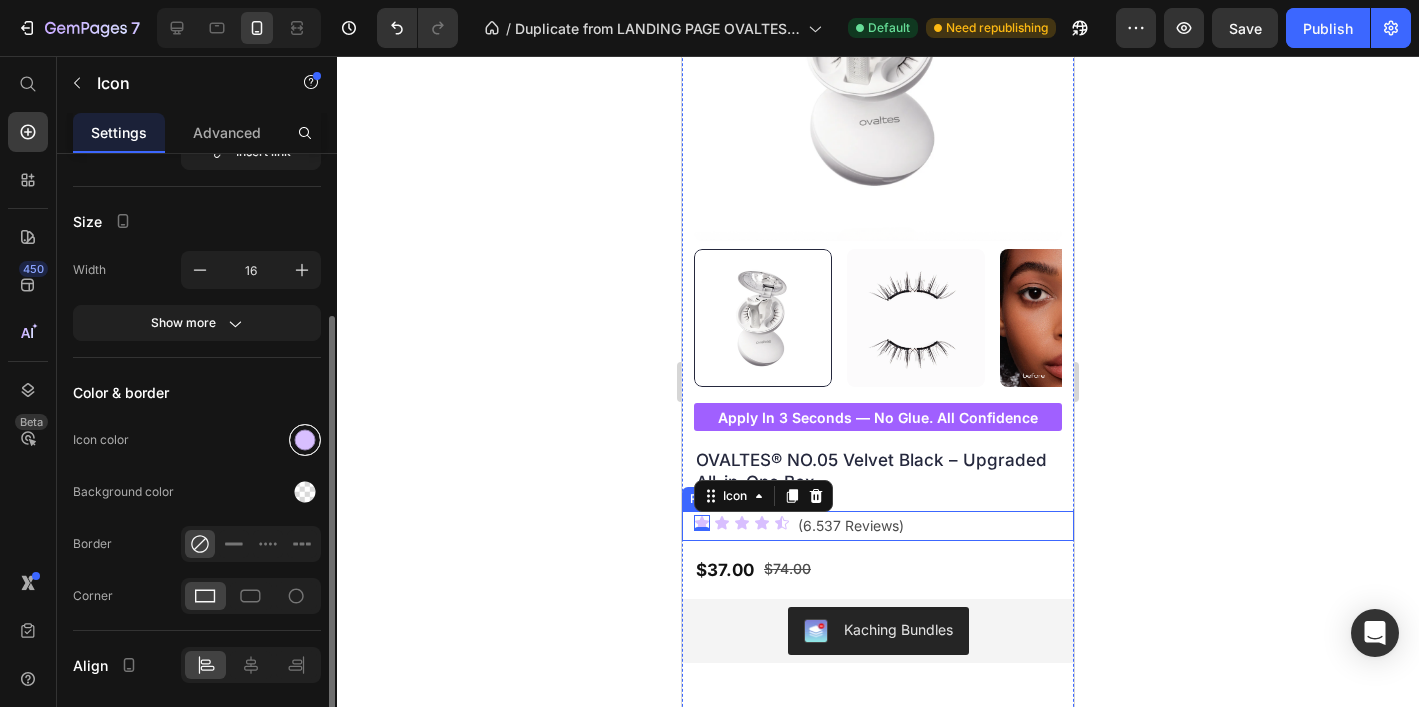click at bounding box center (305, 440) 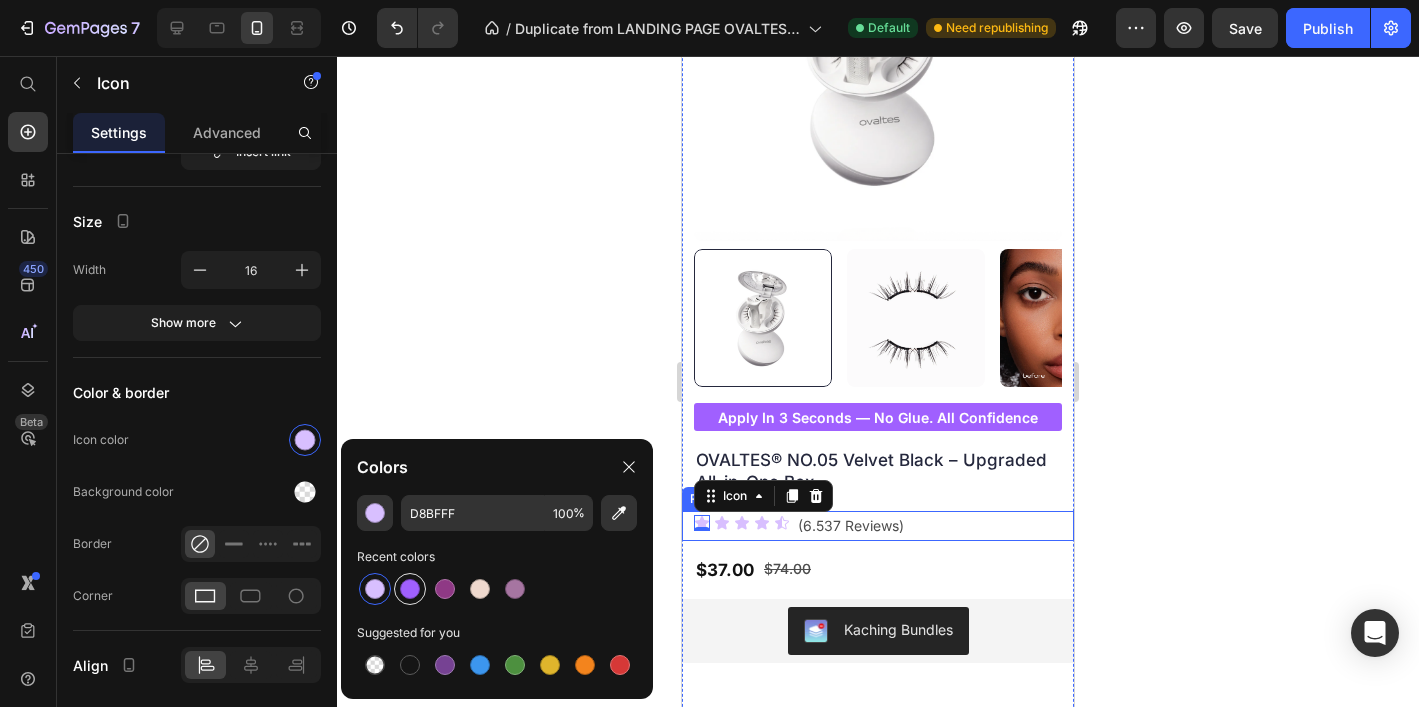 click at bounding box center (410, 589) 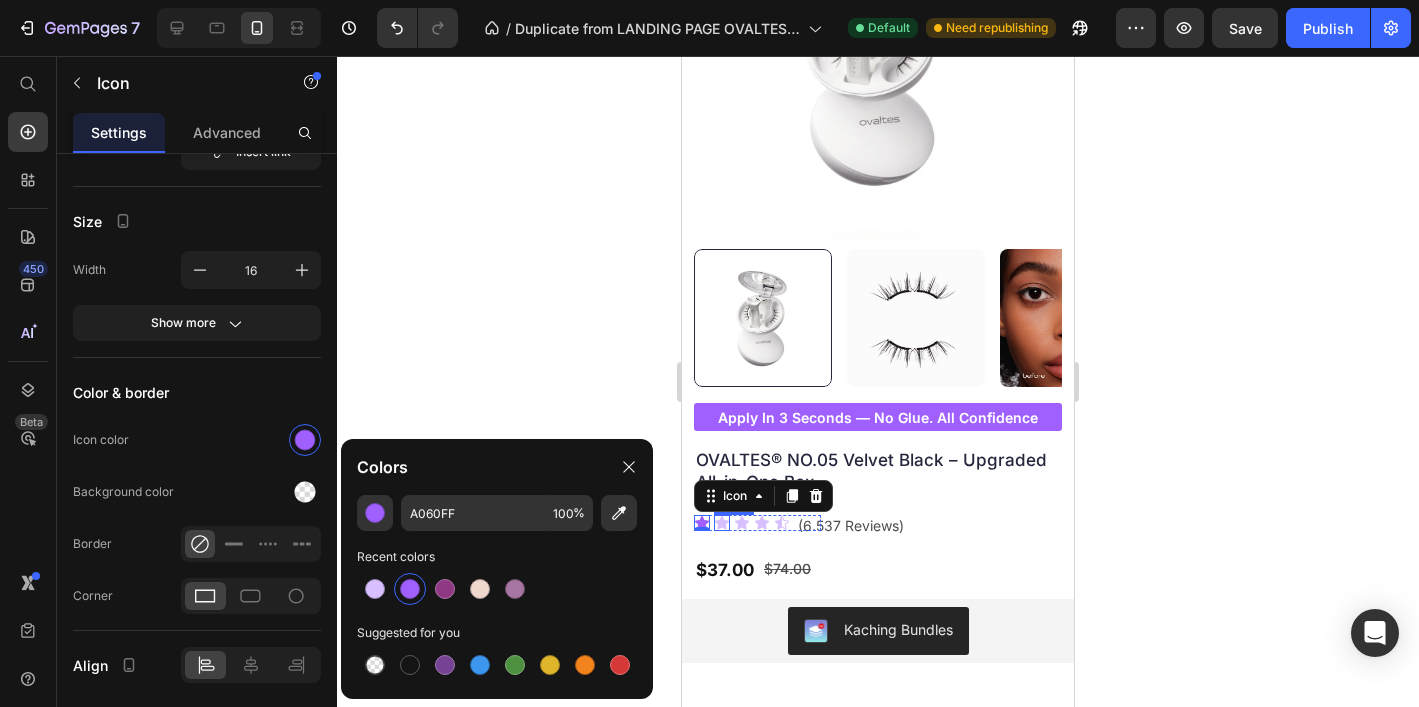 click 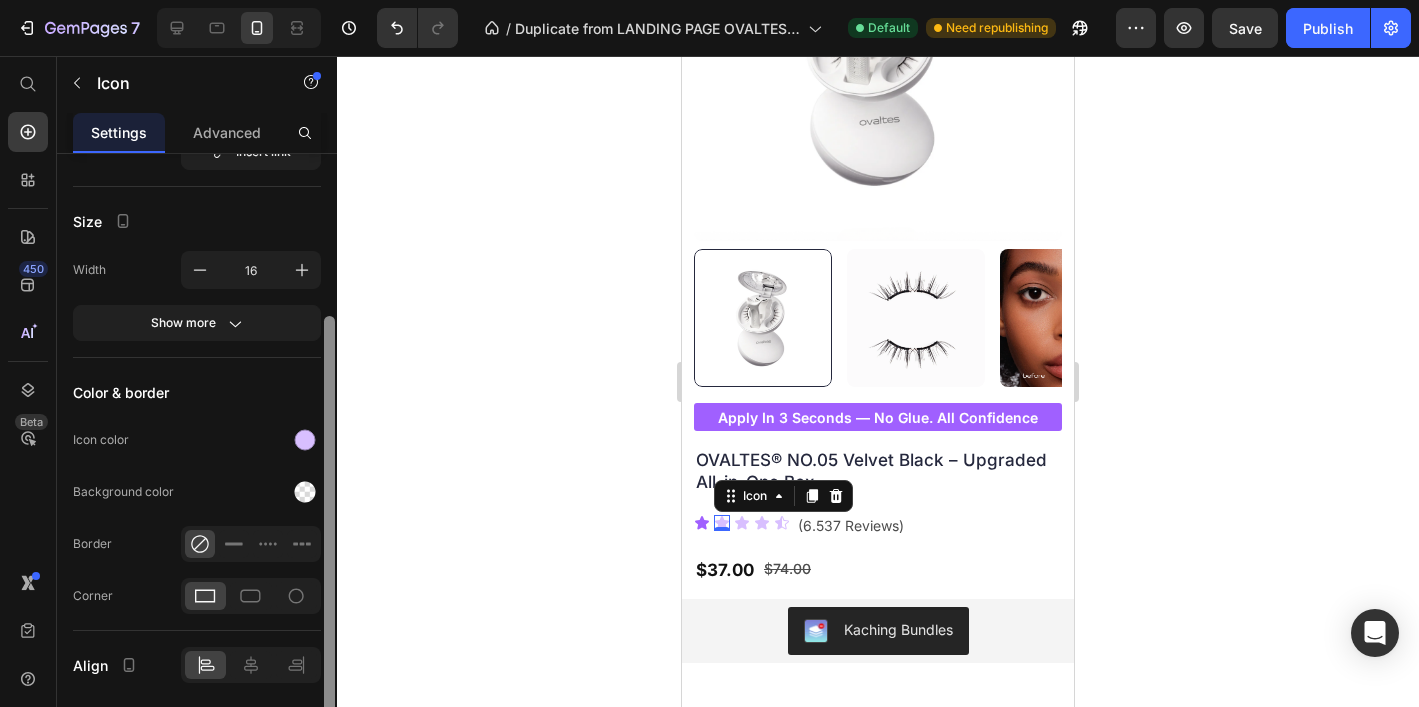 drag, startPoint x: 299, startPoint y: 439, endPoint x: 331, endPoint y: 491, distance: 61.05735 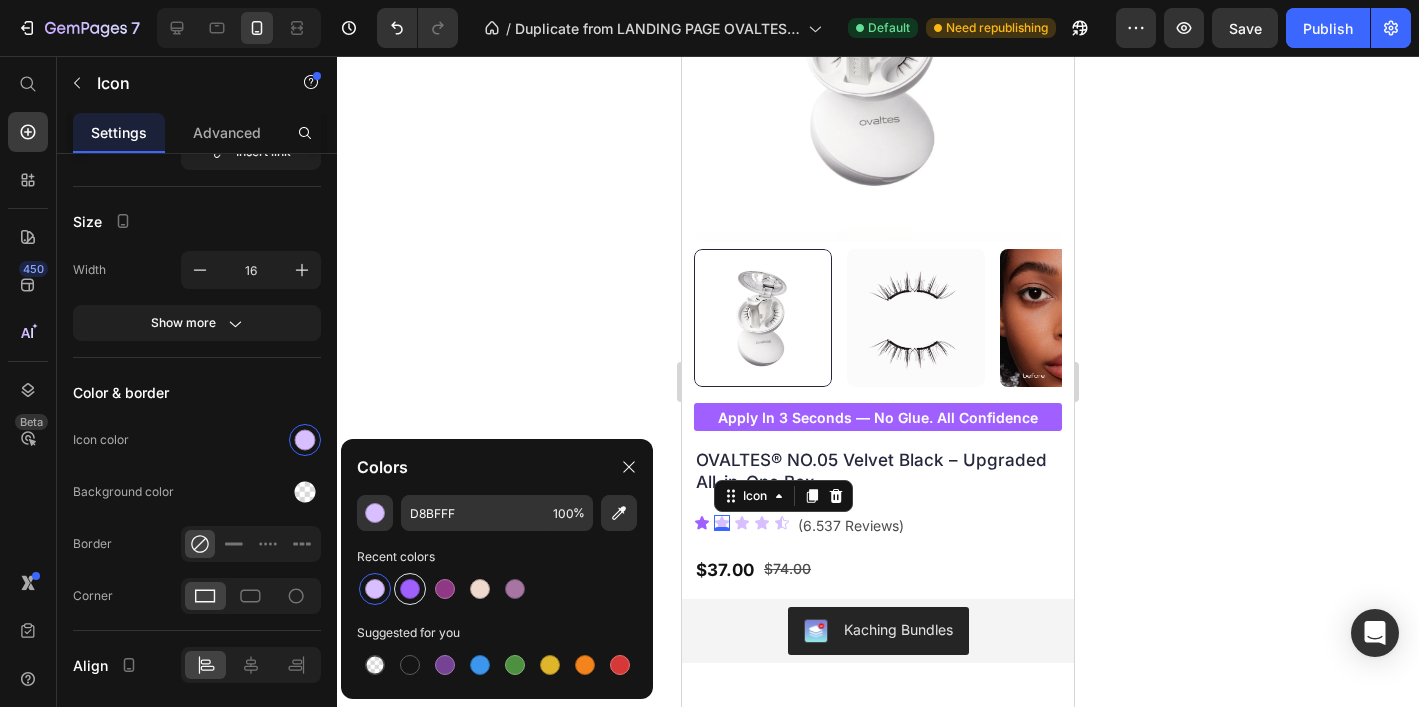 click at bounding box center [410, 589] 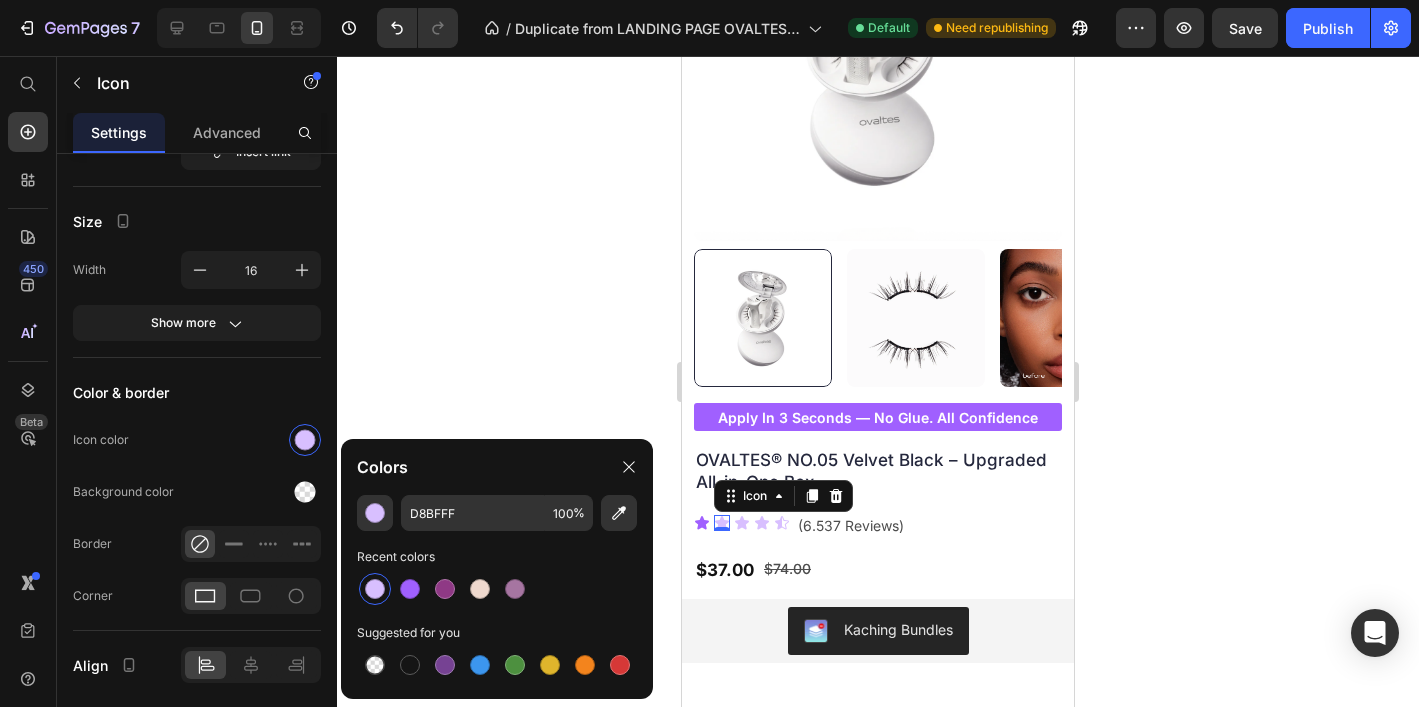 type on "A060FF" 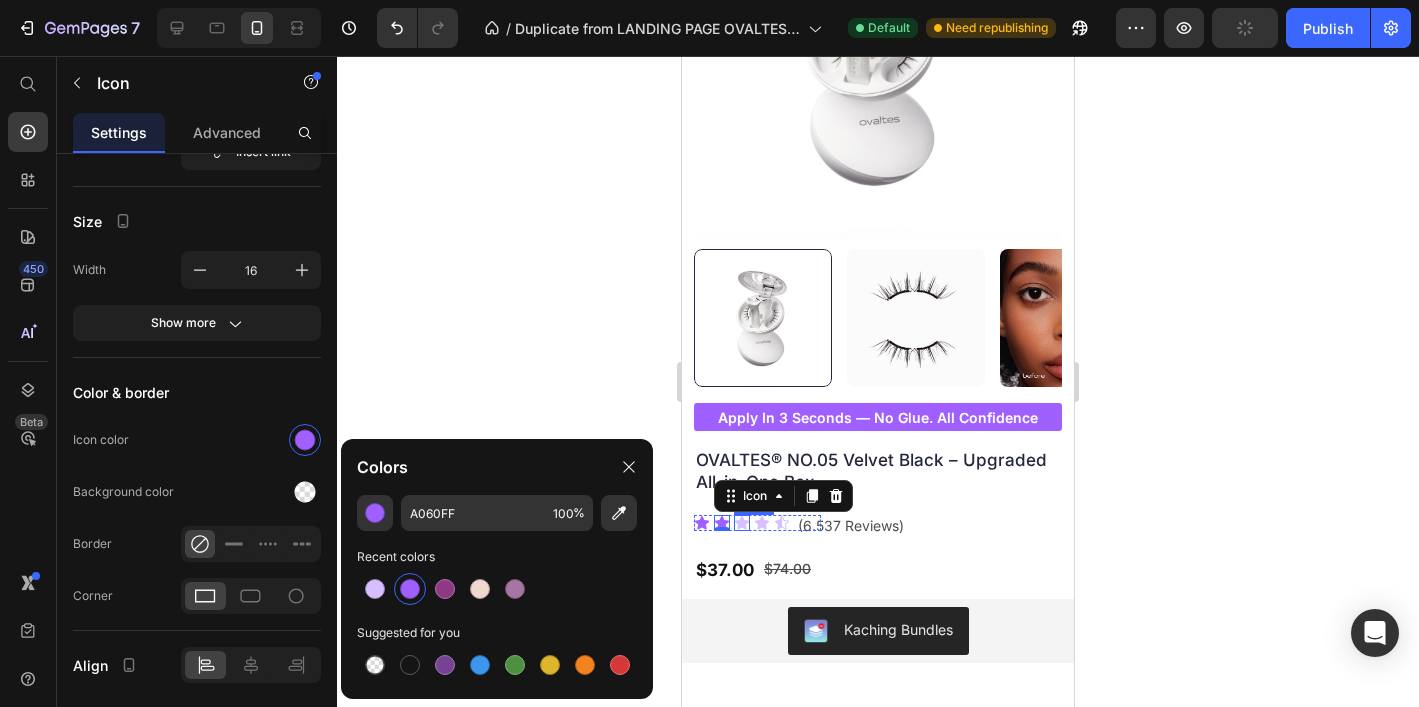 click 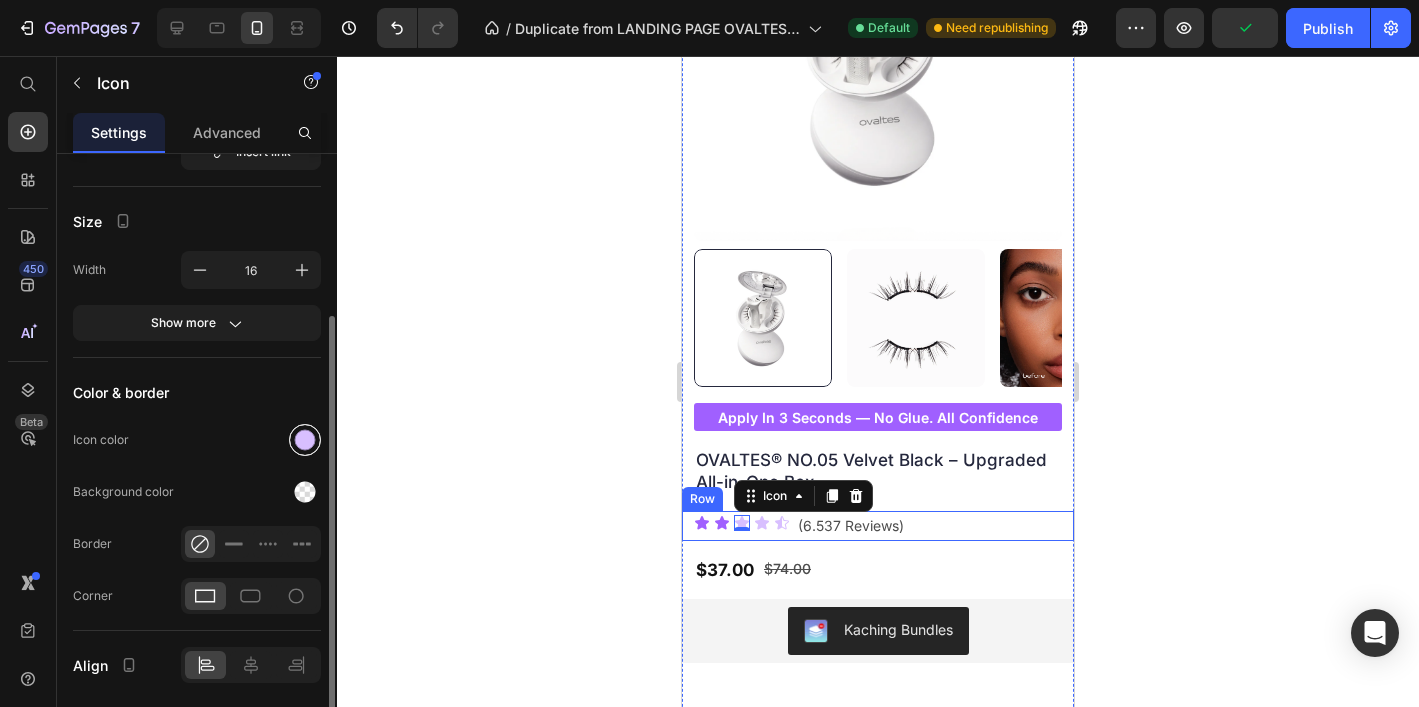 click at bounding box center [305, 440] 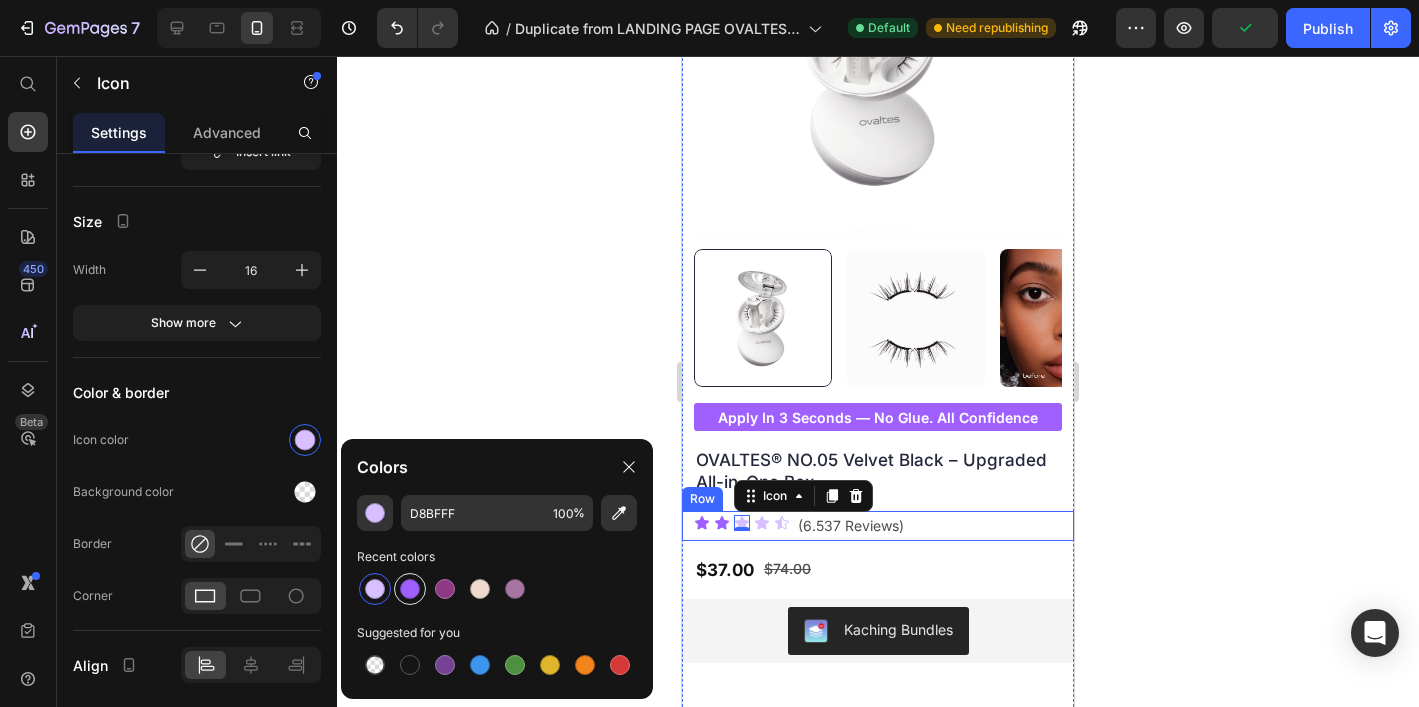 click at bounding box center [410, 589] 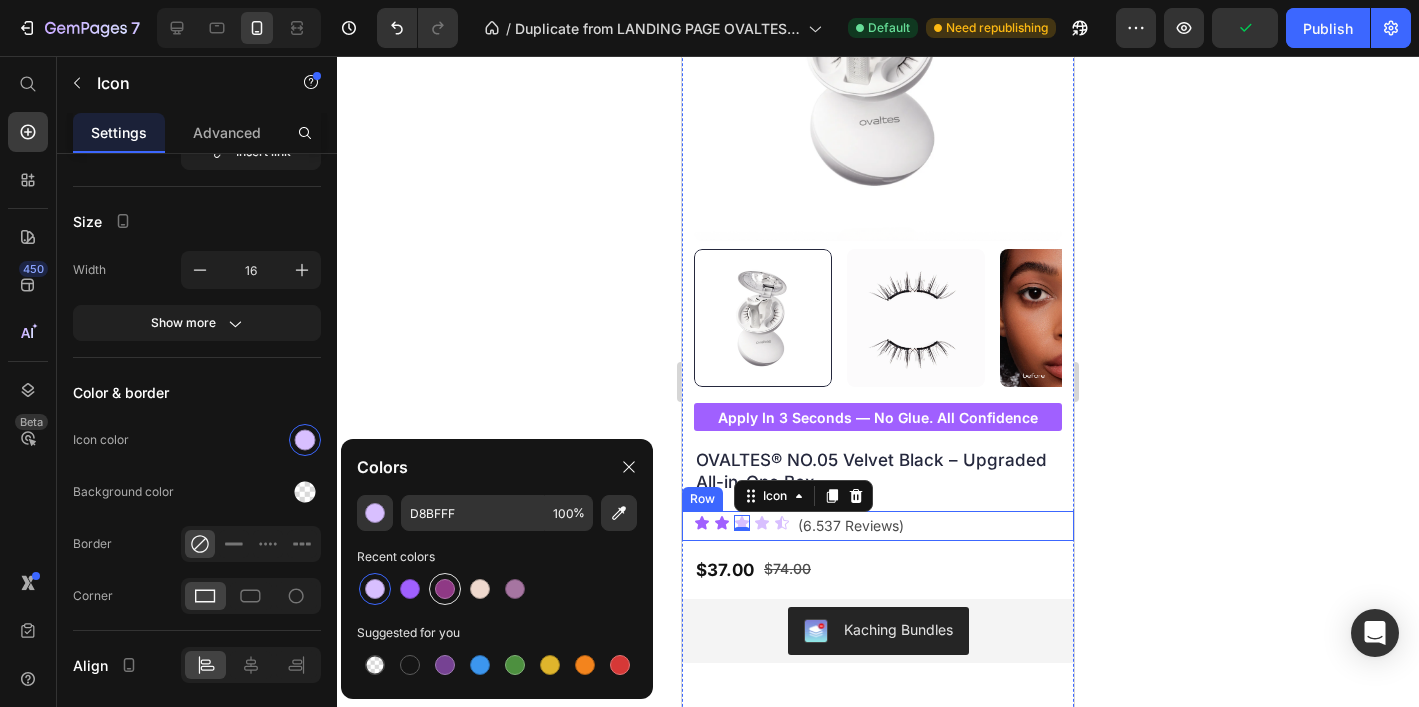 type on "A060FF" 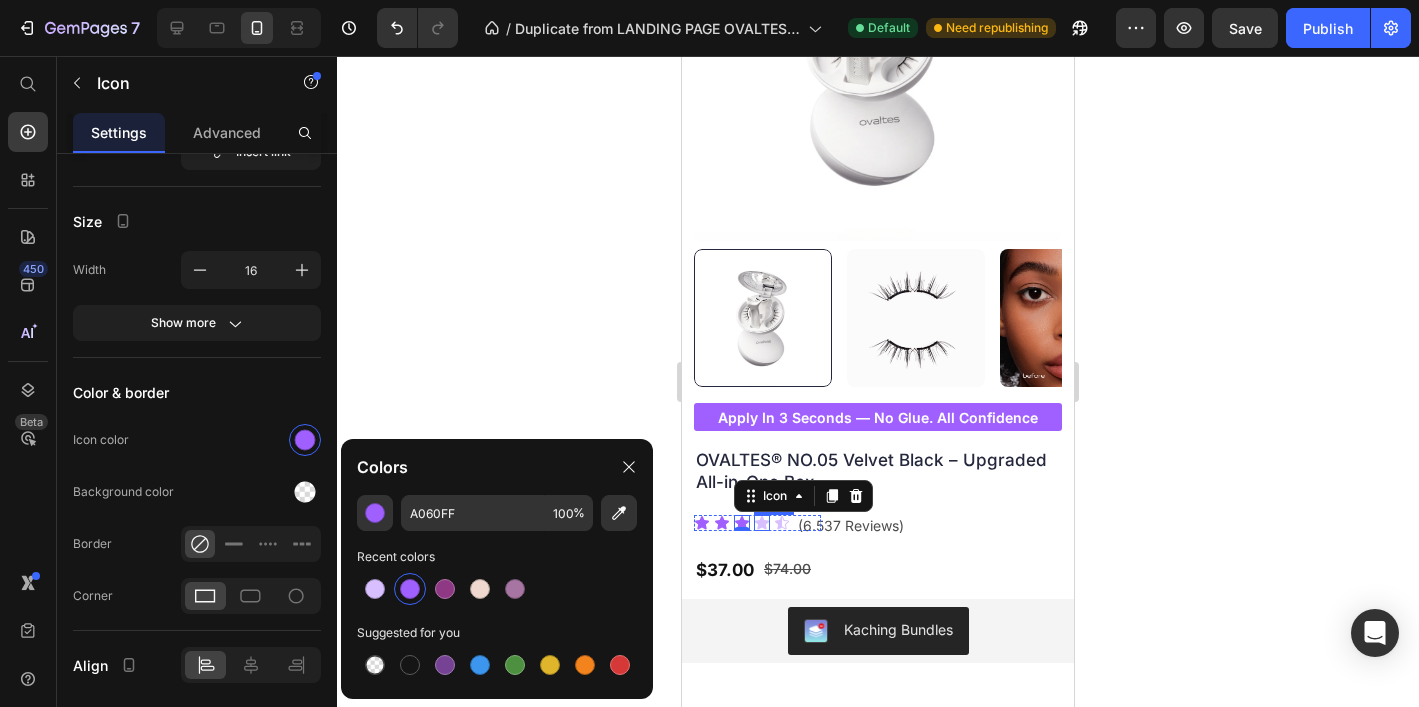 click on "Icon" at bounding box center (762, 523) 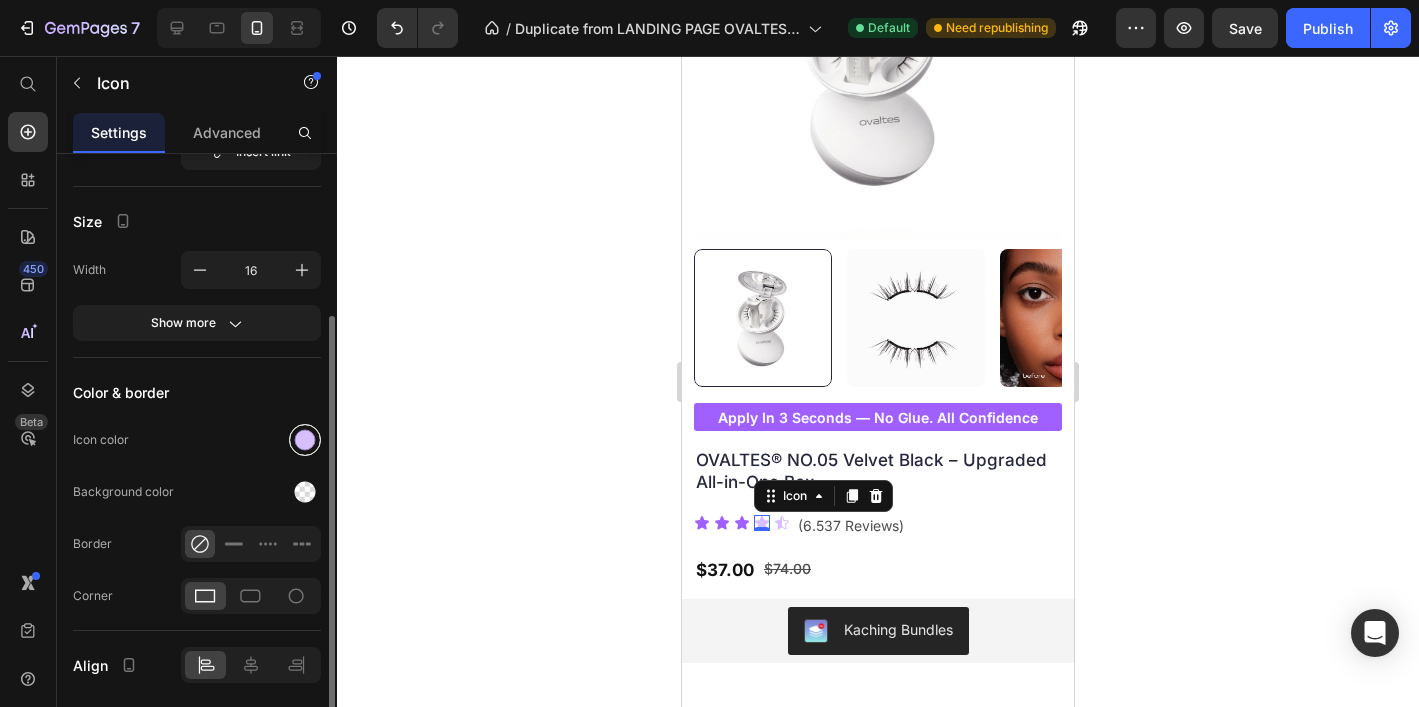 click at bounding box center (305, 440) 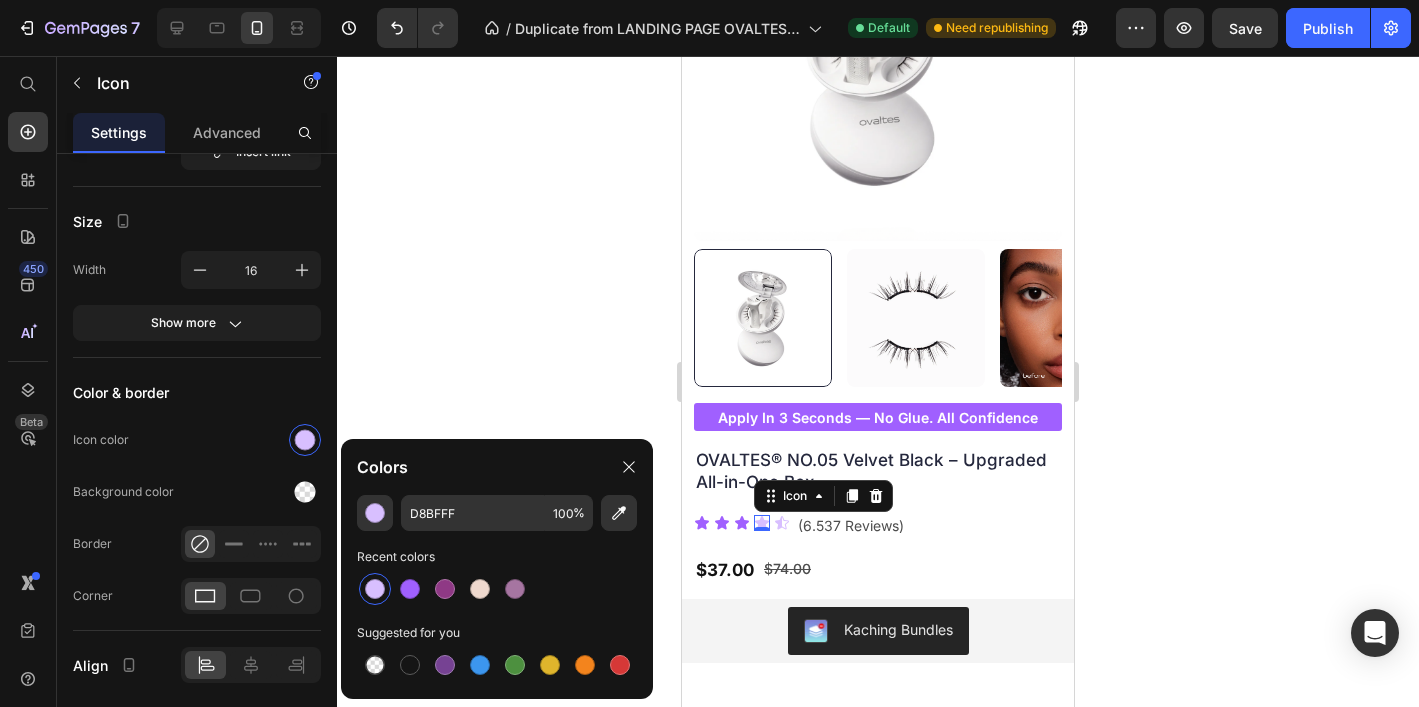 drag, startPoint x: 409, startPoint y: 585, endPoint x: 444, endPoint y: 569, distance: 38.483765 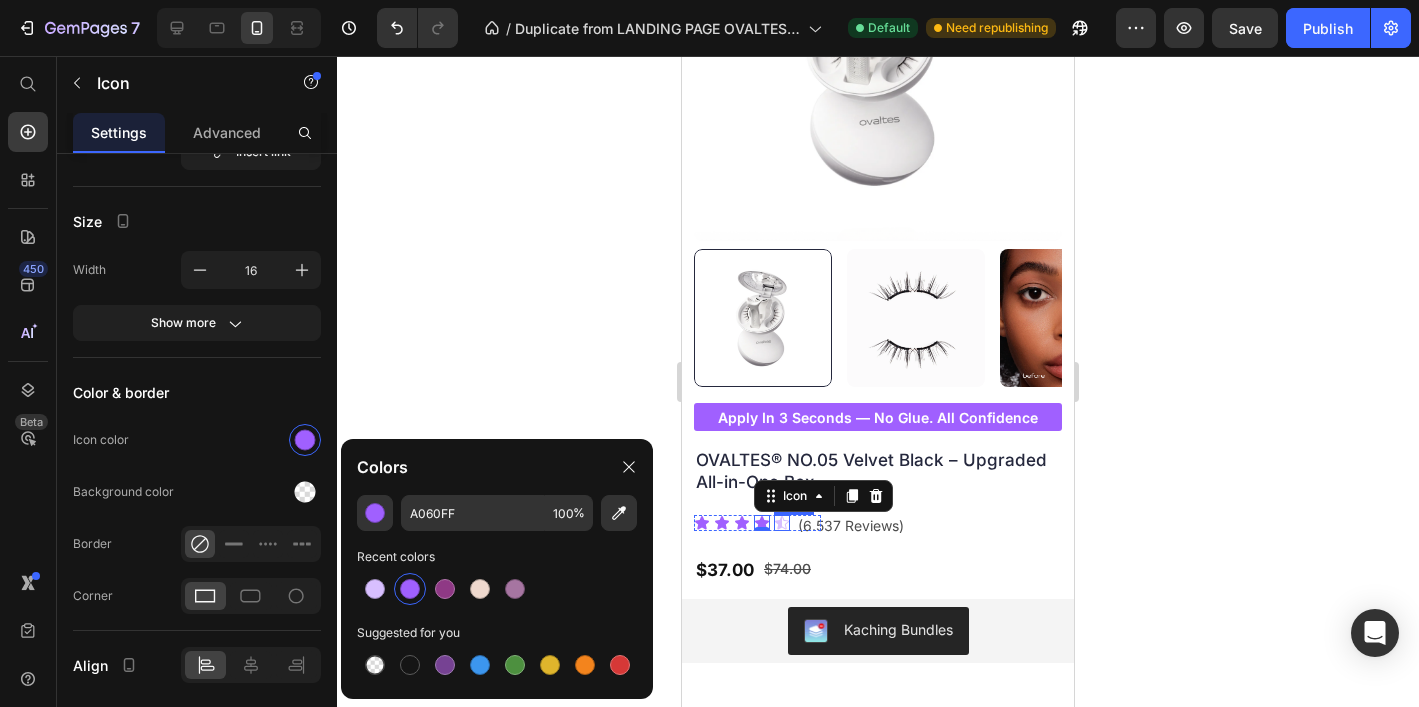 click 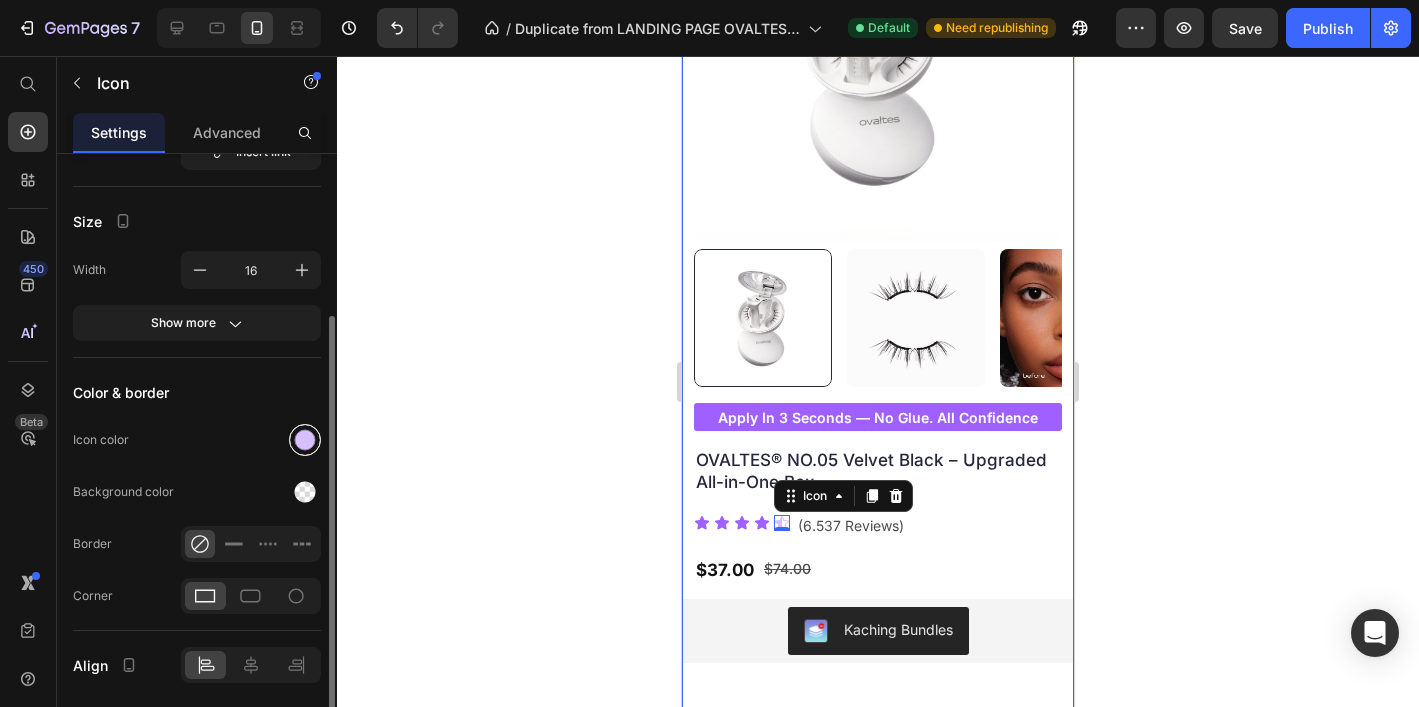 click at bounding box center [305, 440] 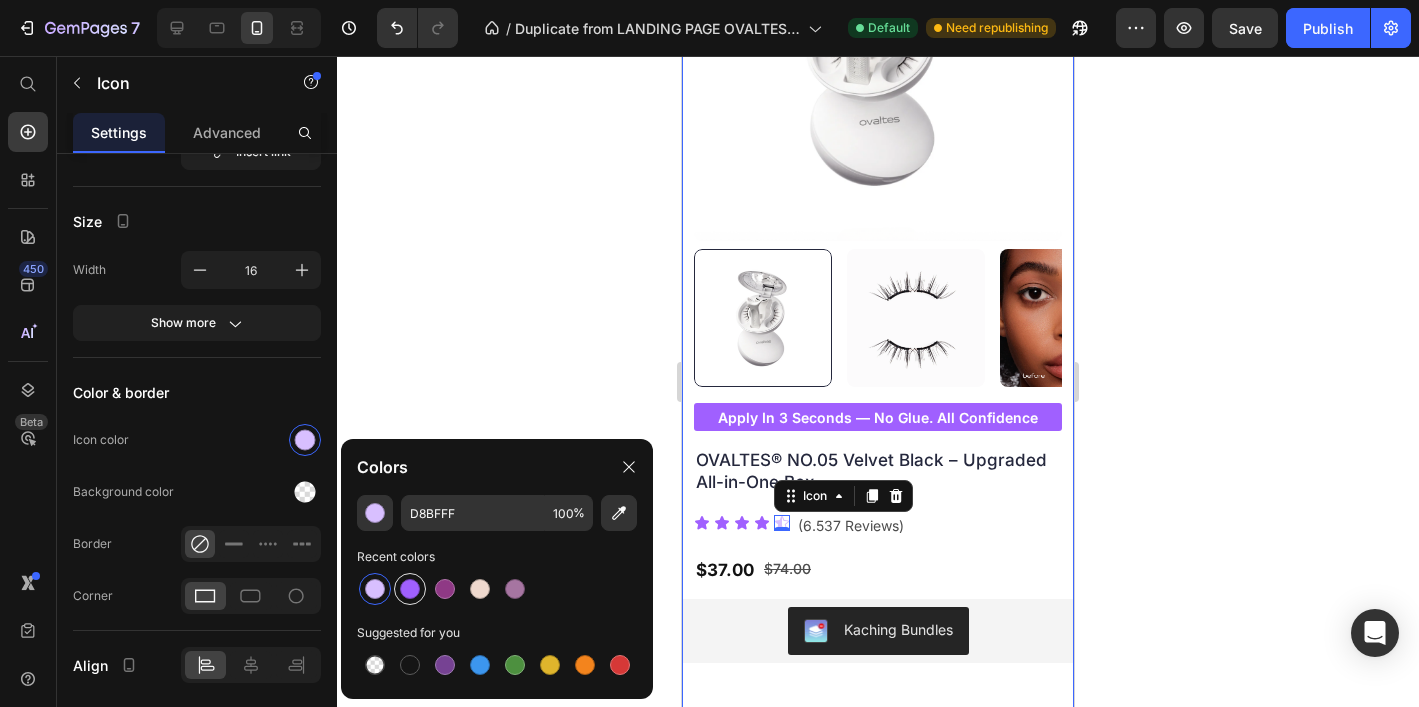 click at bounding box center [410, 589] 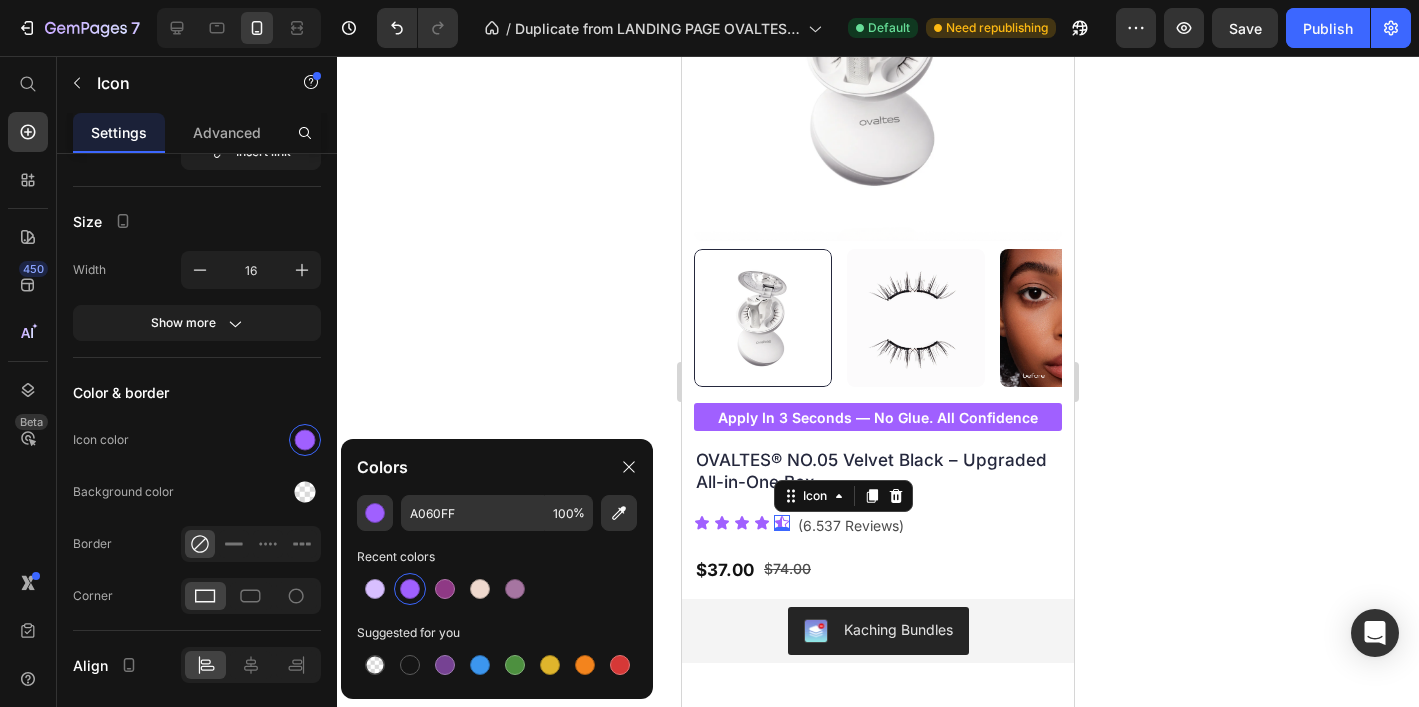 click 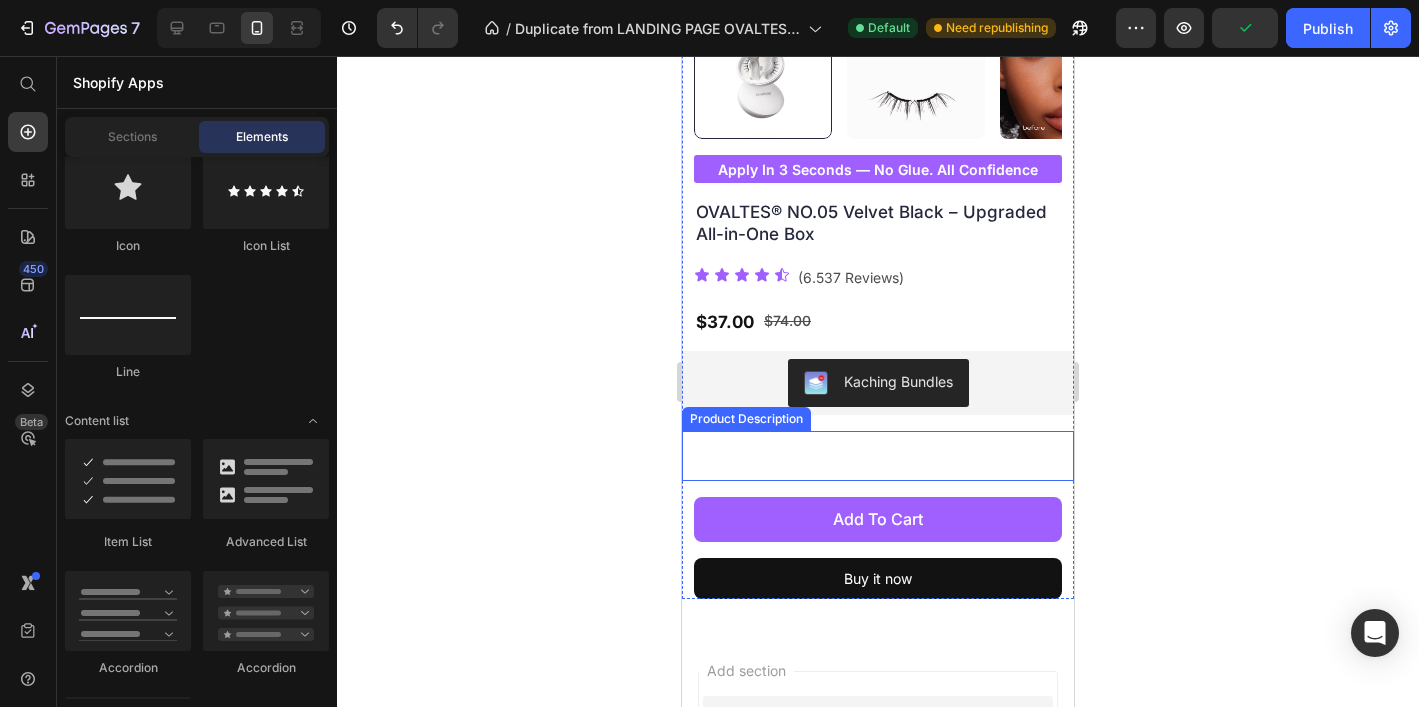 scroll, scrollTop: 505, scrollLeft: 0, axis: vertical 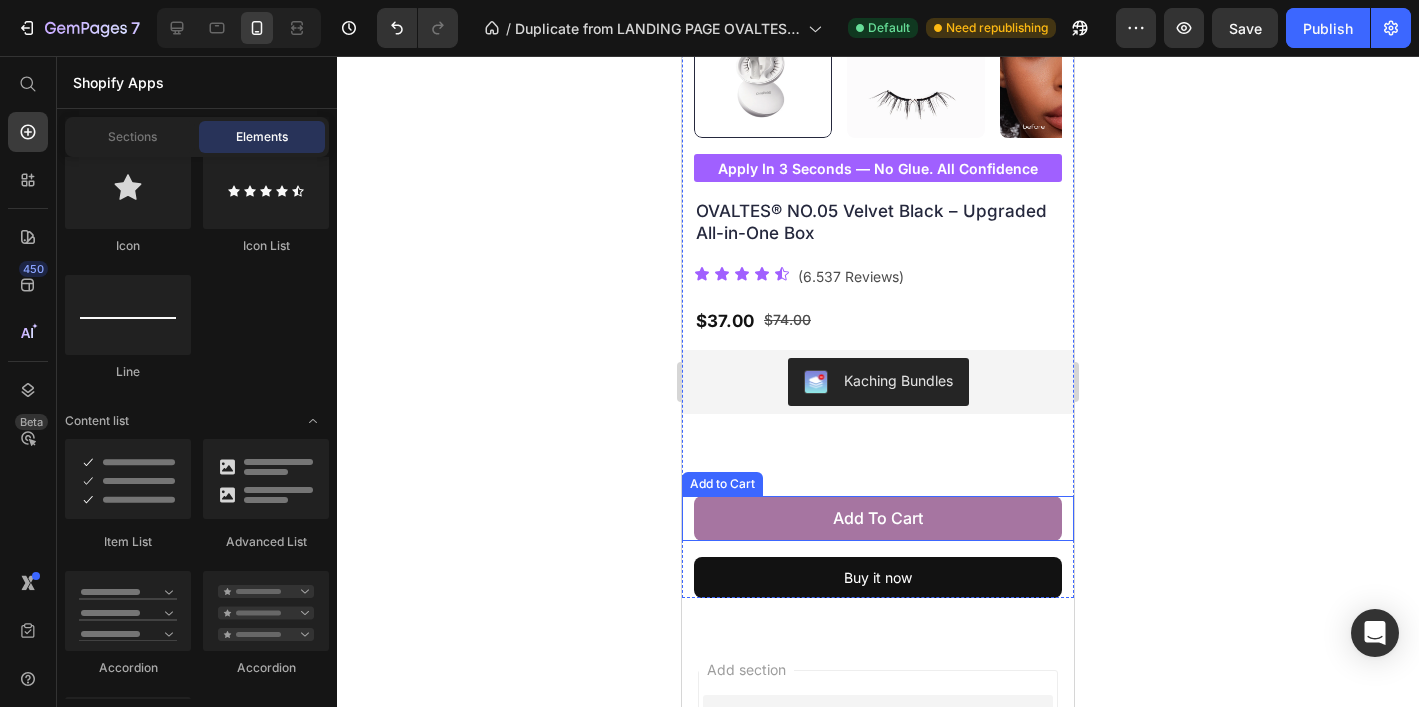 click on "add to cart" at bounding box center [878, 518] 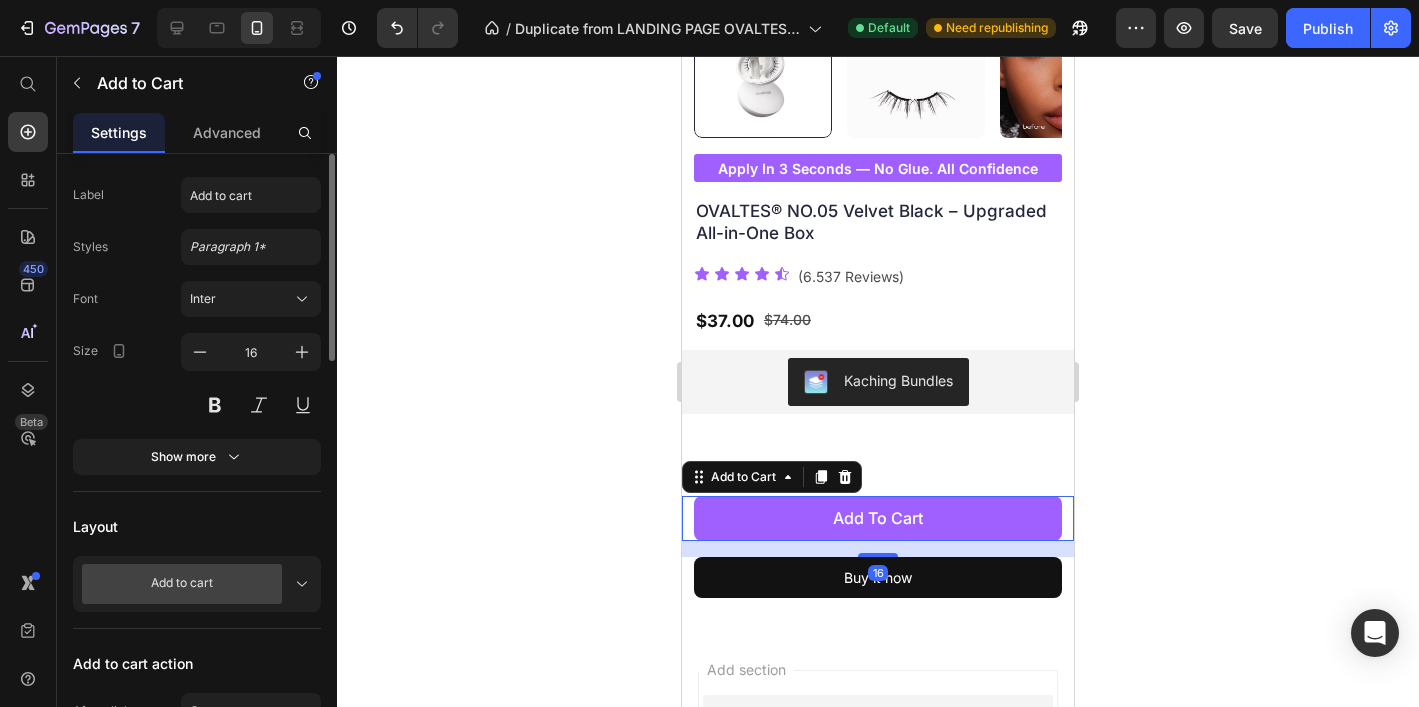 scroll, scrollTop: 683, scrollLeft: 0, axis: vertical 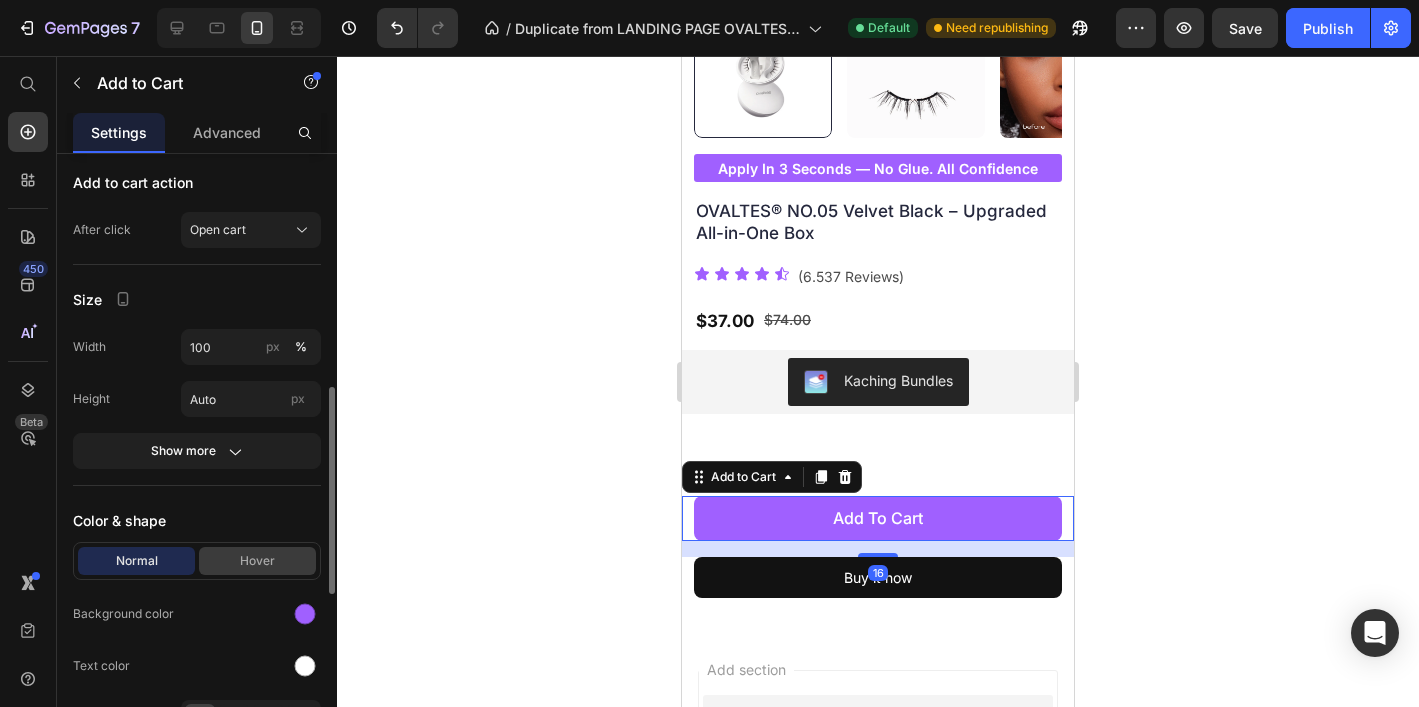 click on "Hover" at bounding box center (257, 561) 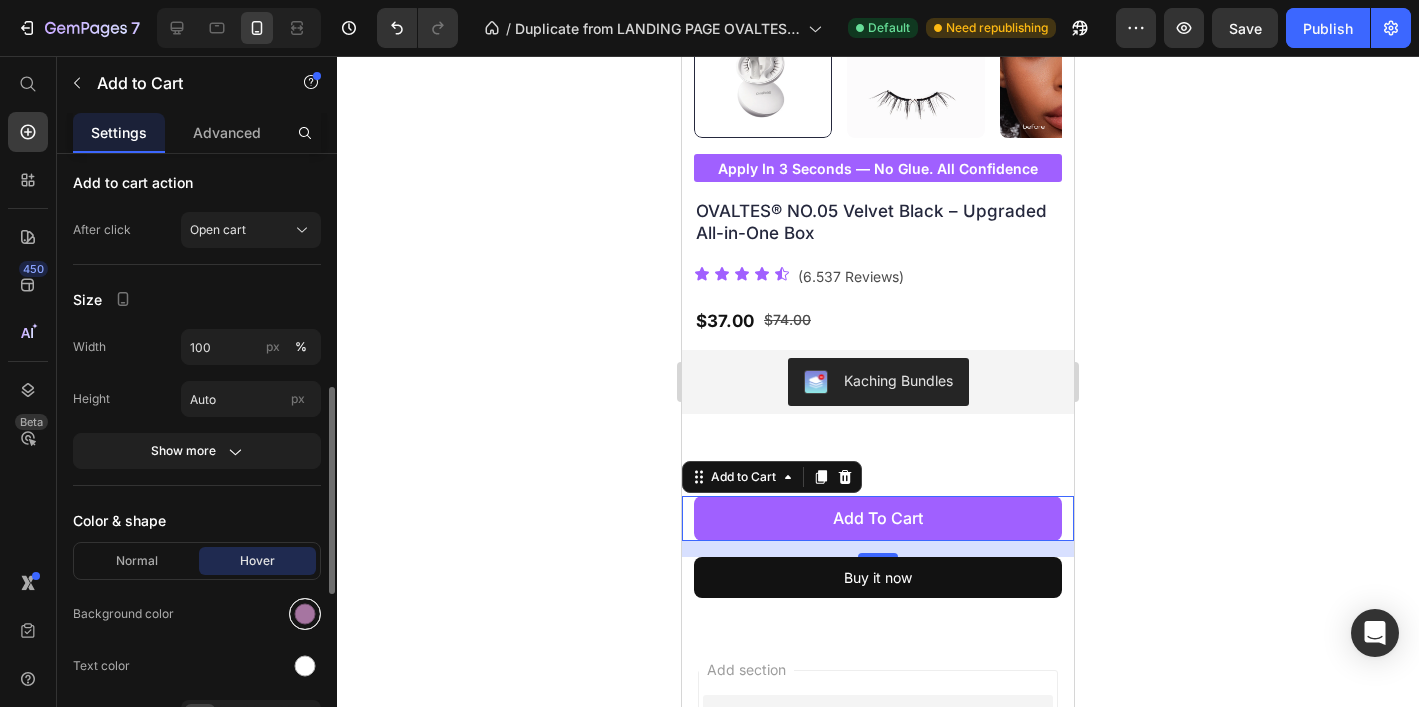 click at bounding box center [305, 614] 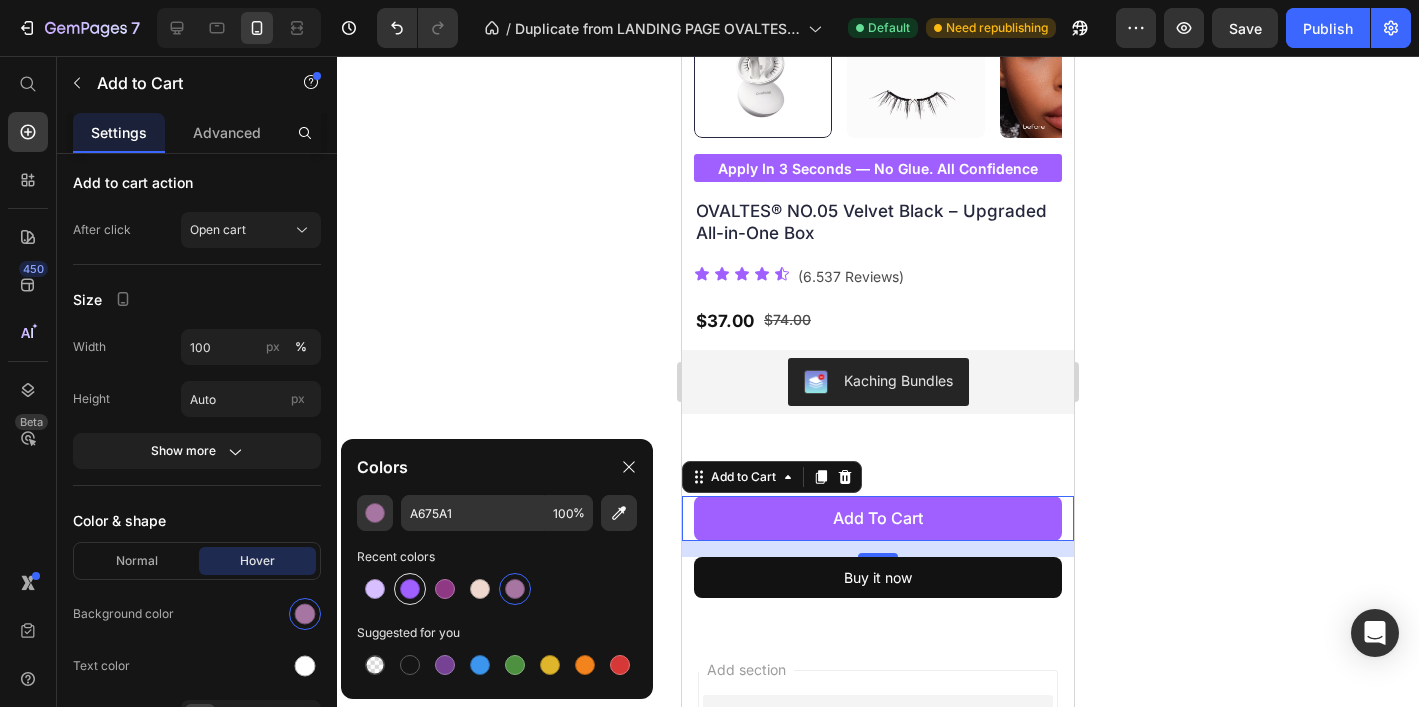 click at bounding box center [410, 589] 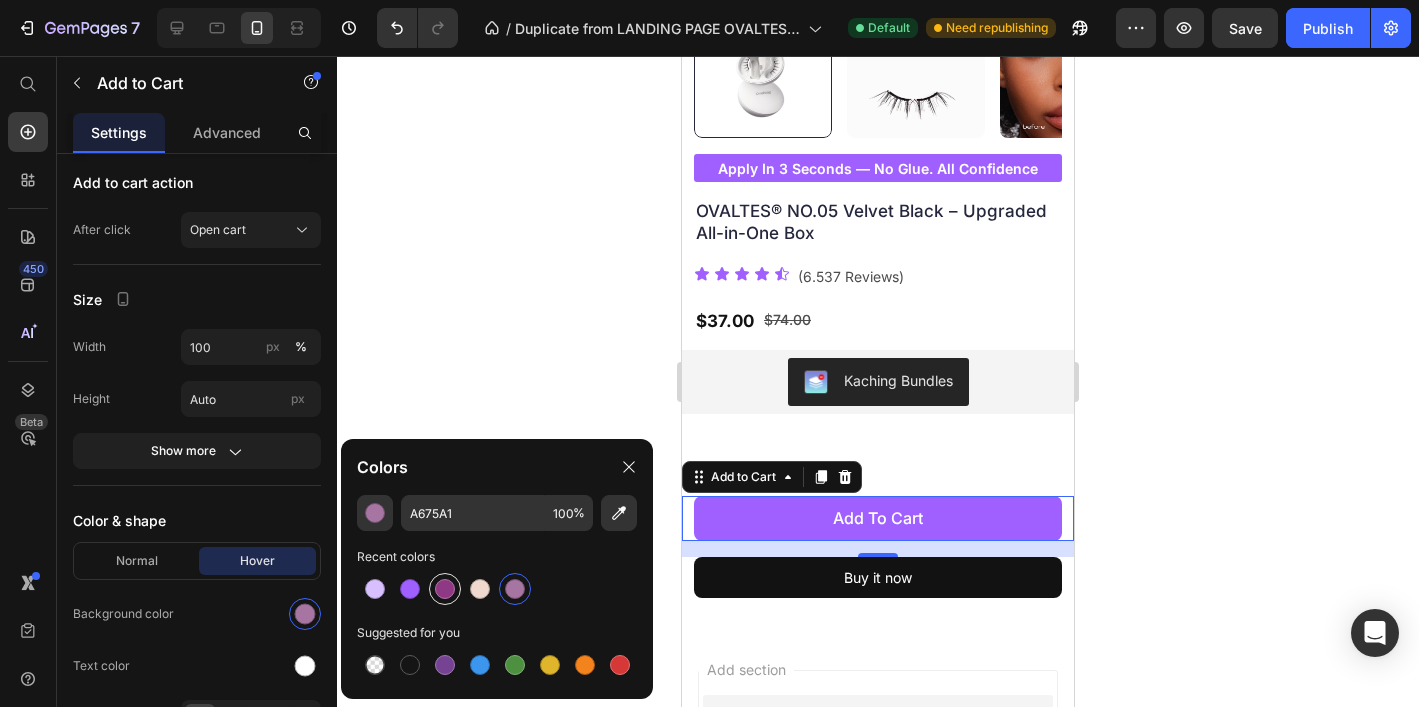 type on "A060FF" 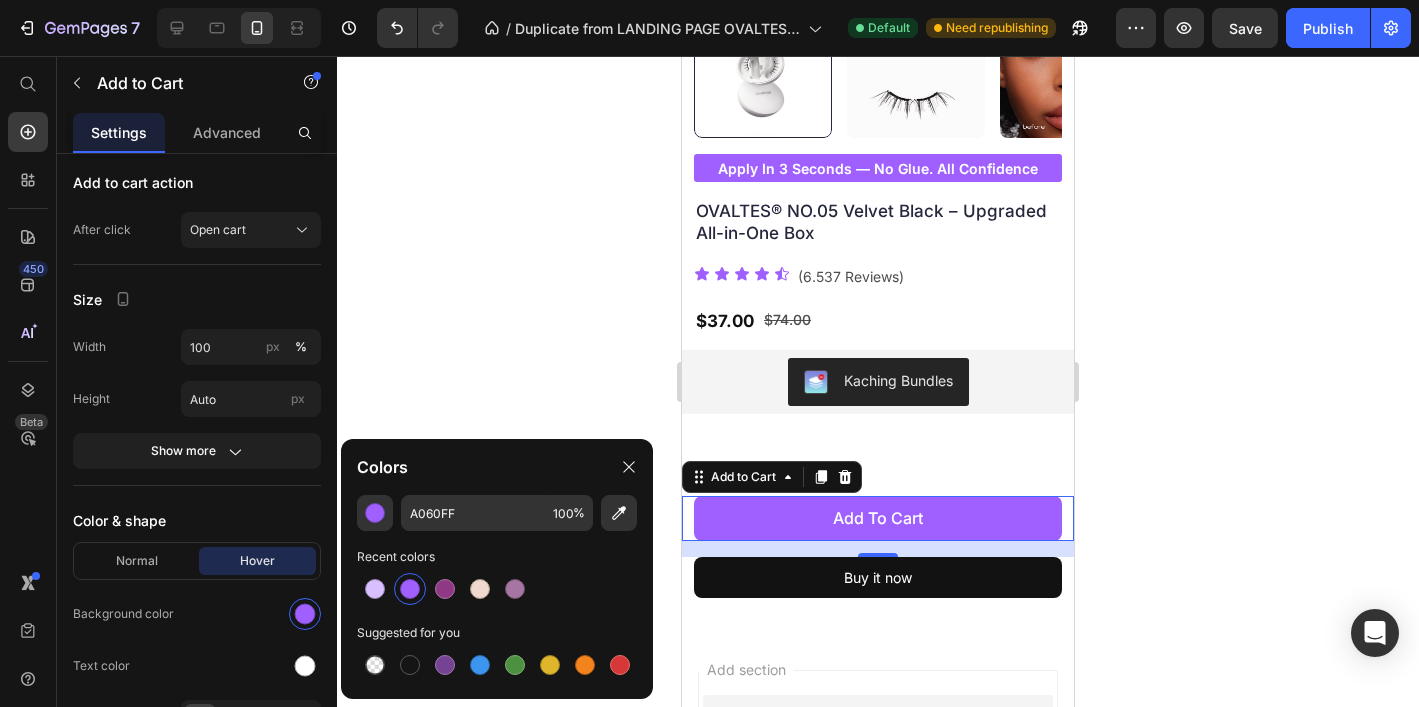 click 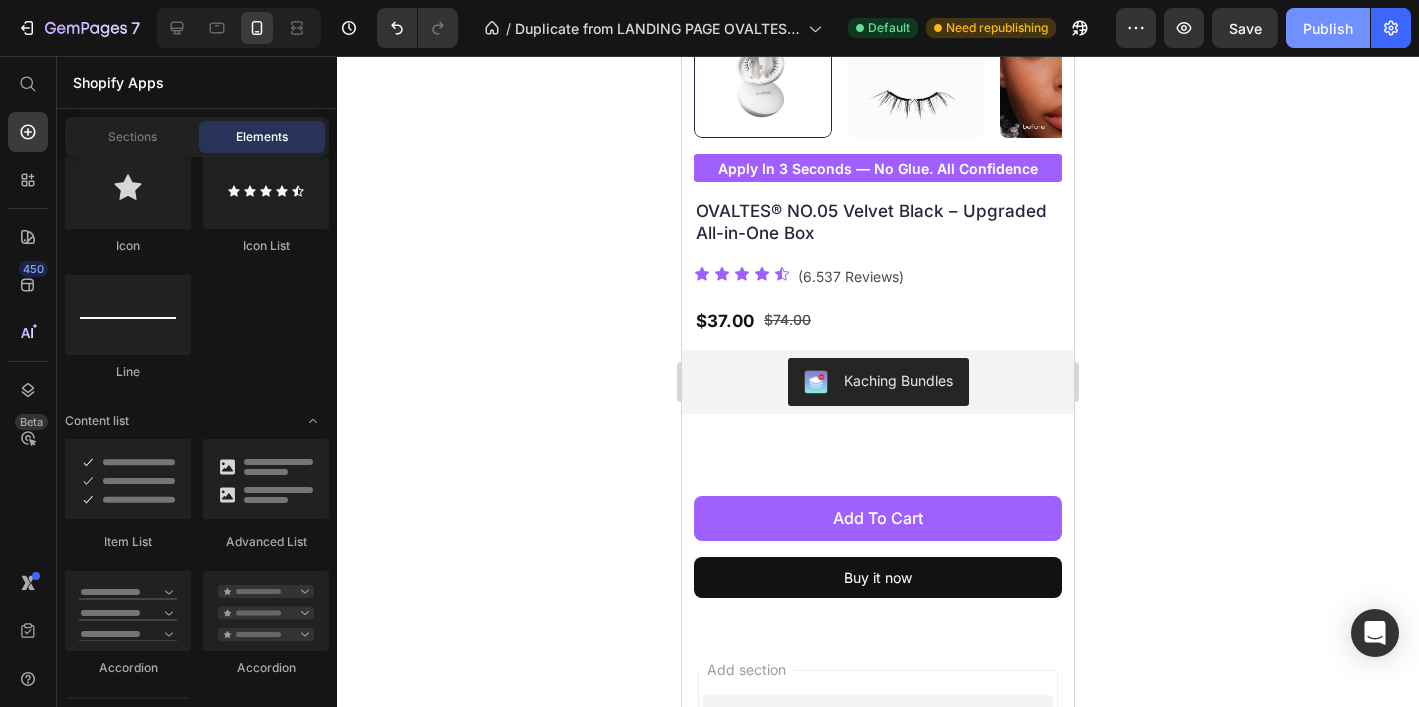 click on "Publish" 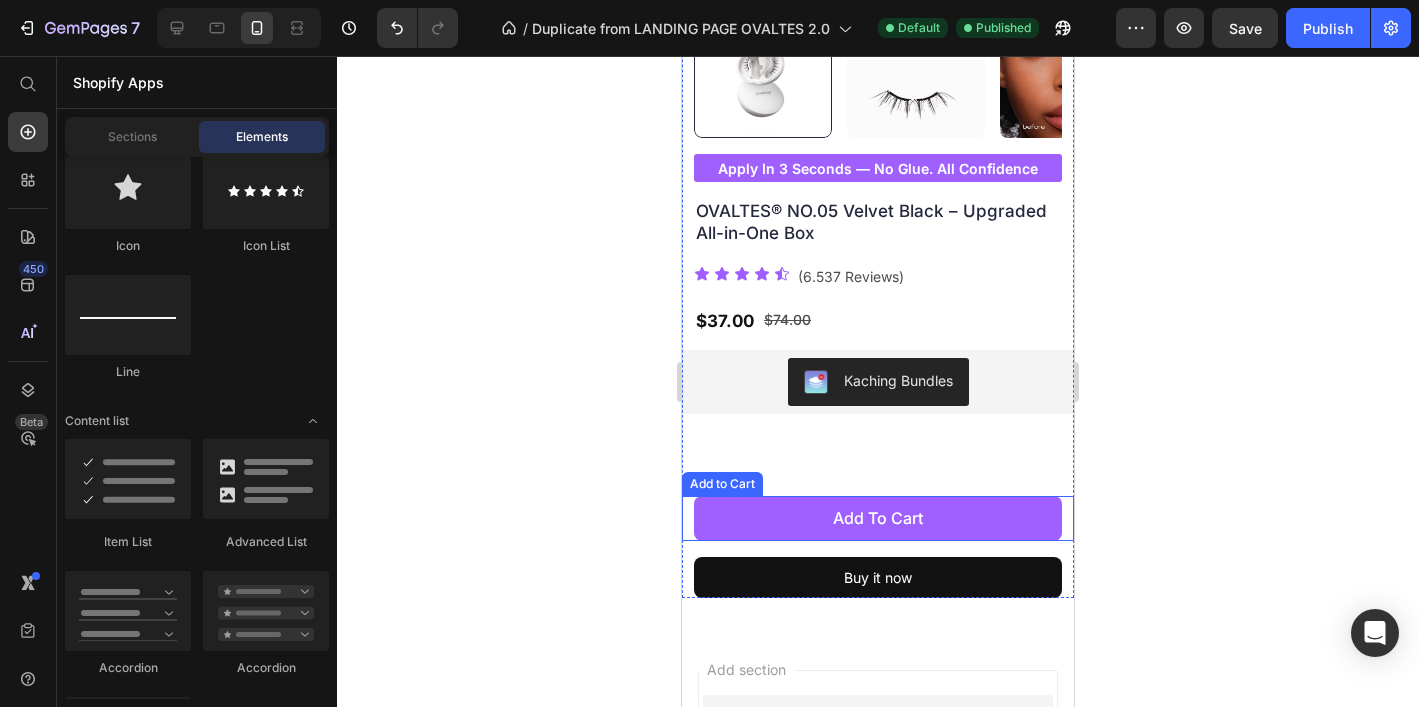 click on "add to cart" at bounding box center [878, 518] 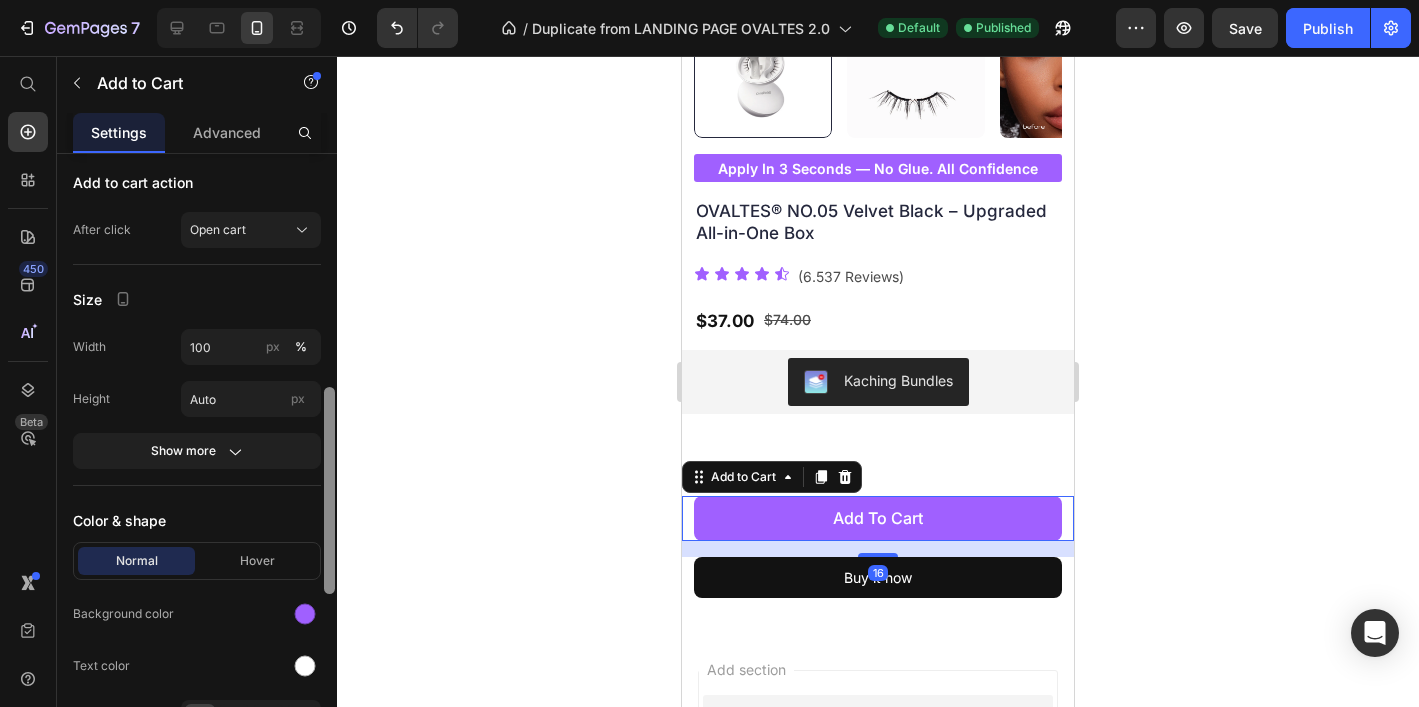 drag, startPoint x: 314, startPoint y: 620, endPoint x: 327, endPoint y: 615, distance: 13.928389 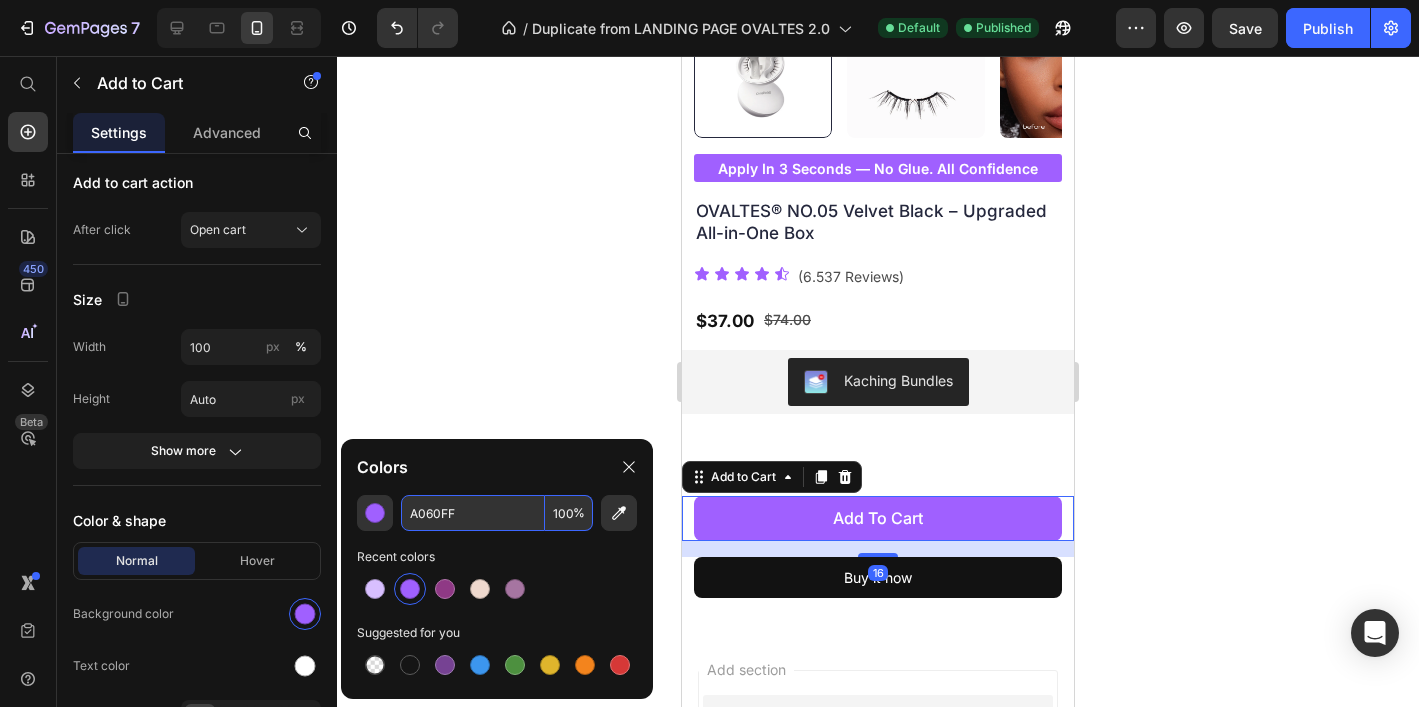 click on "A060FF" at bounding box center [473, 513] 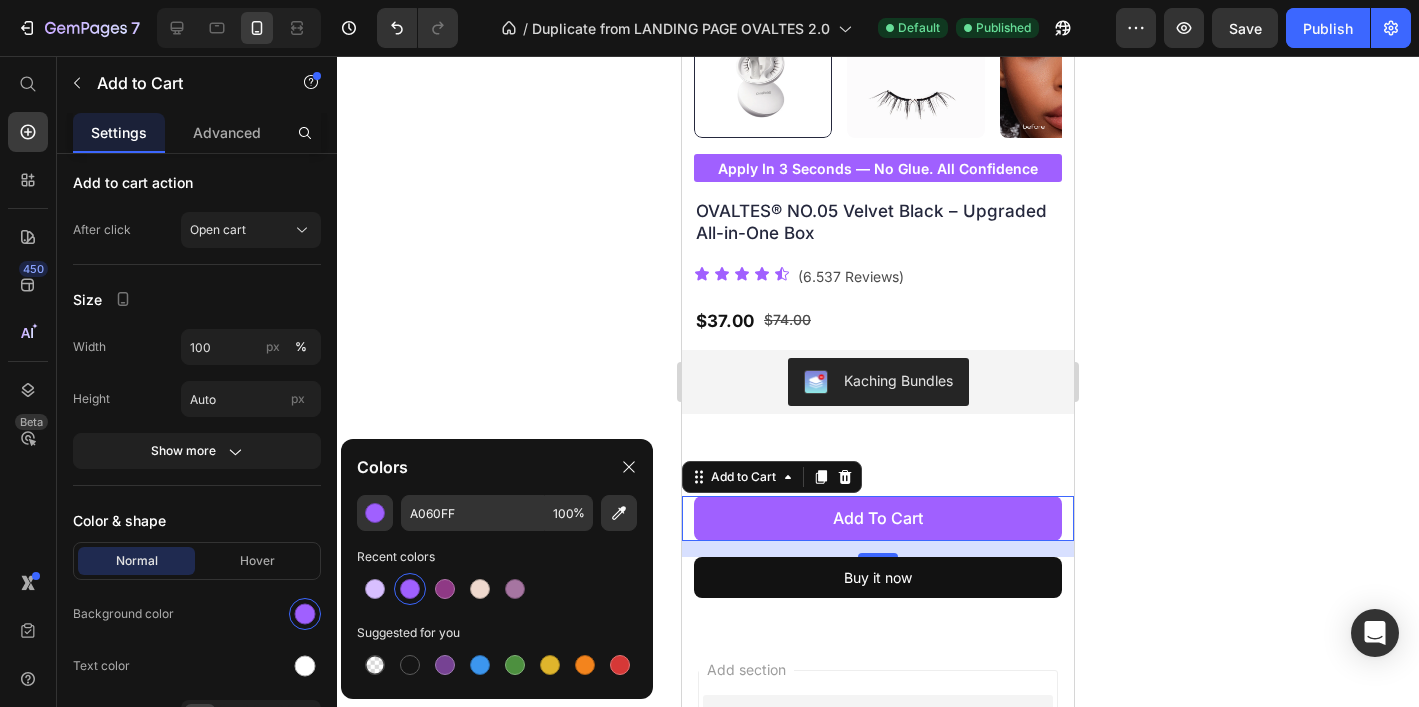 click 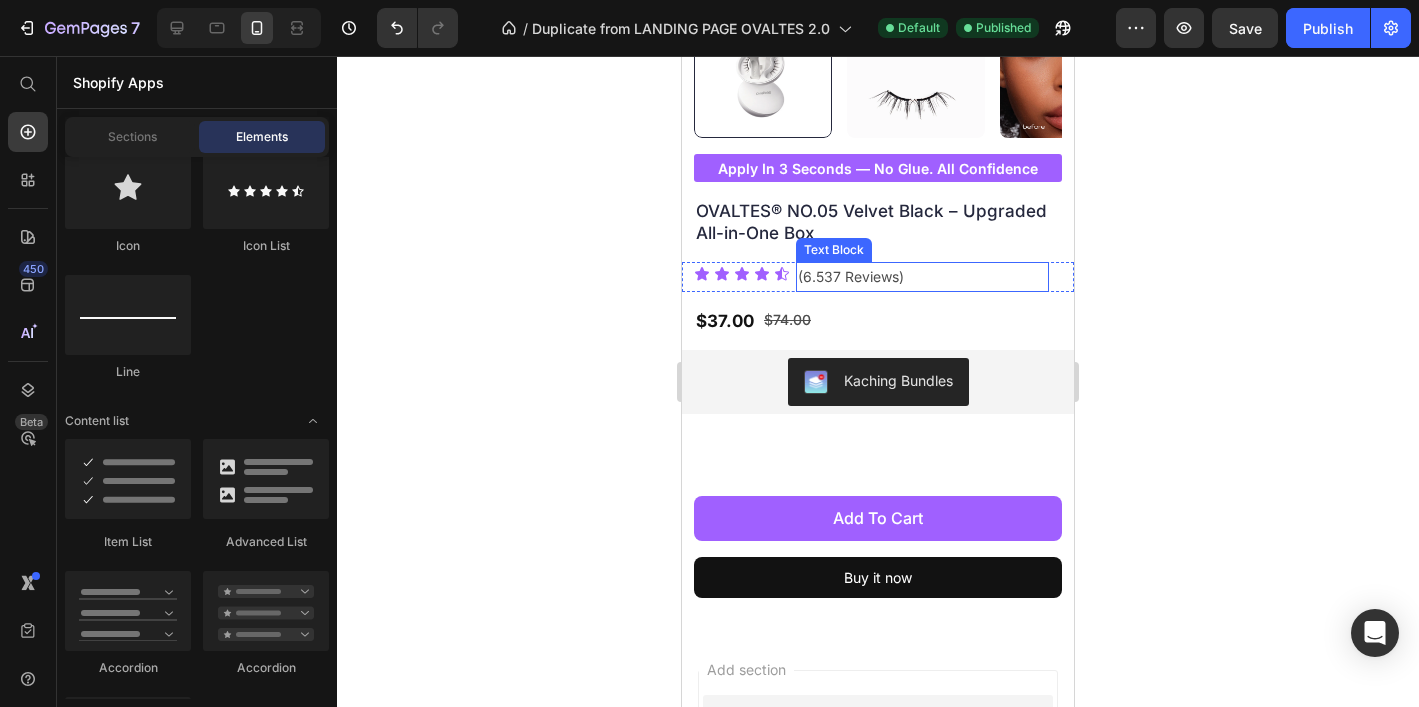 click on "(6.537 Reviews)" at bounding box center [922, 276] 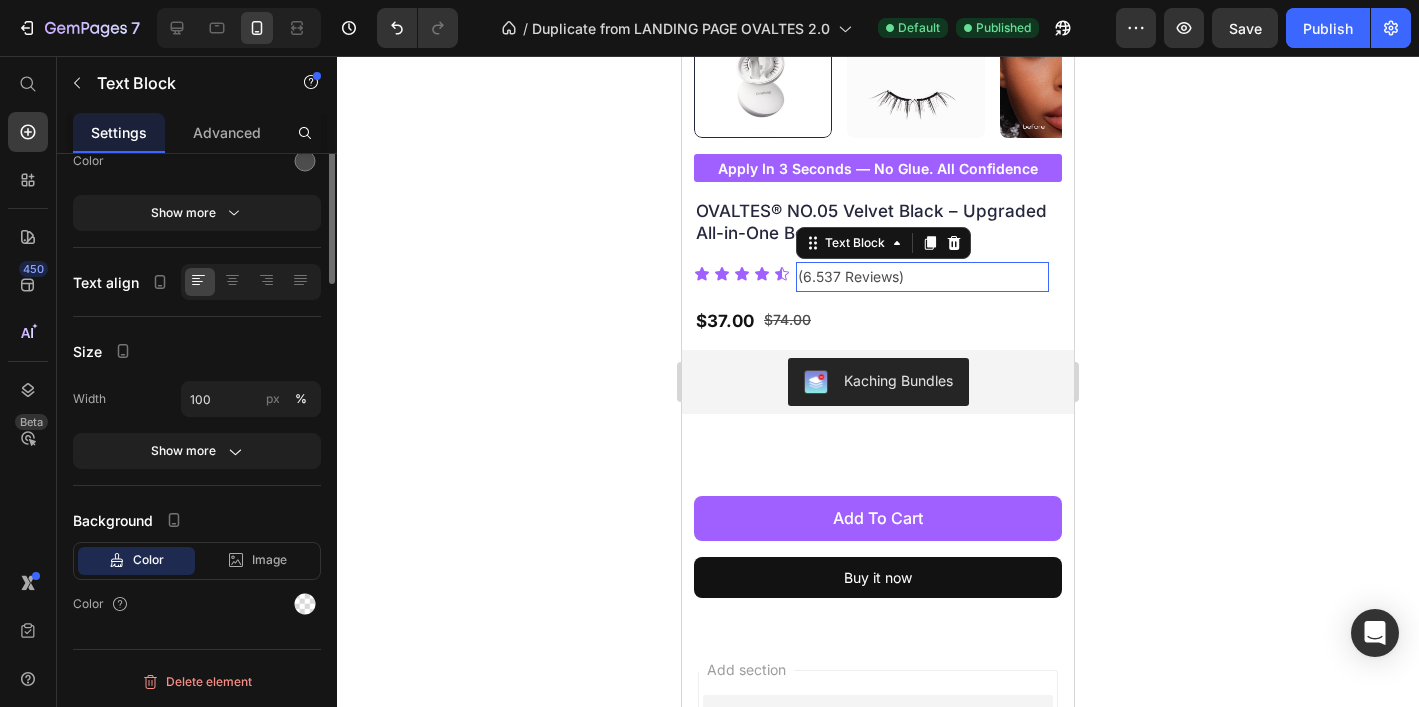 scroll, scrollTop: 0, scrollLeft: 0, axis: both 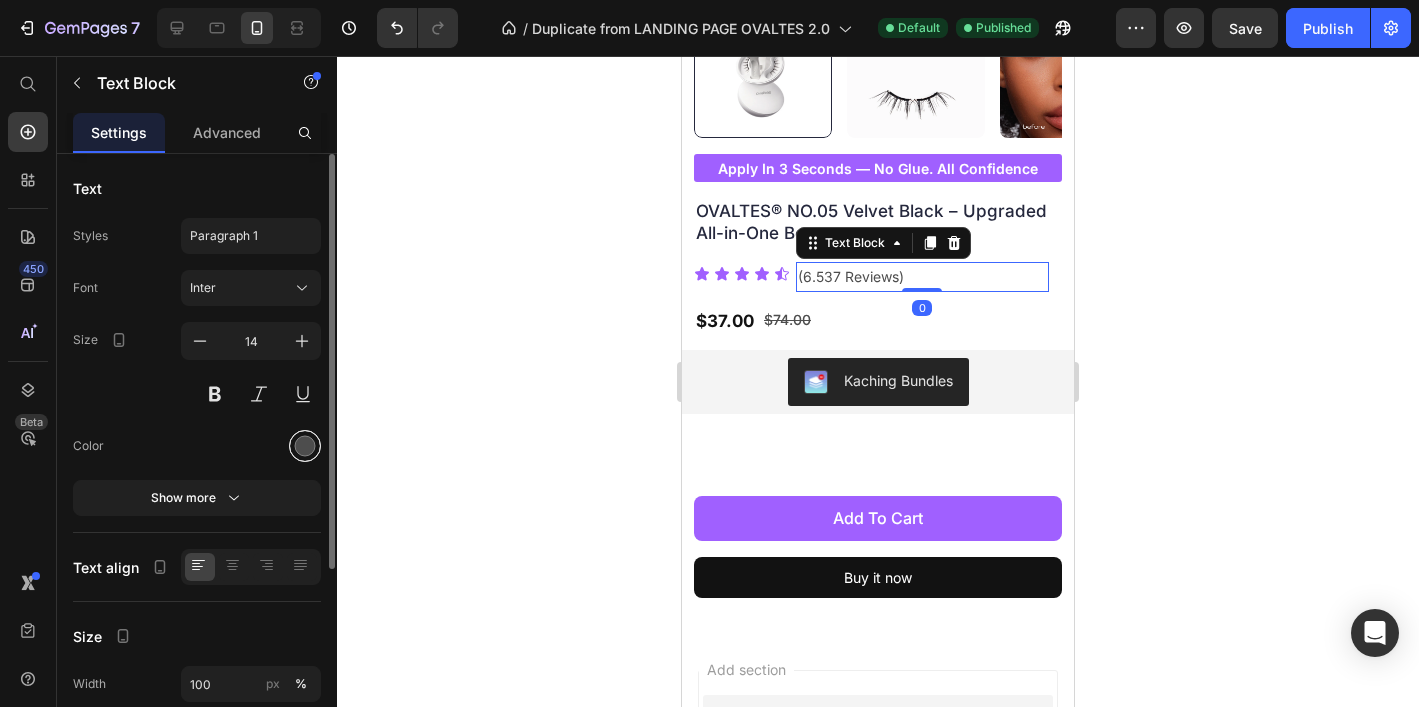 click at bounding box center (305, 446) 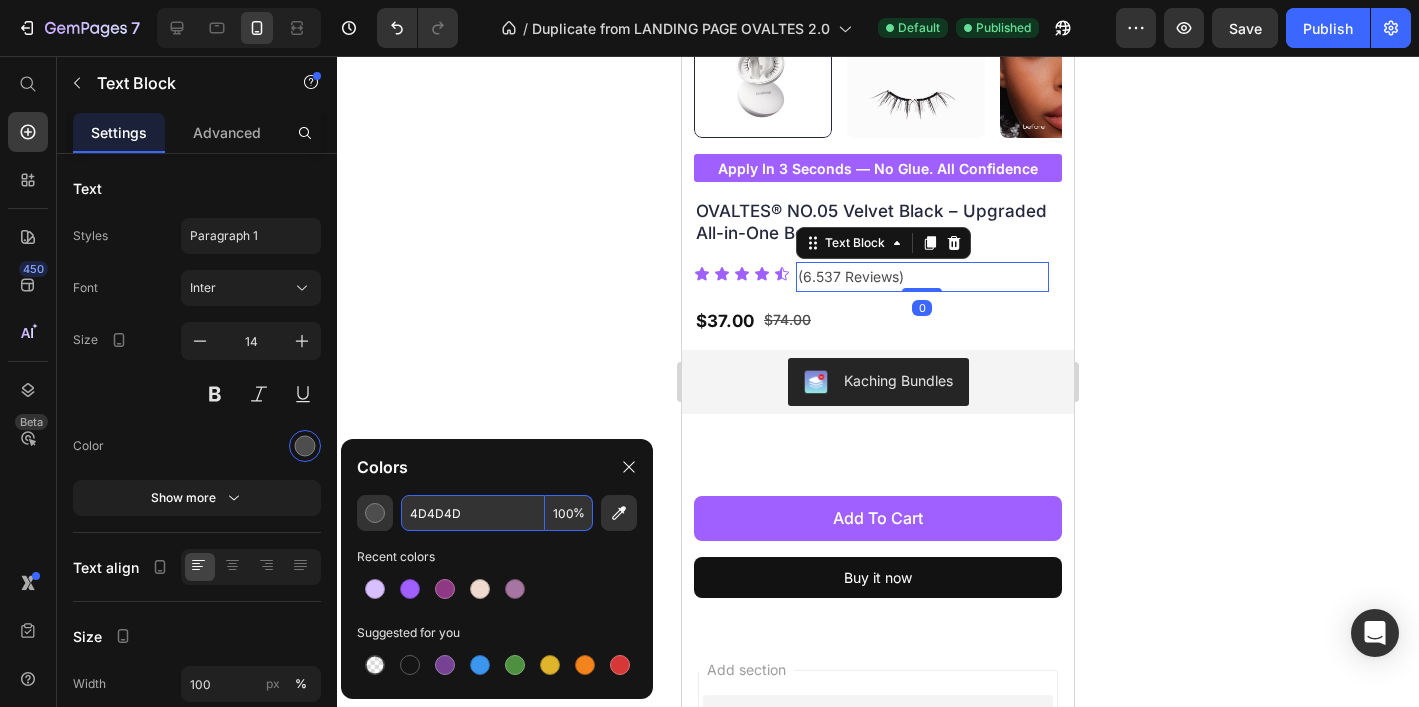click on "4D4D4D" at bounding box center [473, 513] 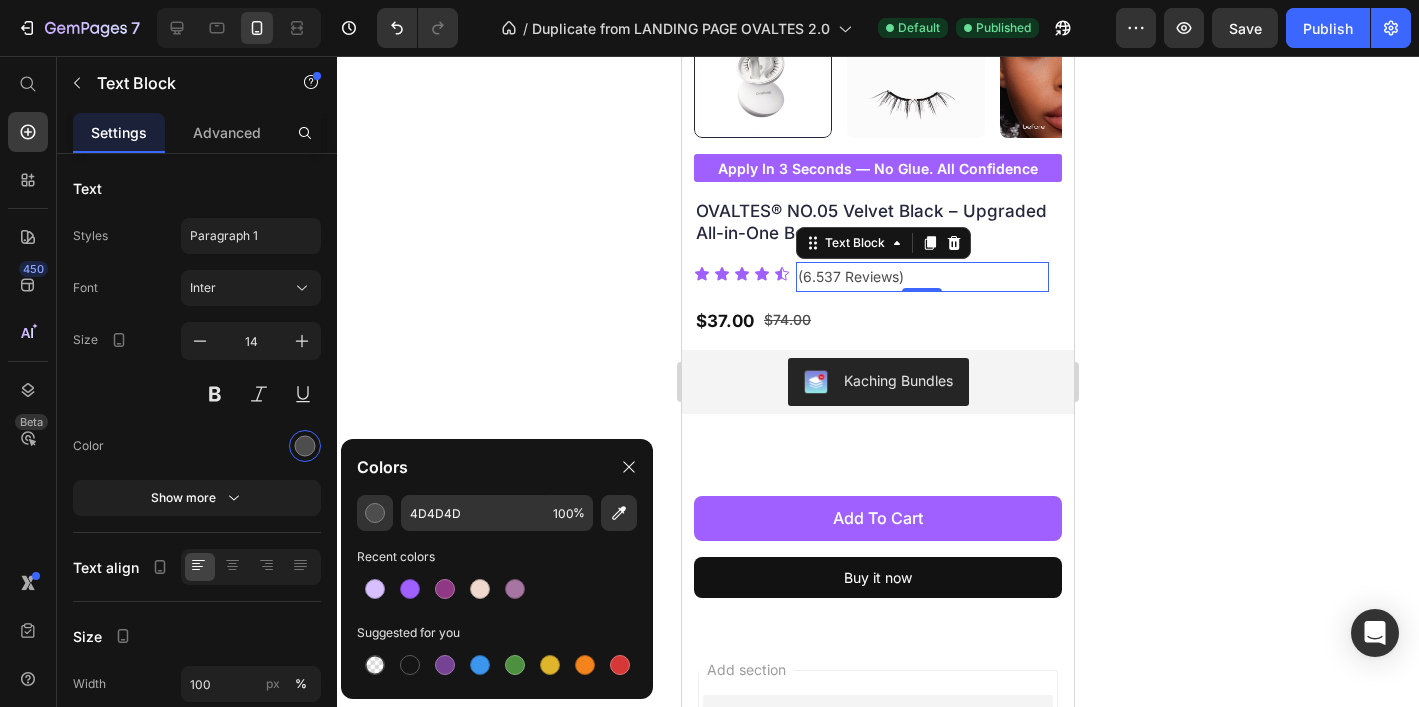 click 